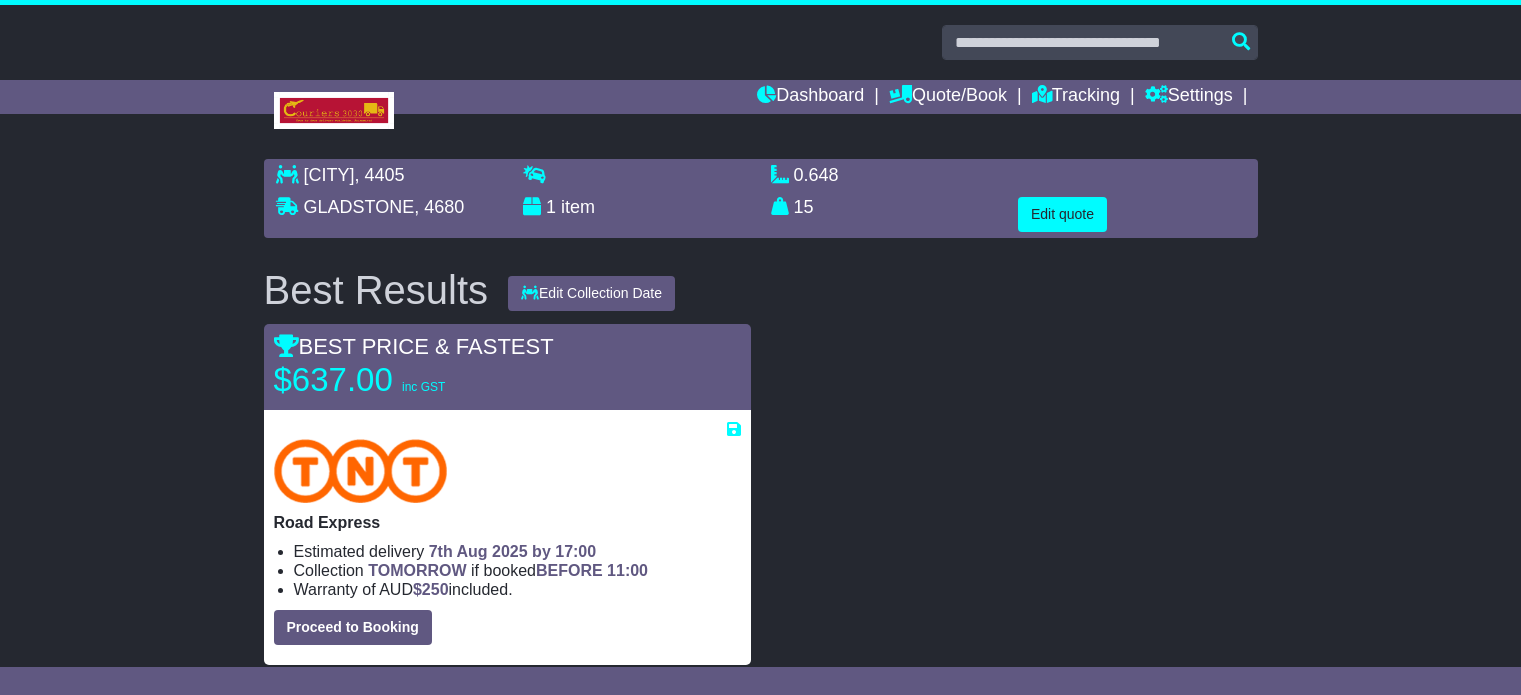 scroll, scrollTop: 0, scrollLeft: 0, axis: both 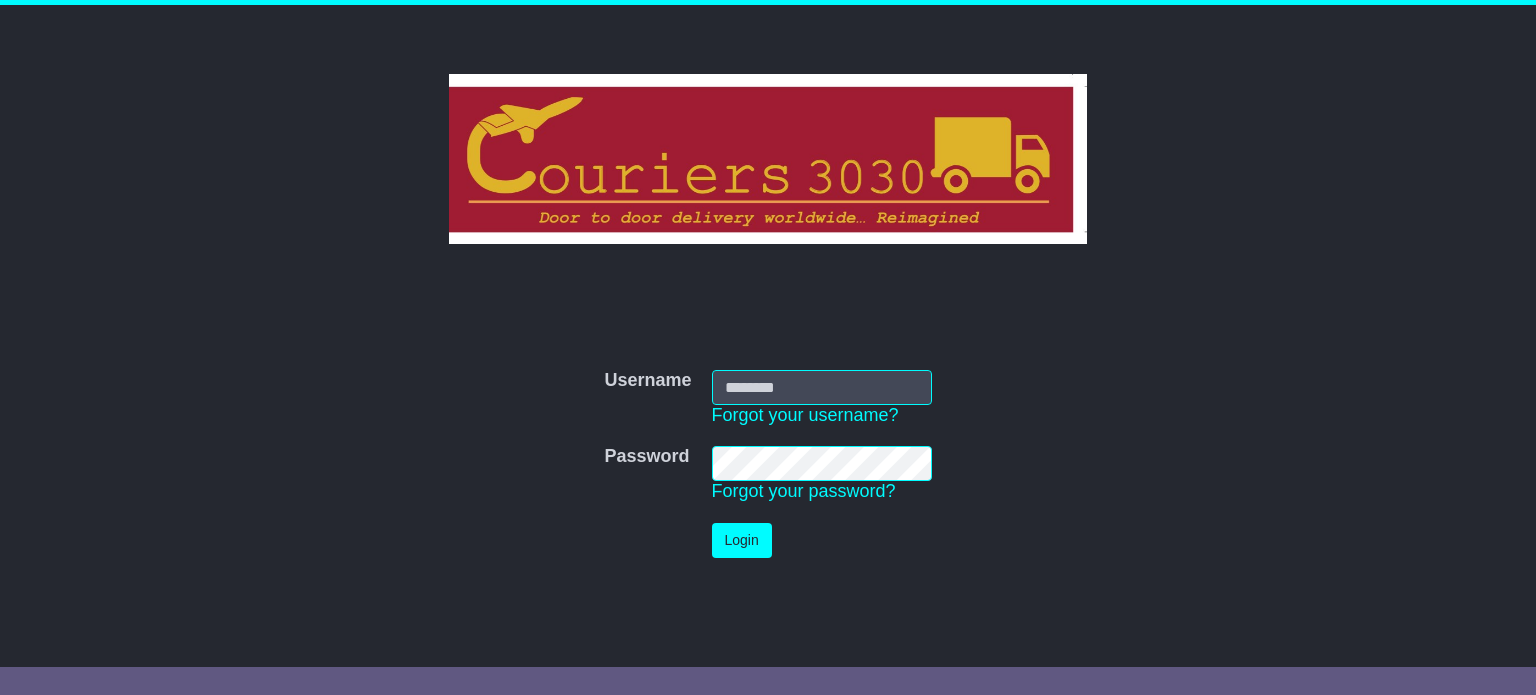 type on "**********" 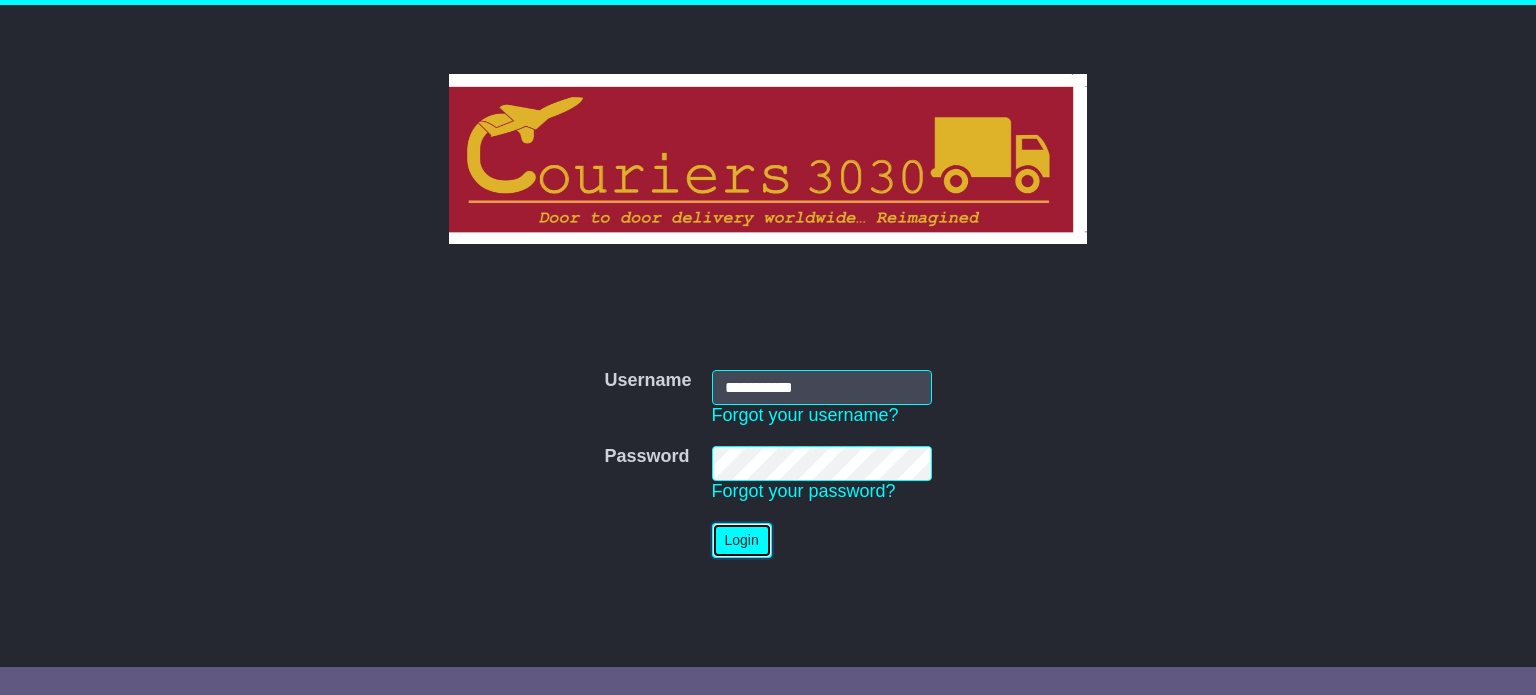 click on "Login" at bounding box center [742, 540] 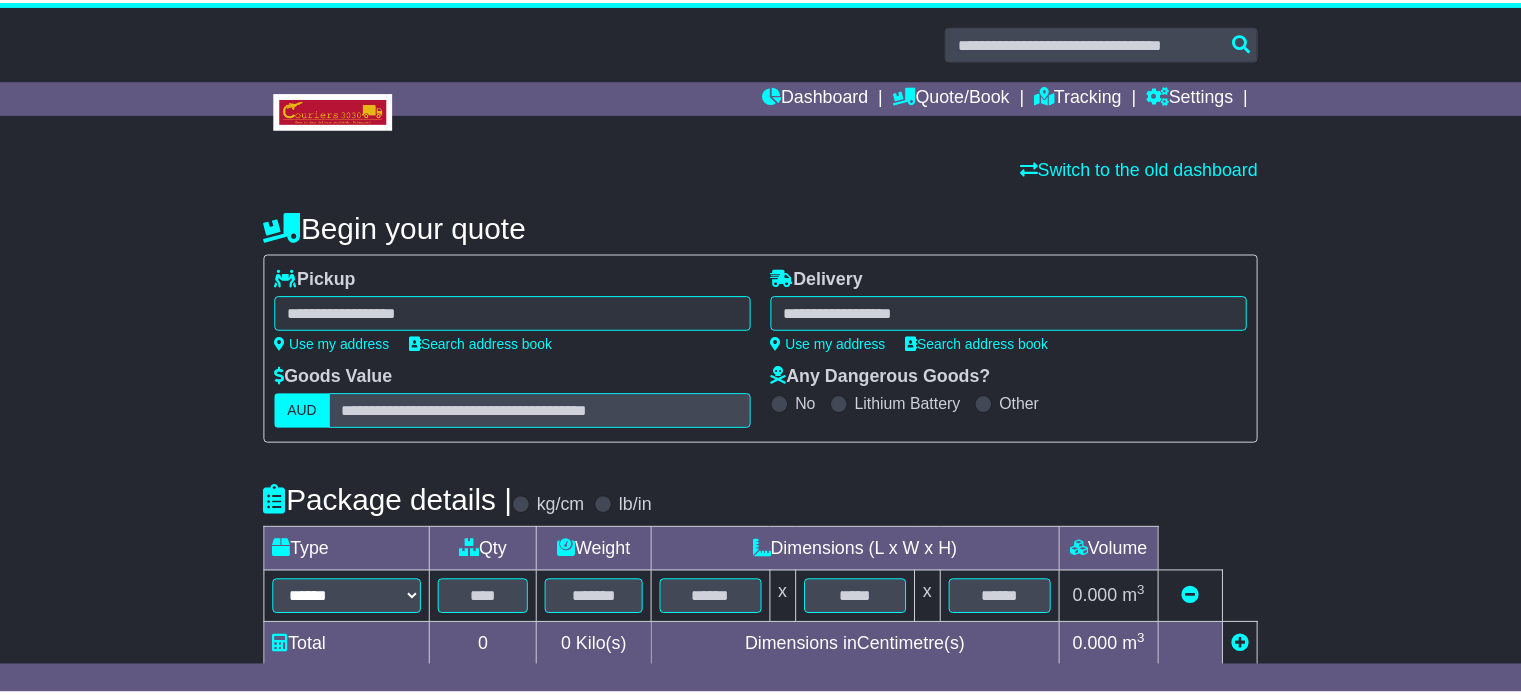 scroll, scrollTop: 0, scrollLeft: 0, axis: both 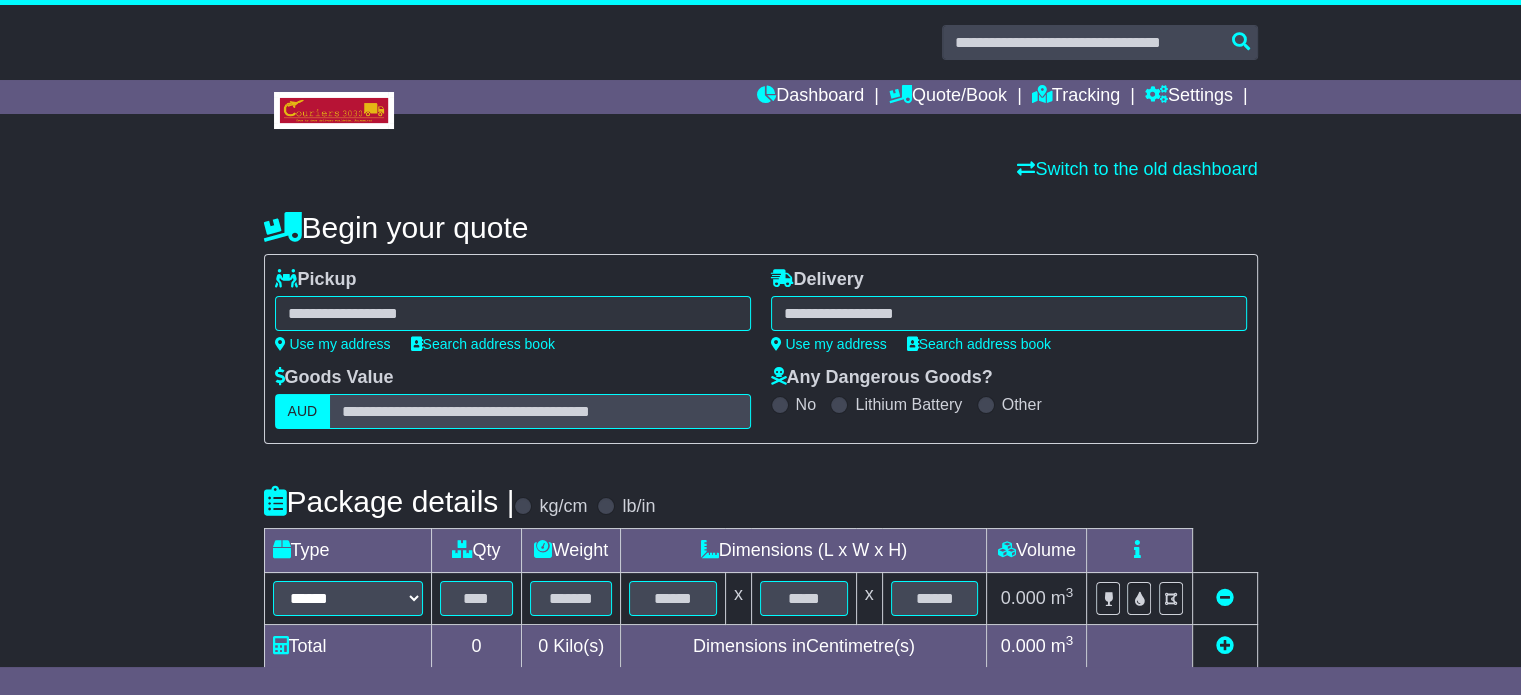 click at bounding box center [513, 313] 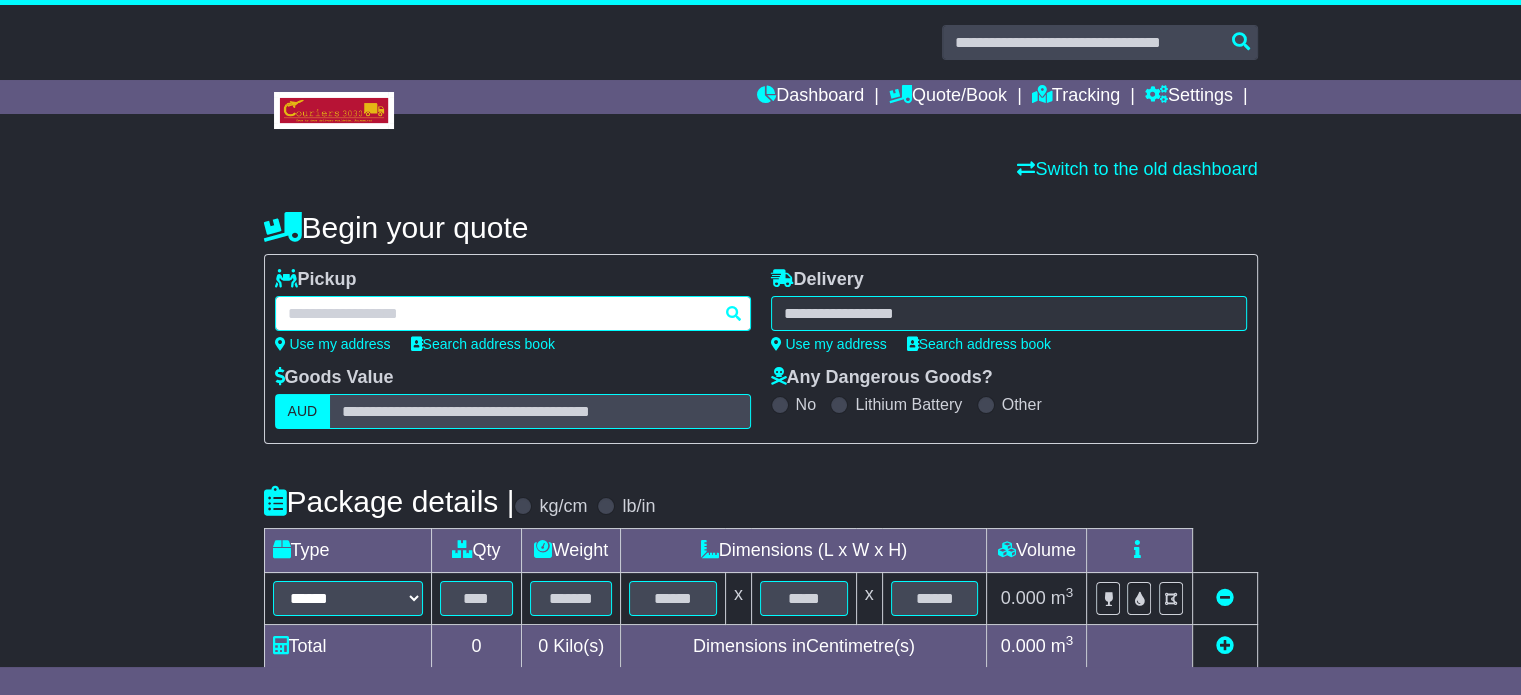 paste on "*******" 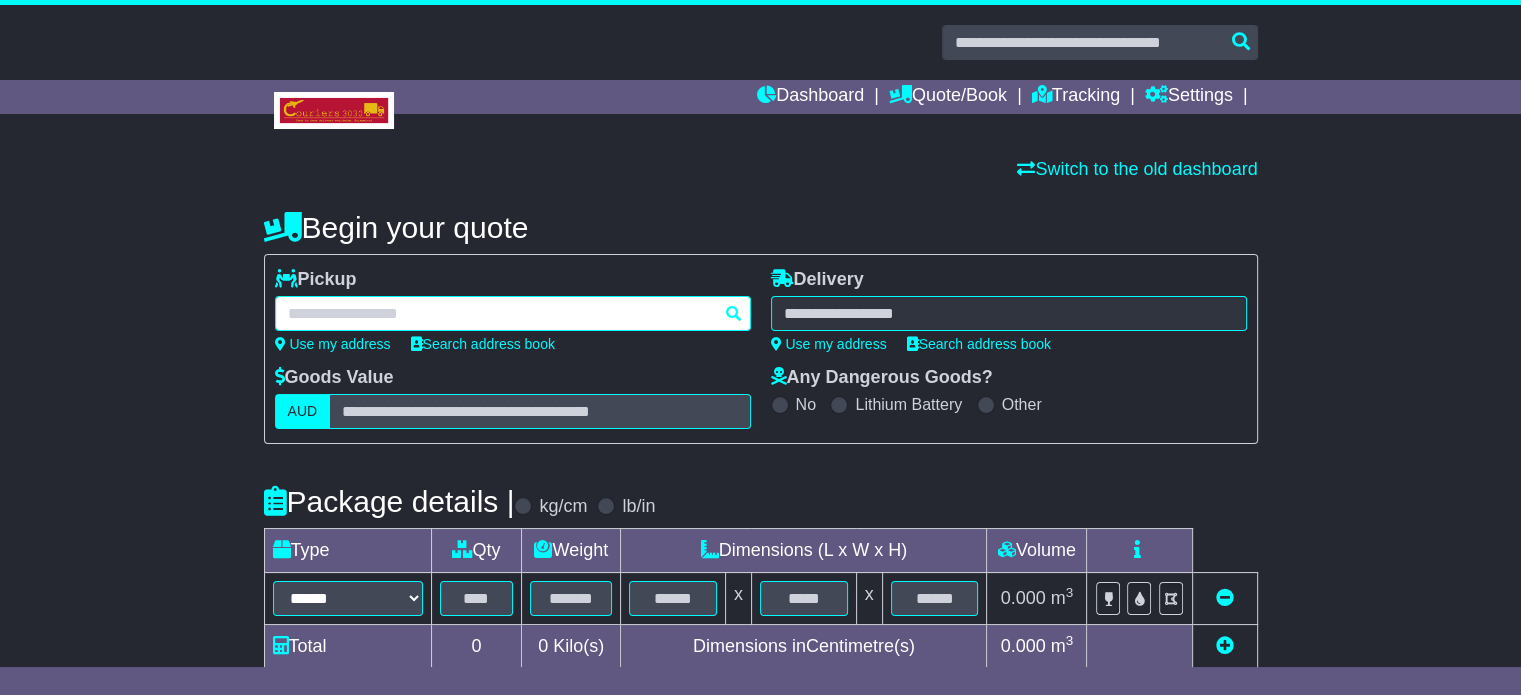 type on "*******" 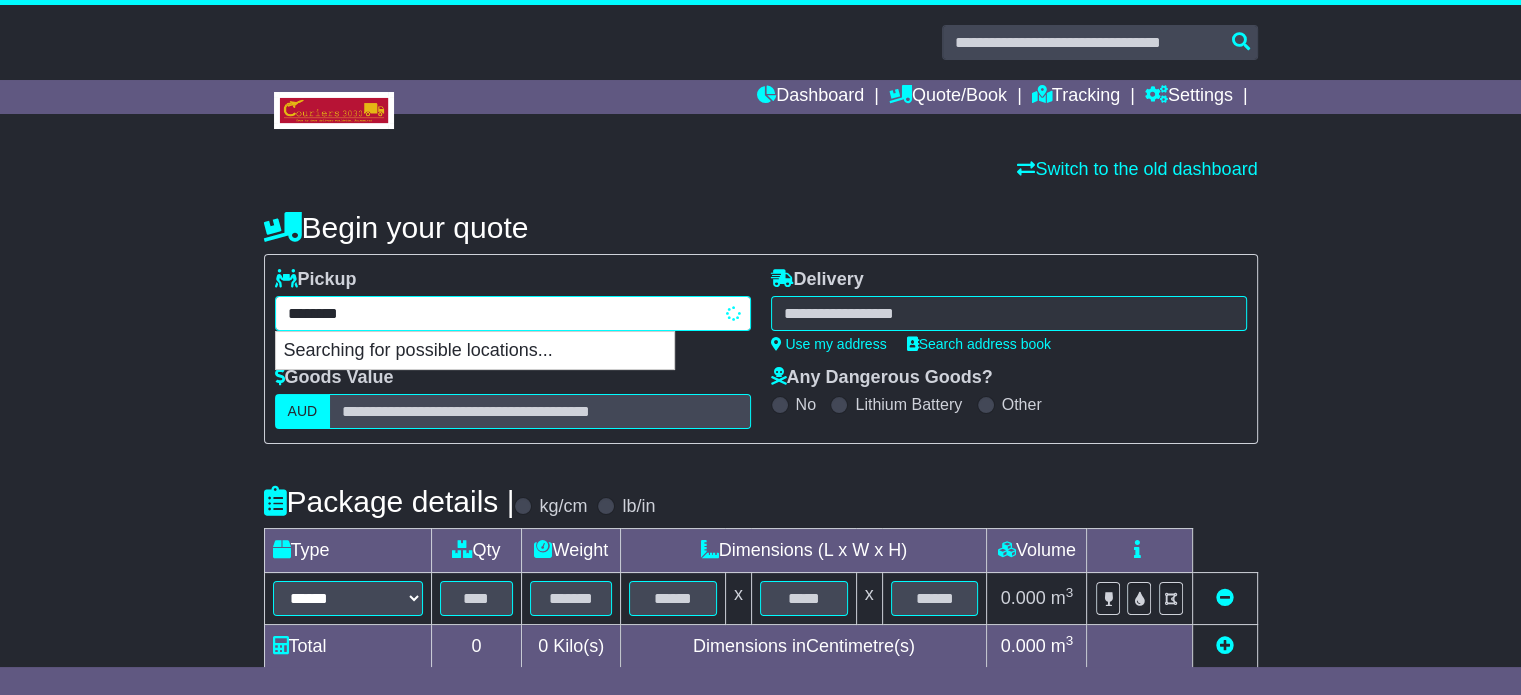 type on "**********" 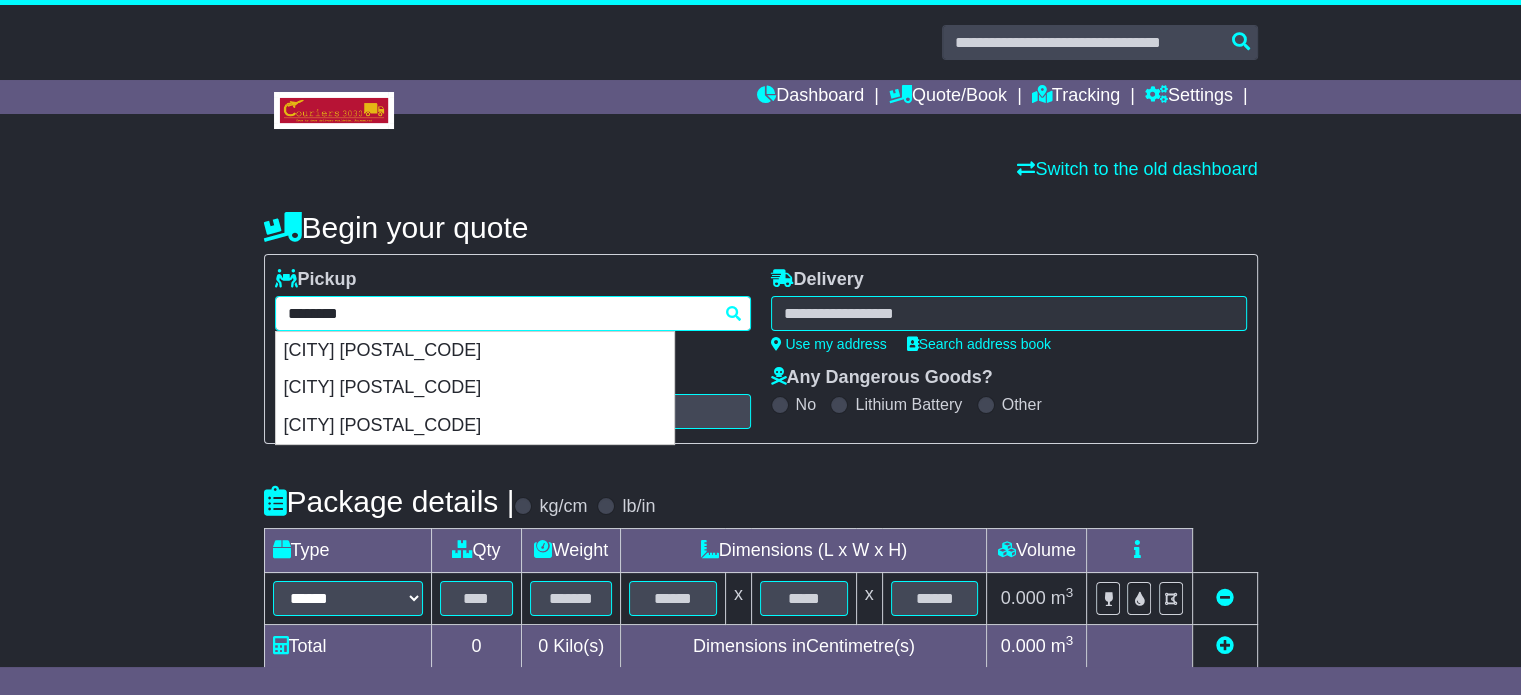 type 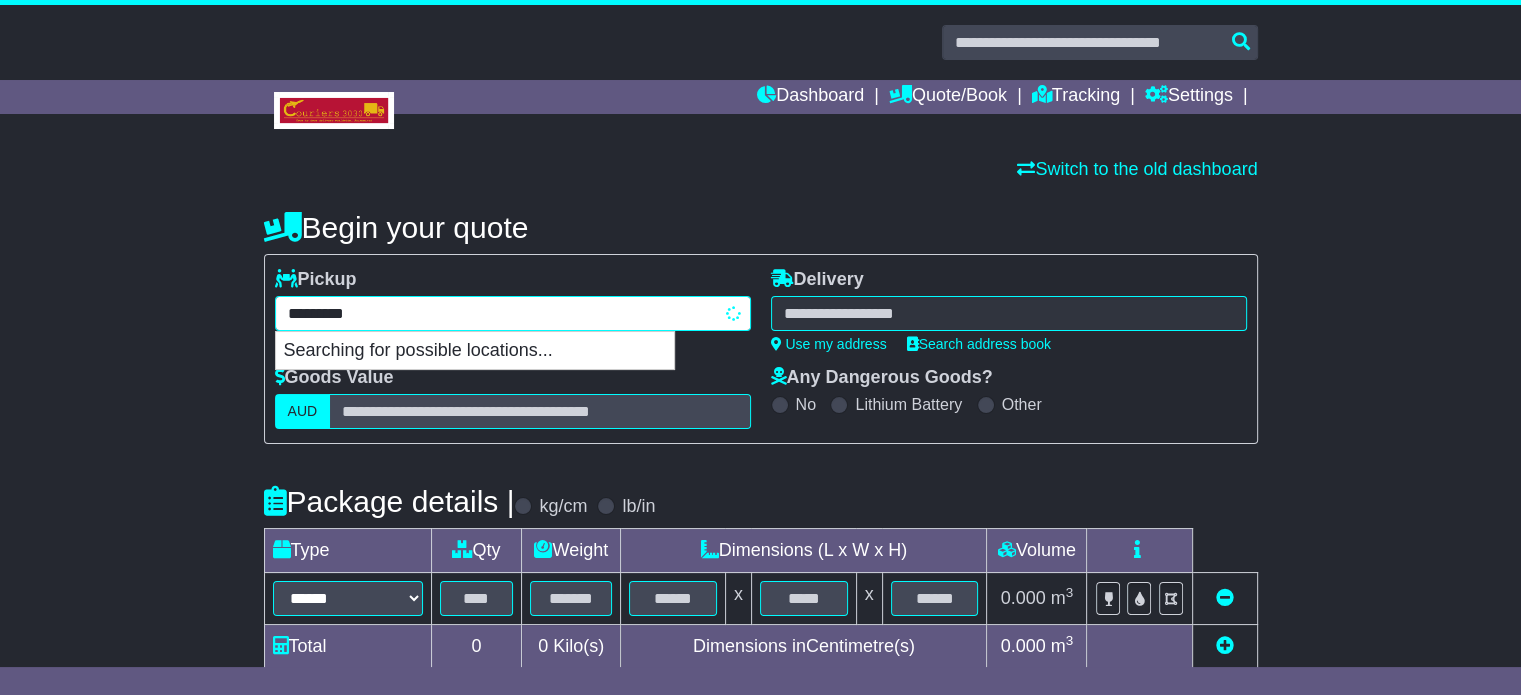 type on "**********" 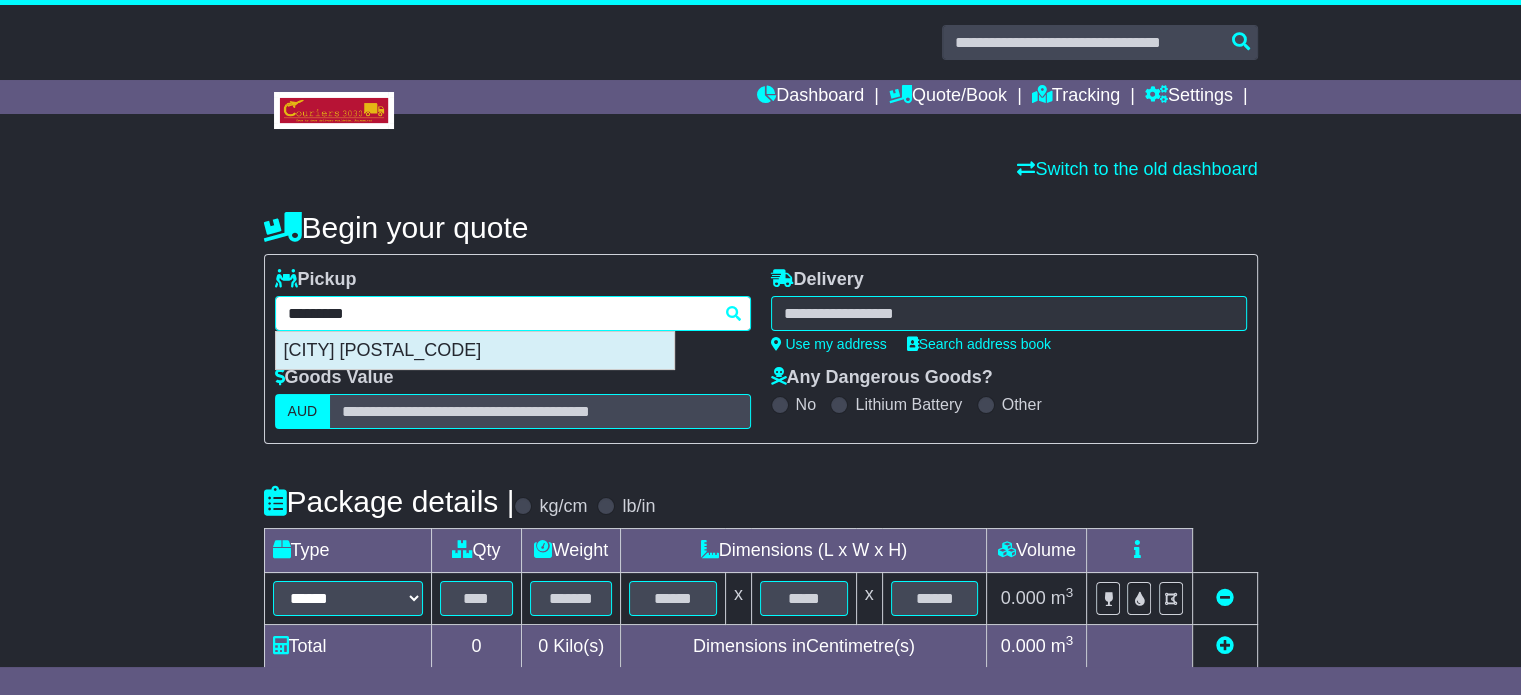 click on "TRINITY PARK 4879" at bounding box center [475, 351] 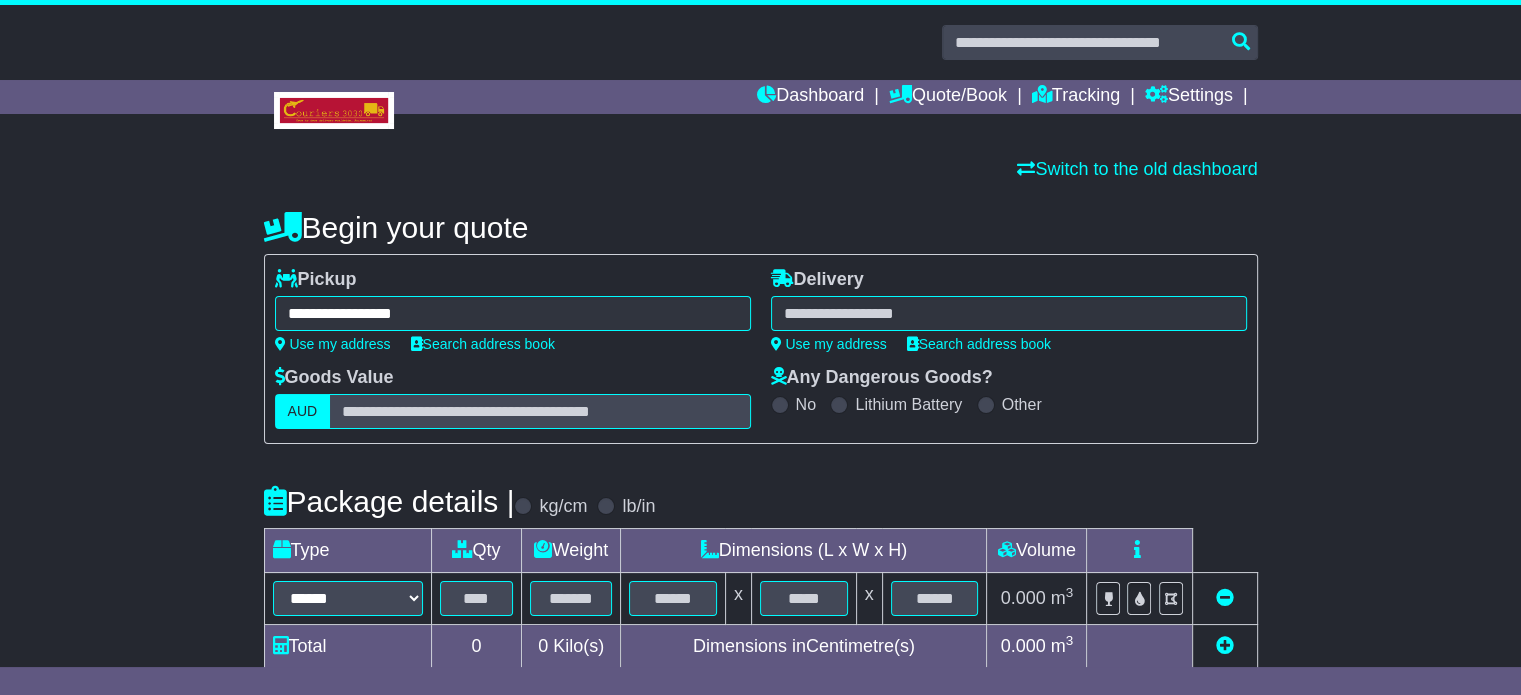type on "**********" 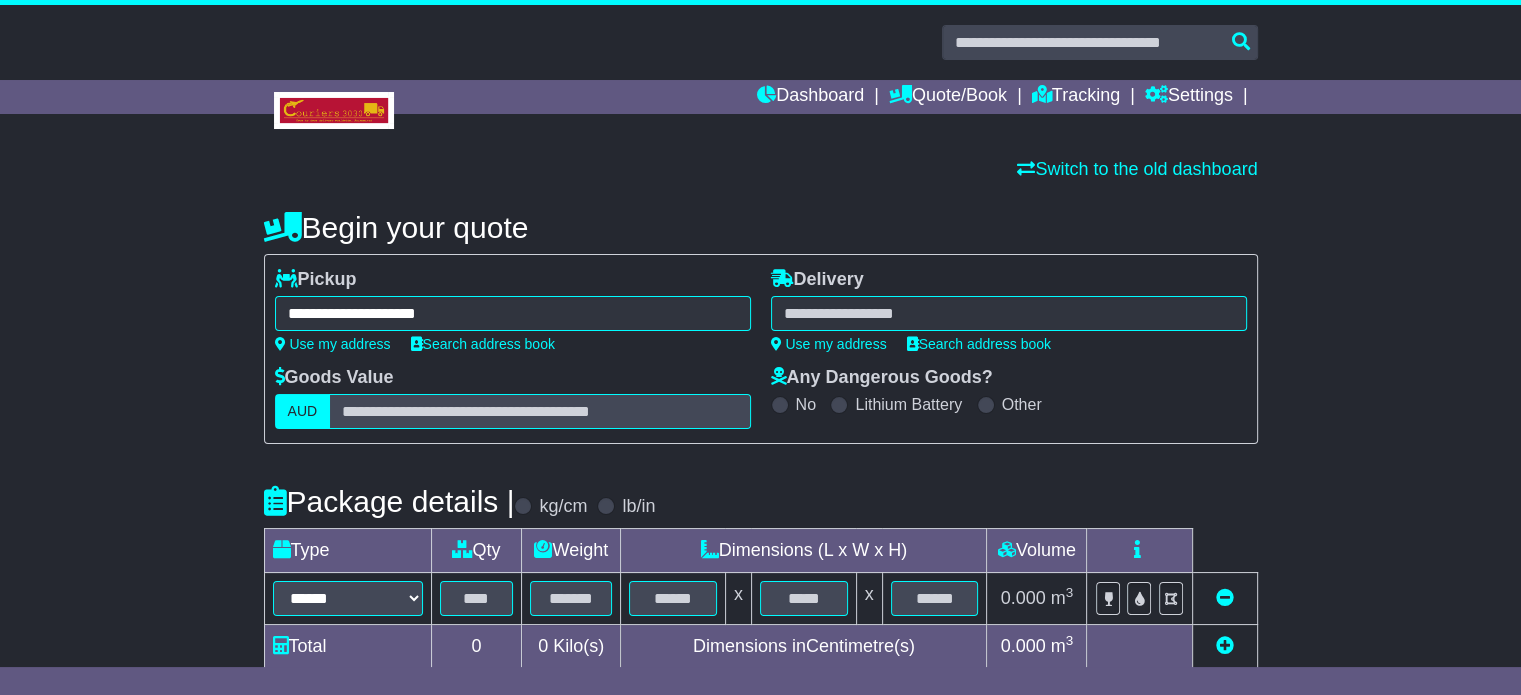 click at bounding box center [1009, 313] 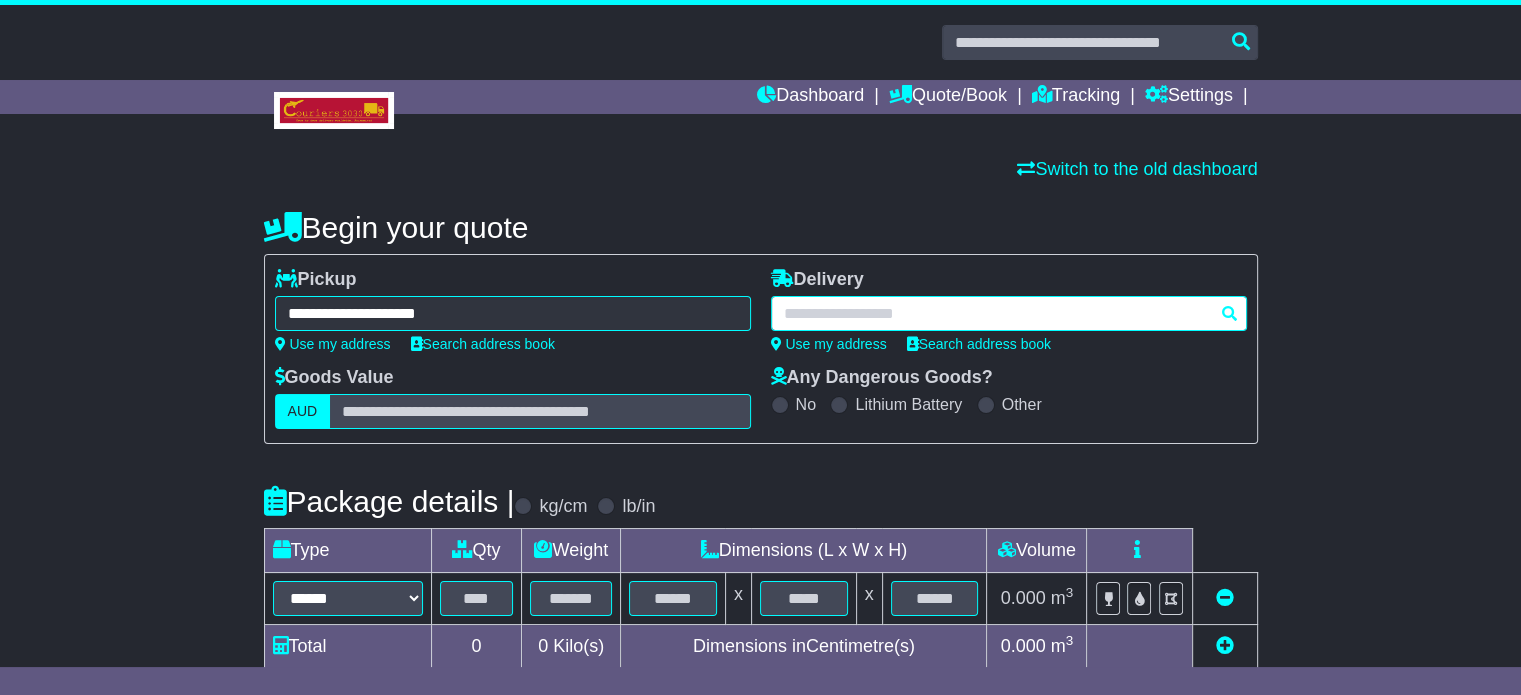 paste on "*********" 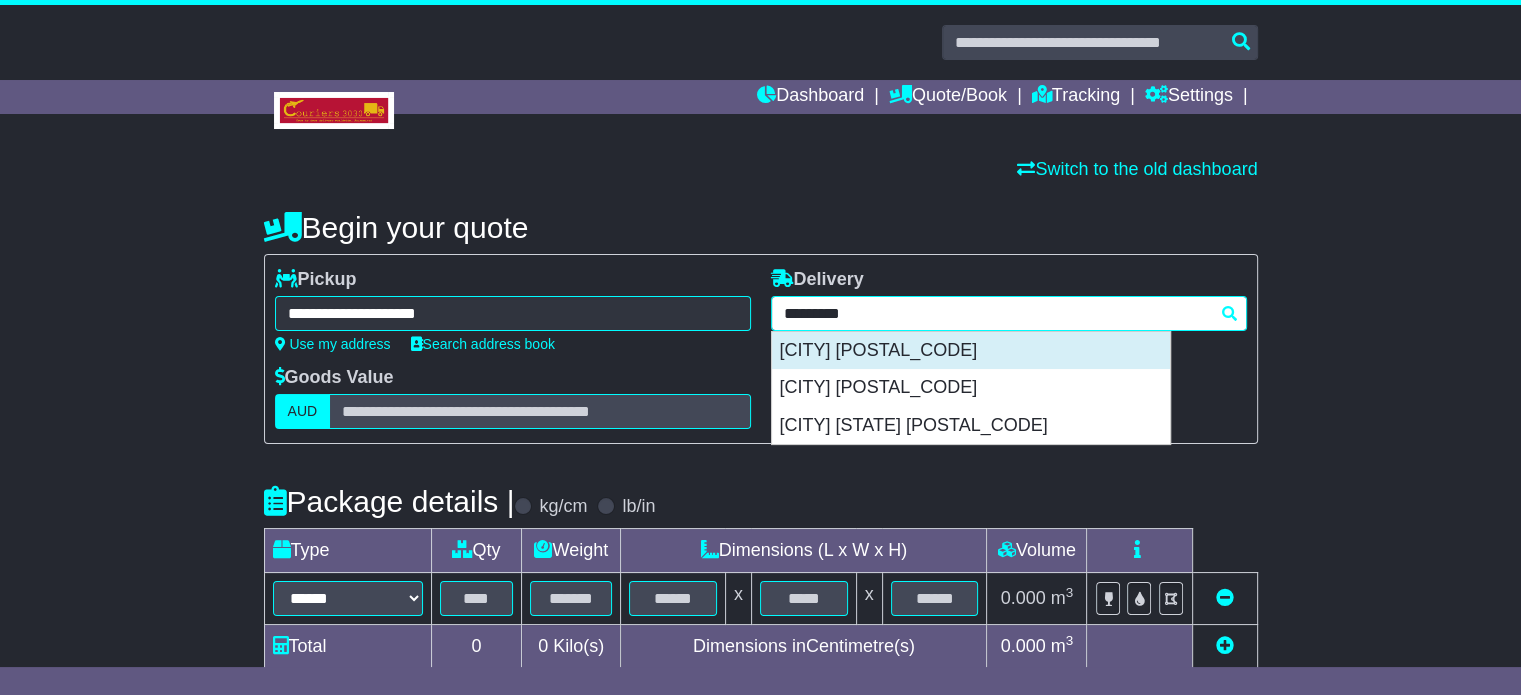 click on "REDCLIFFE 4020" at bounding box center (971, 351) 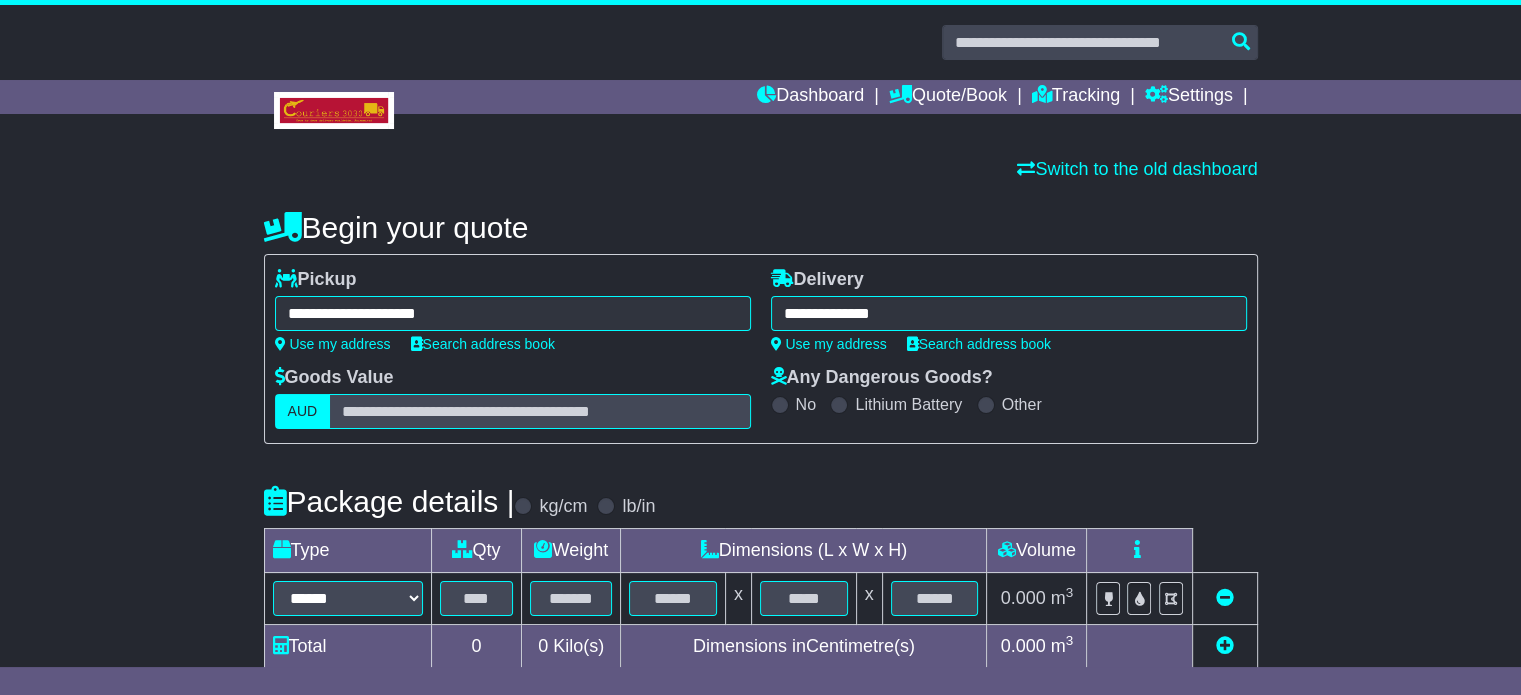 type on "**********" 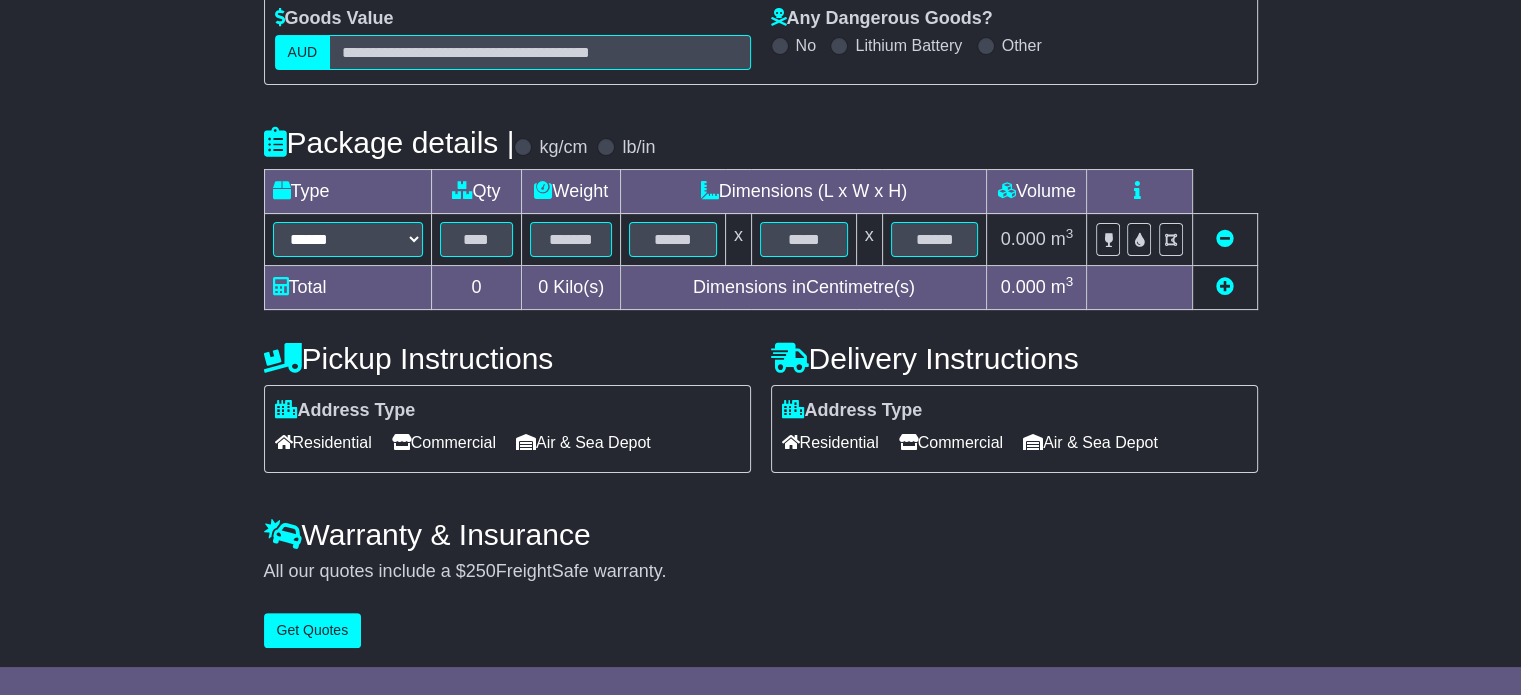scroll, scrollTop: 360, scrollLeft: 0, axis: vertical 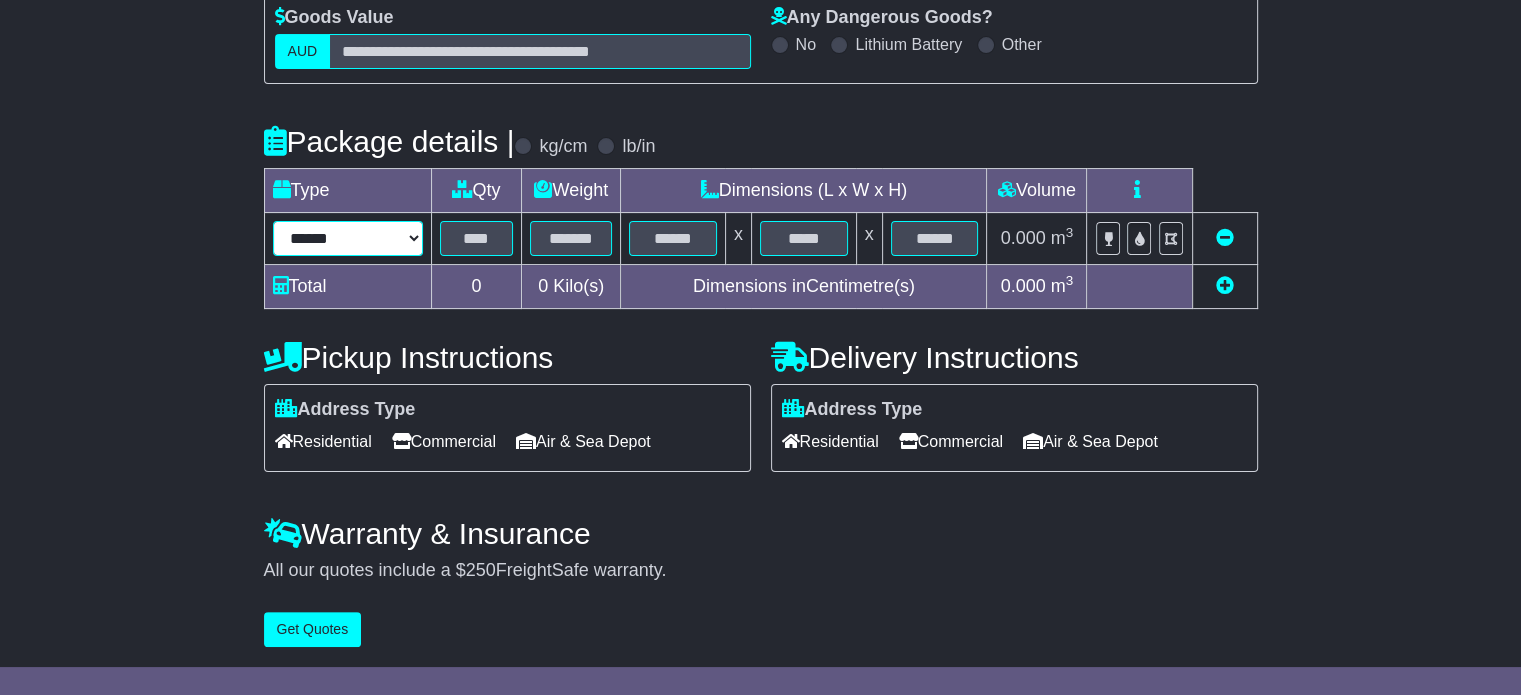 click on "****** ****** *** ******** ***** **** **** ****** *** *******" at bounding box center (348, 238) 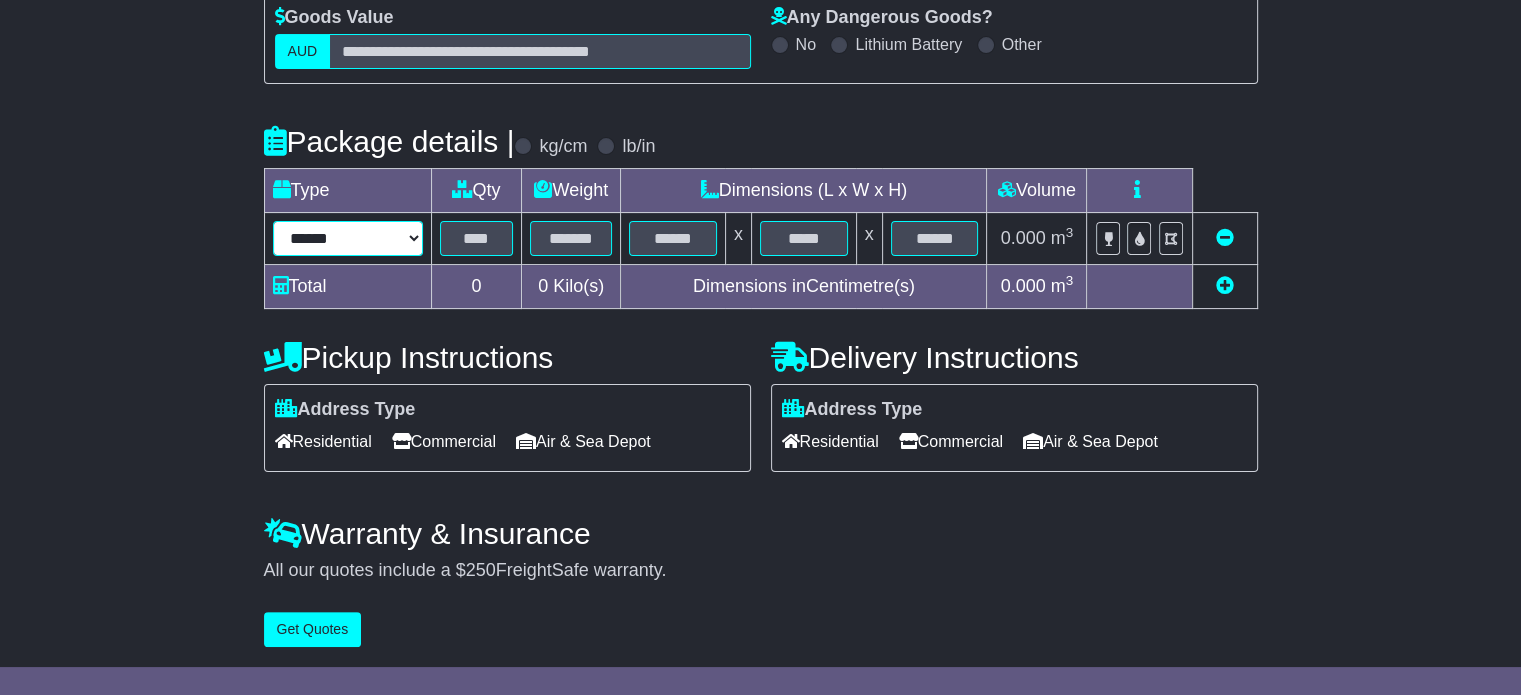 select on "*****" 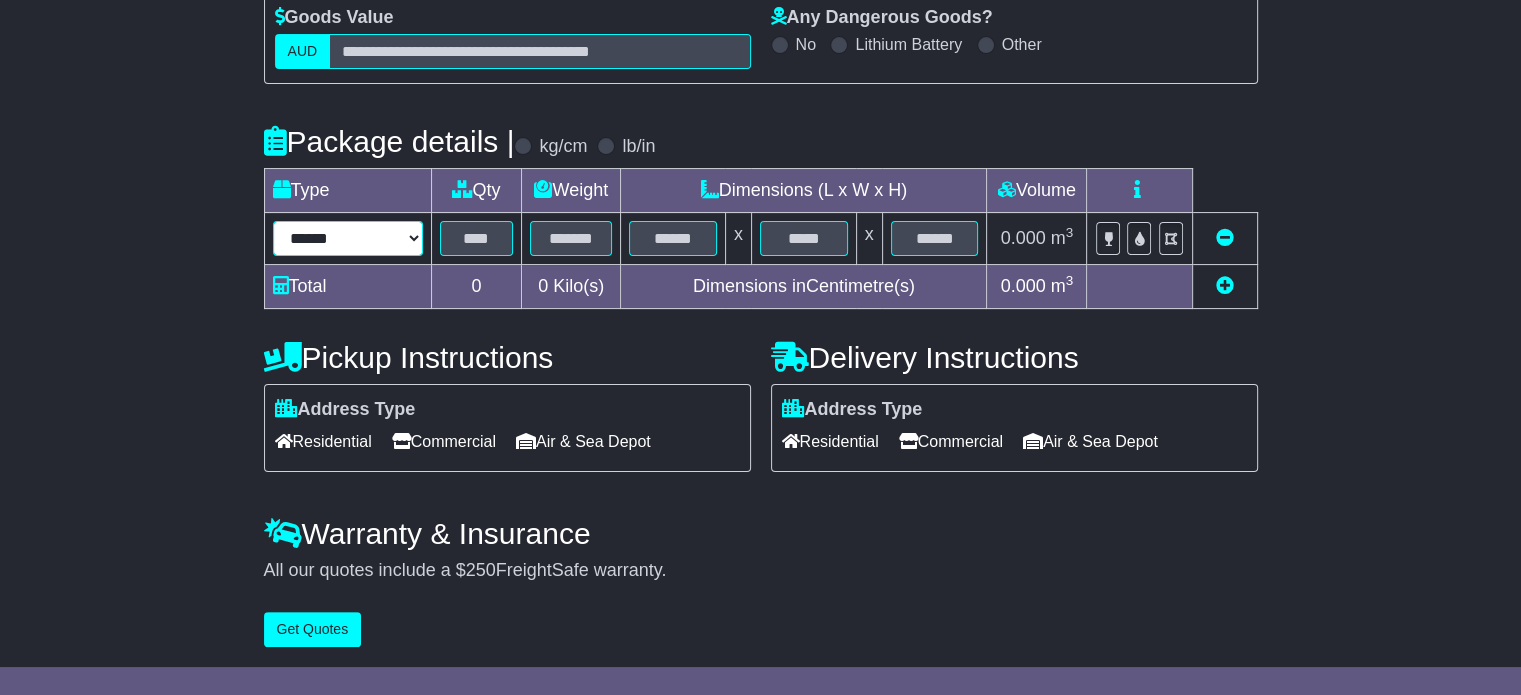 click on "****** ****** *** ******** ***** **** **** ****** *** *******" at bounding box center (348, 238) 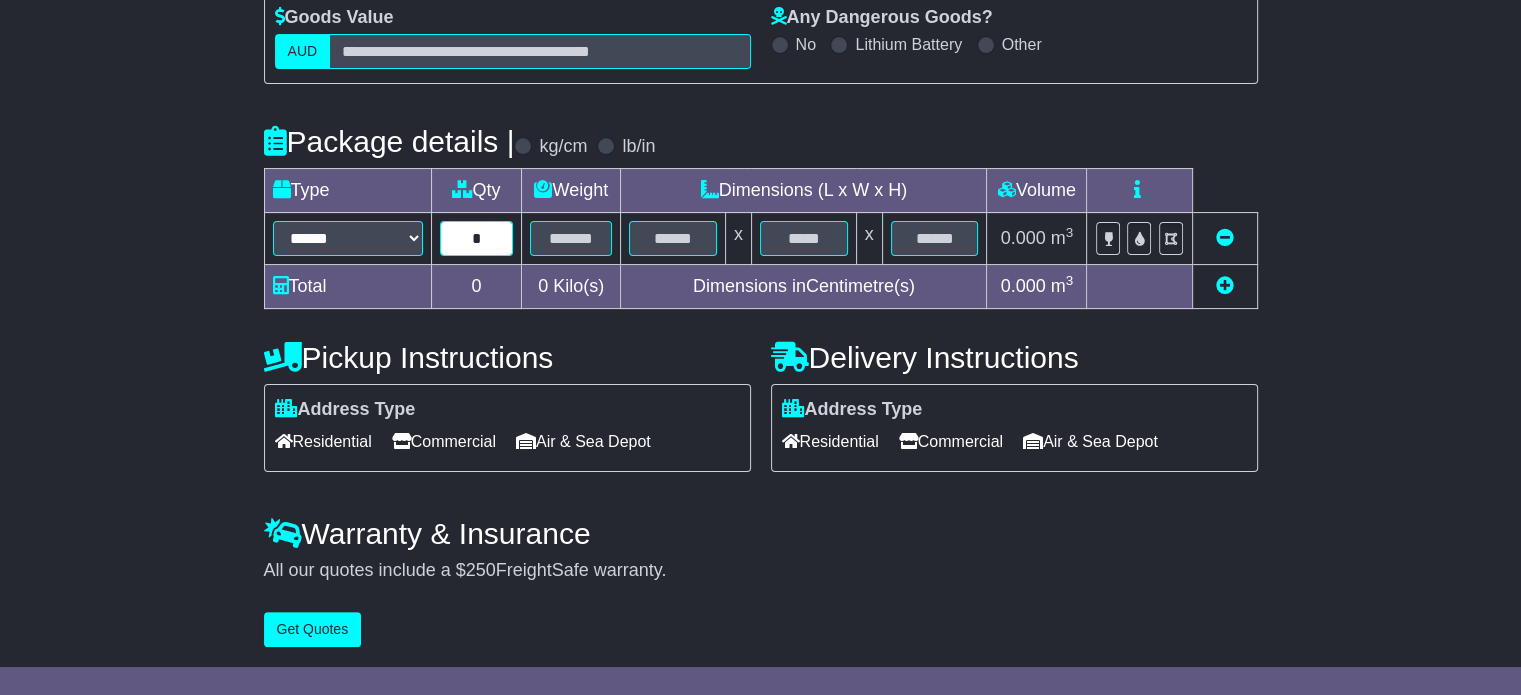type on "*" 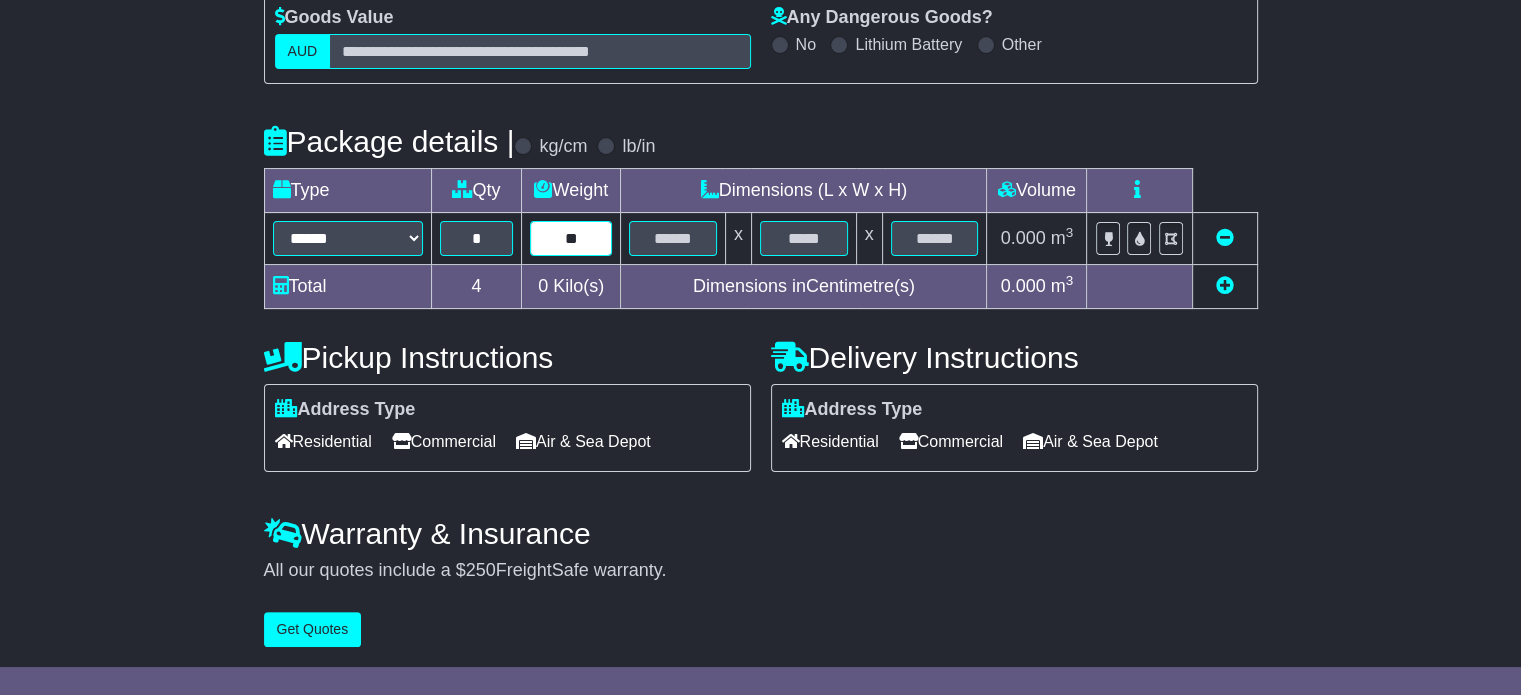 type on "**" 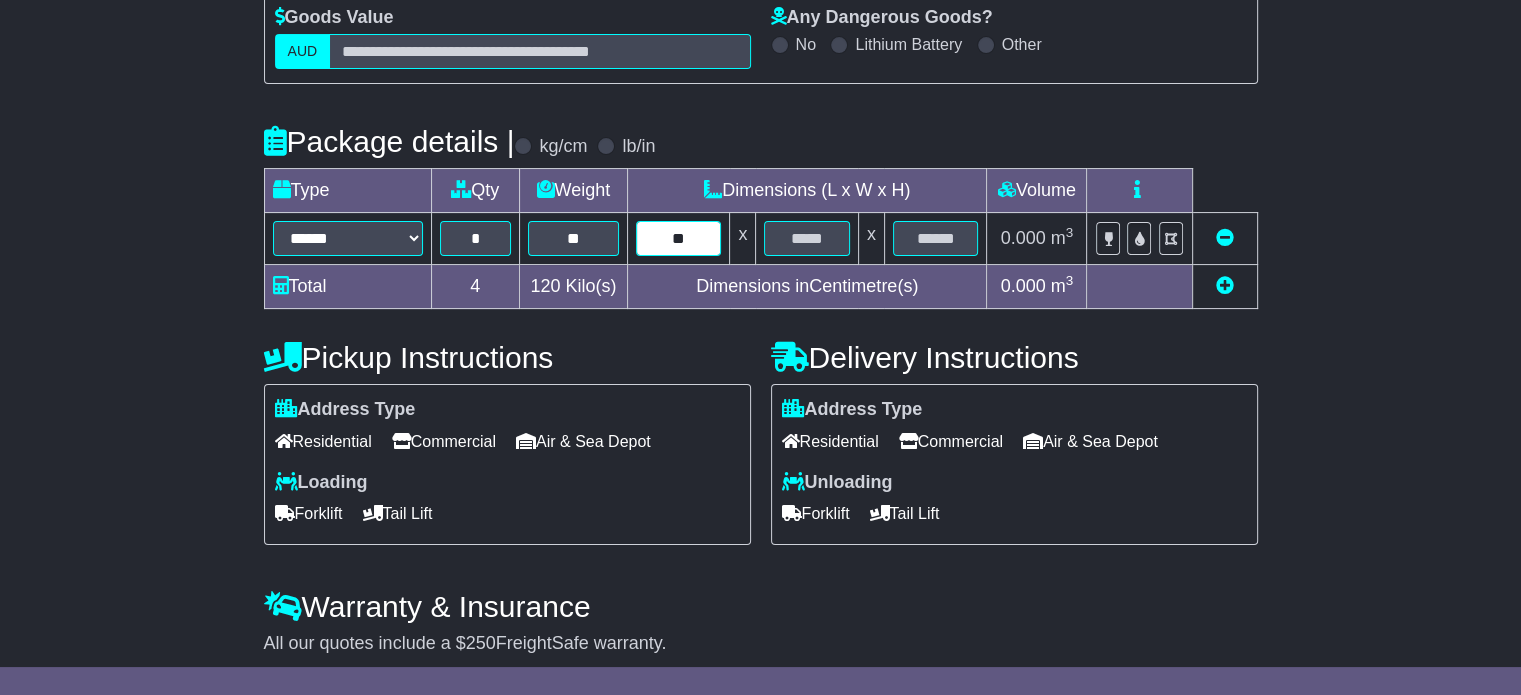 type on "**" 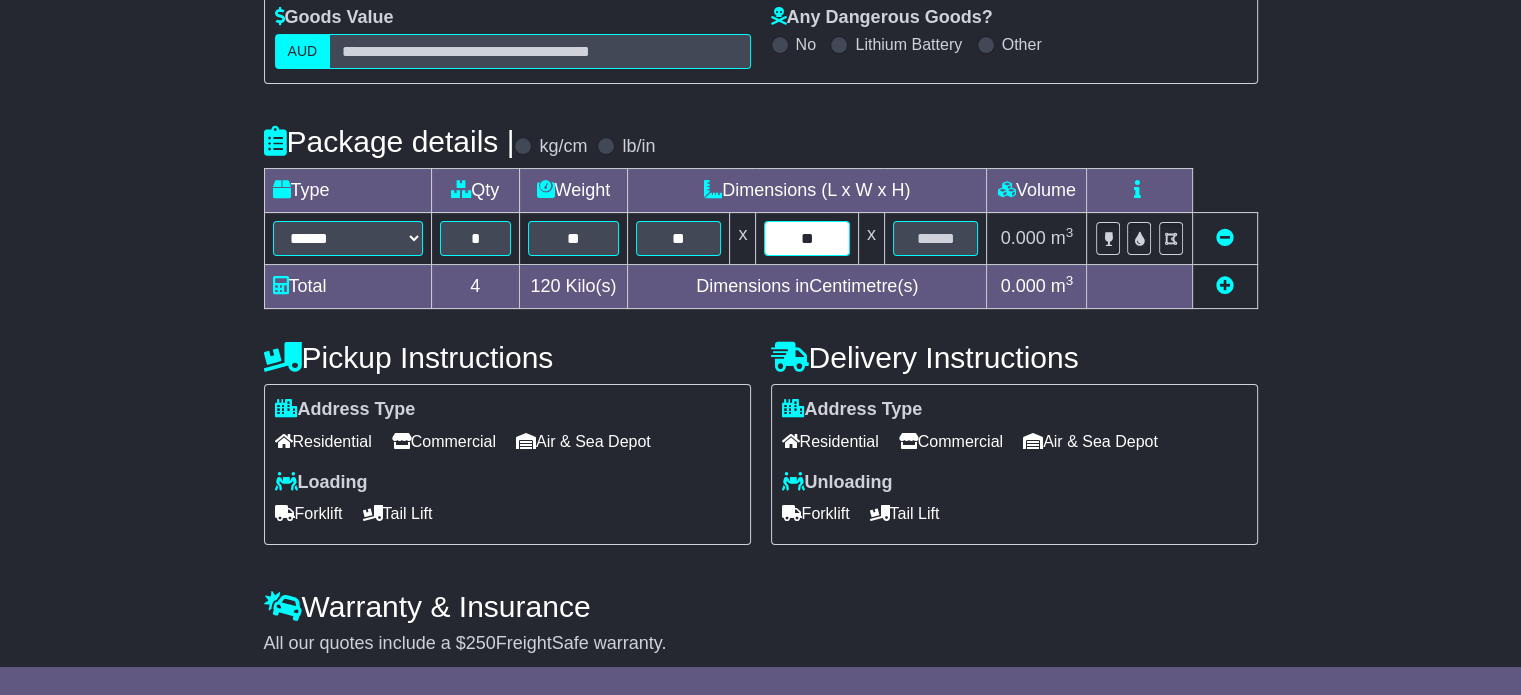 type on "**" 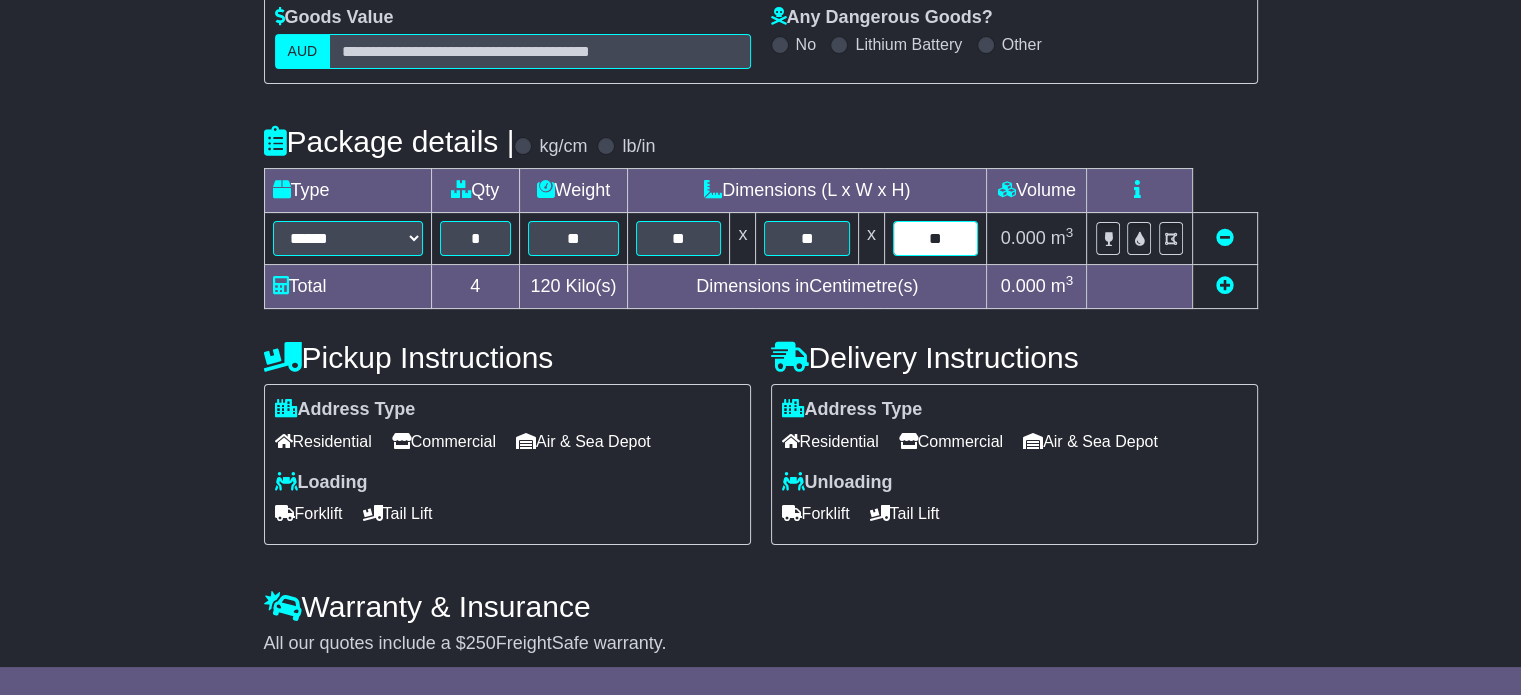 type on "**" 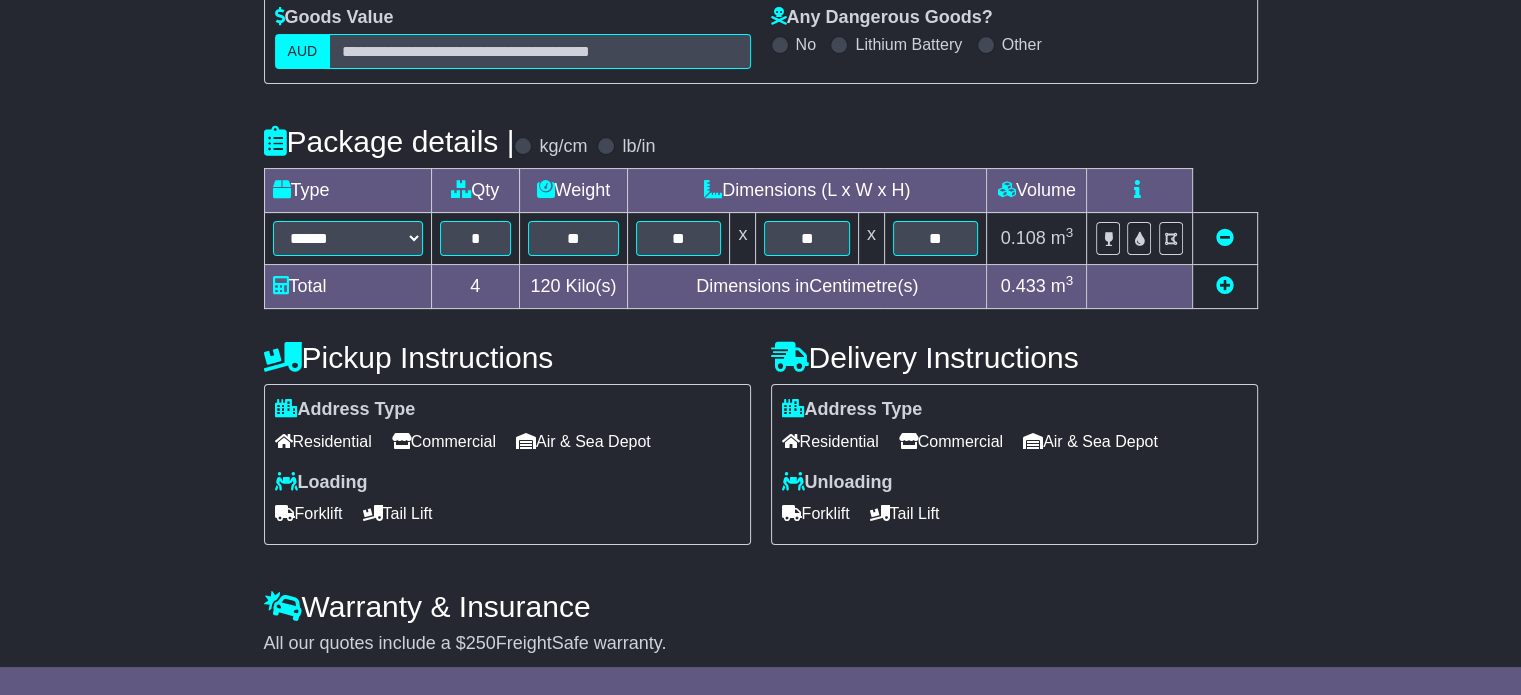 scroll, scrollTop: 382, scrollLeft: 0, axis: vertical 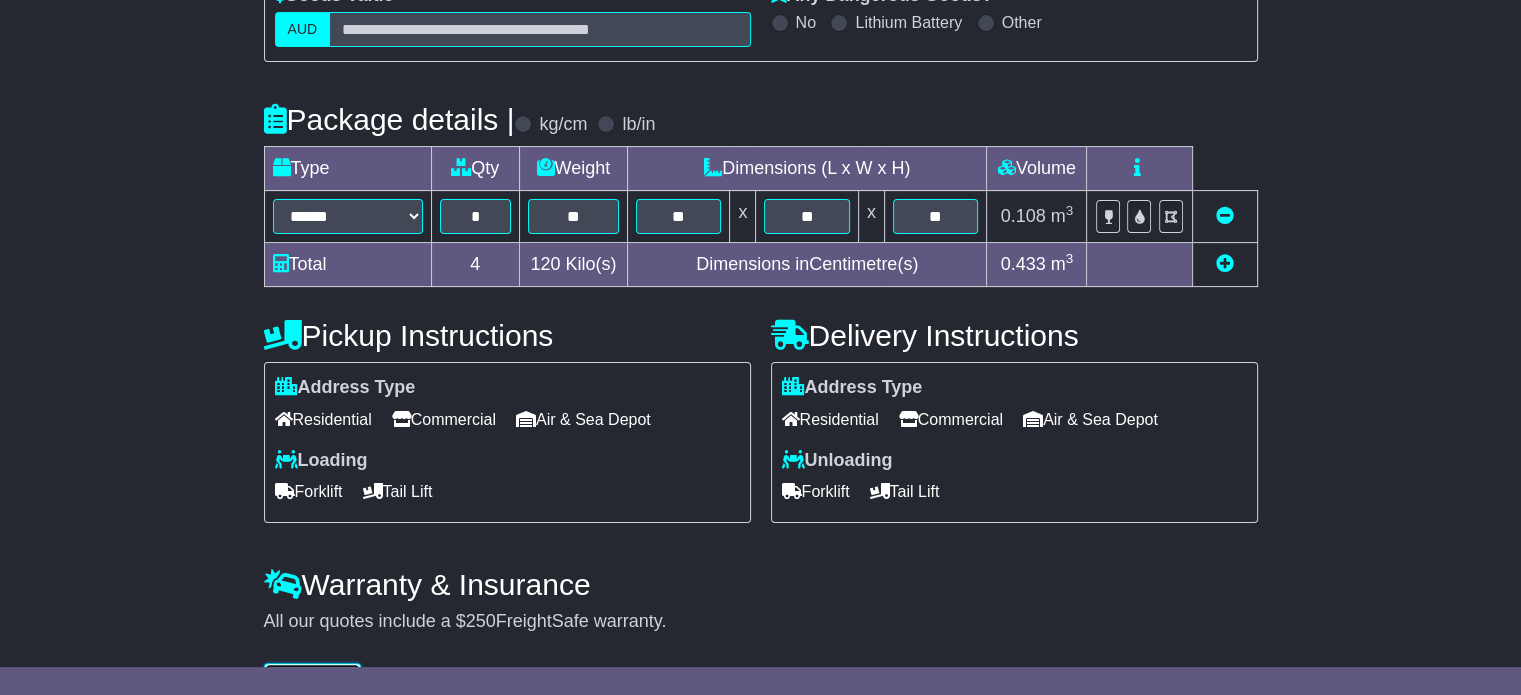 type 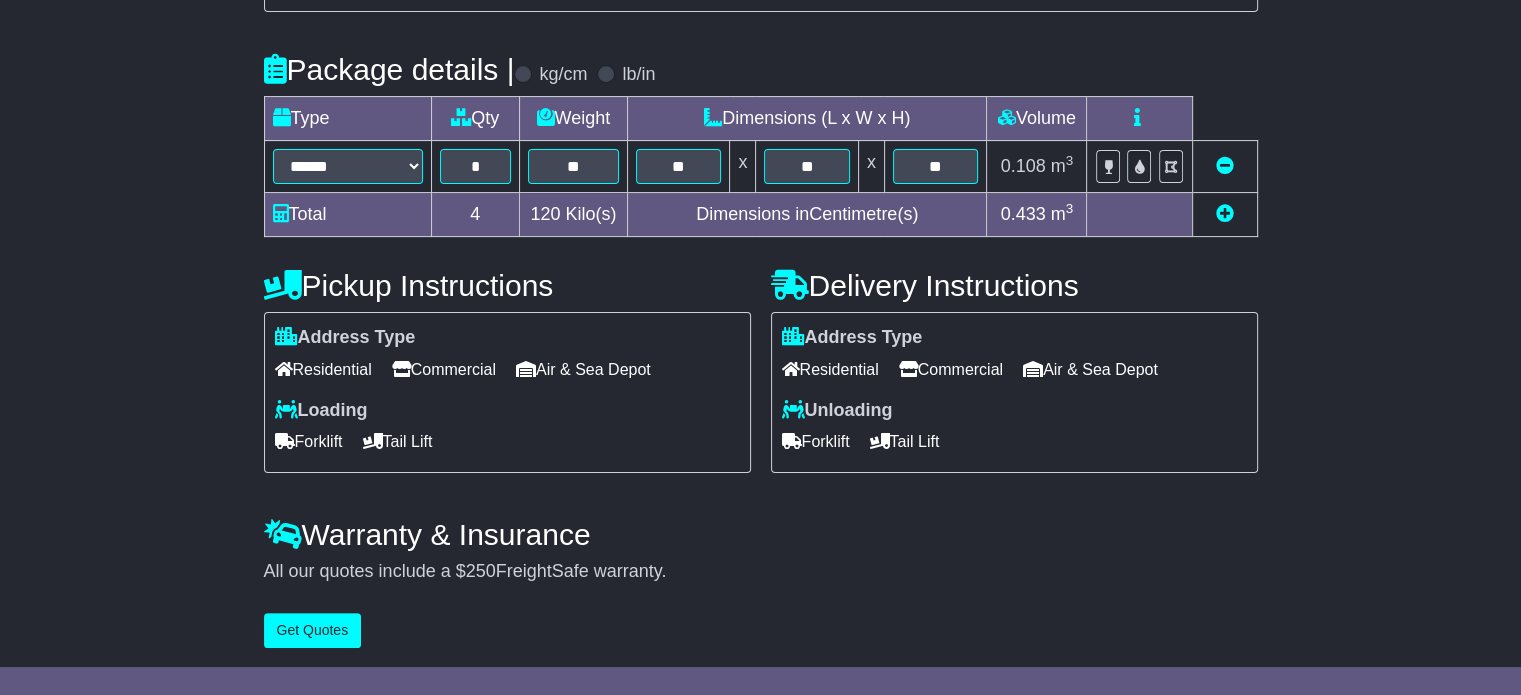 click on "Residential" at bounding box center (323, 369) 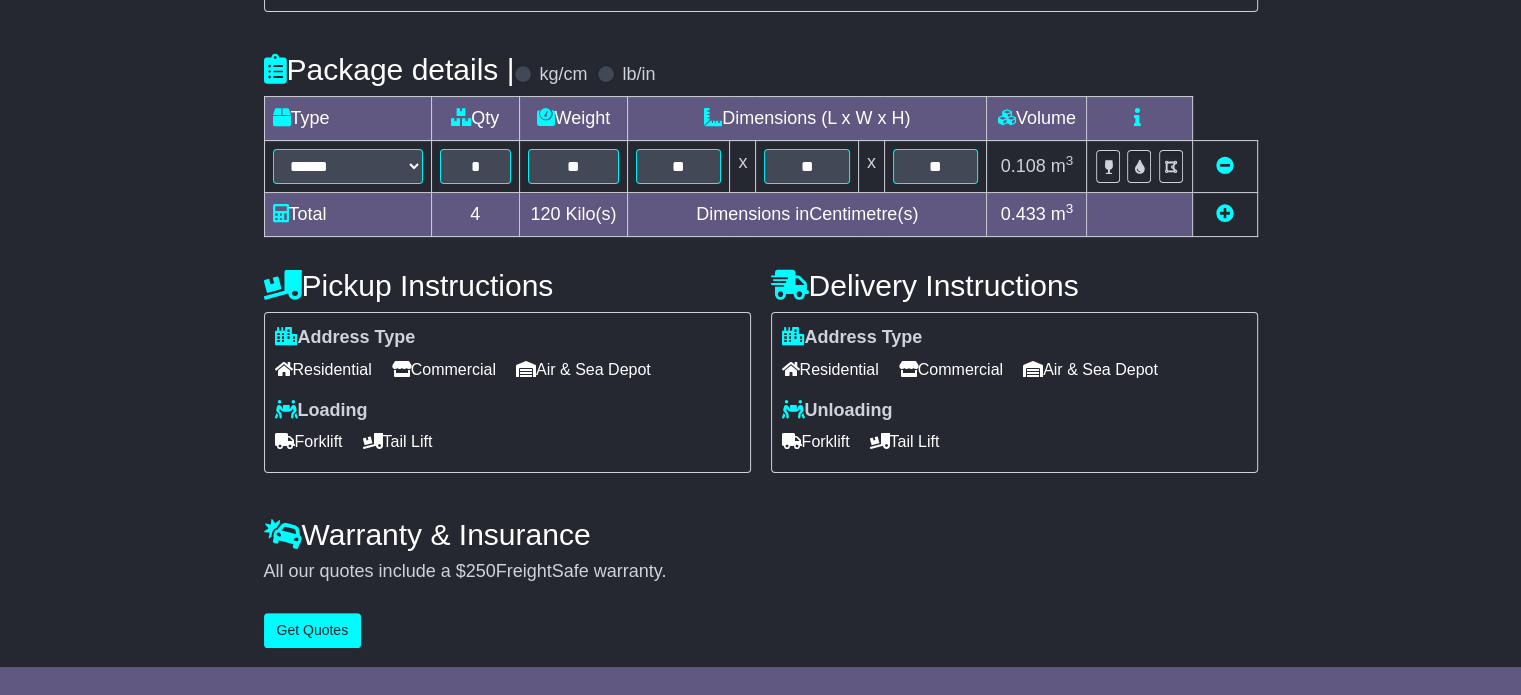 click on "Forklift" at bounding box center [816, 441] 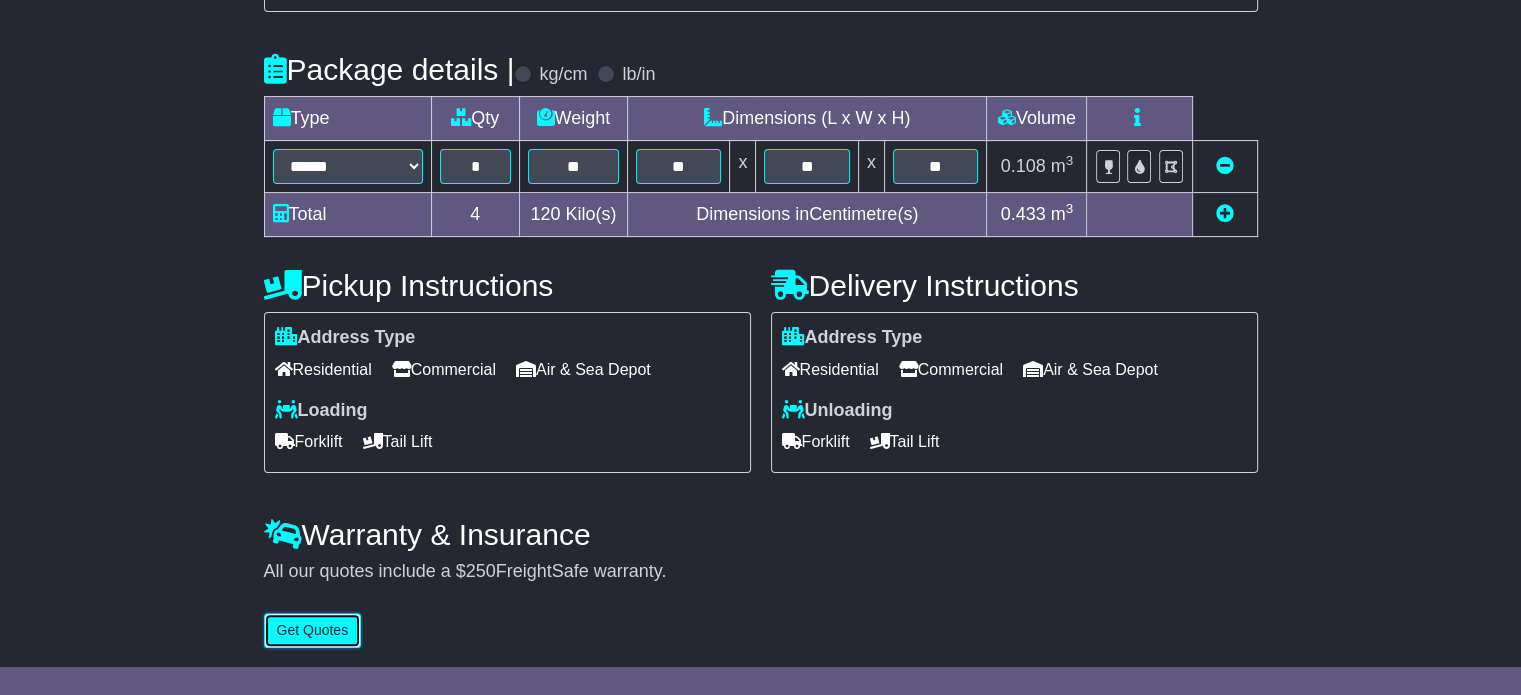 click on "Get Quotes" at bounding box center (313, 630) 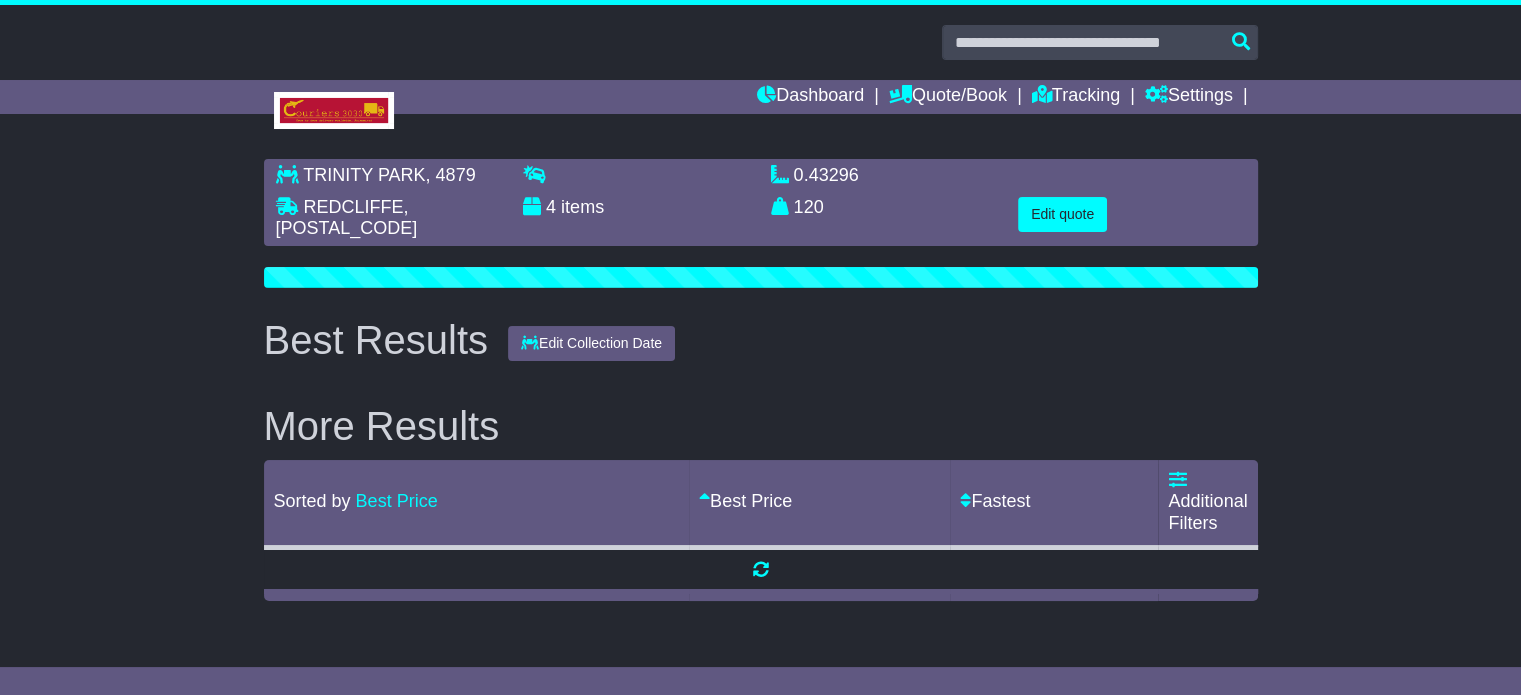 scroll, scrollTop: 0, scrollLeft: 0, axis: both 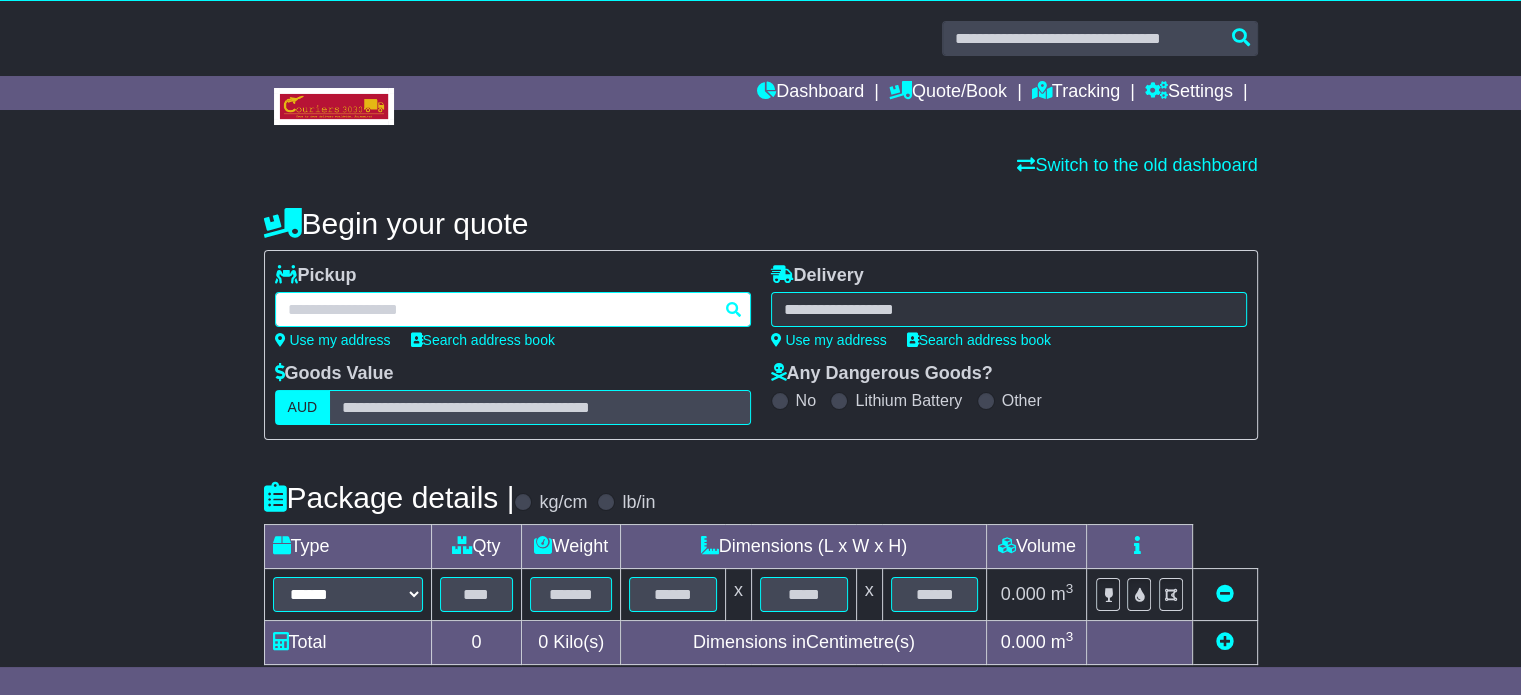 click at bounding box center [513, 309] 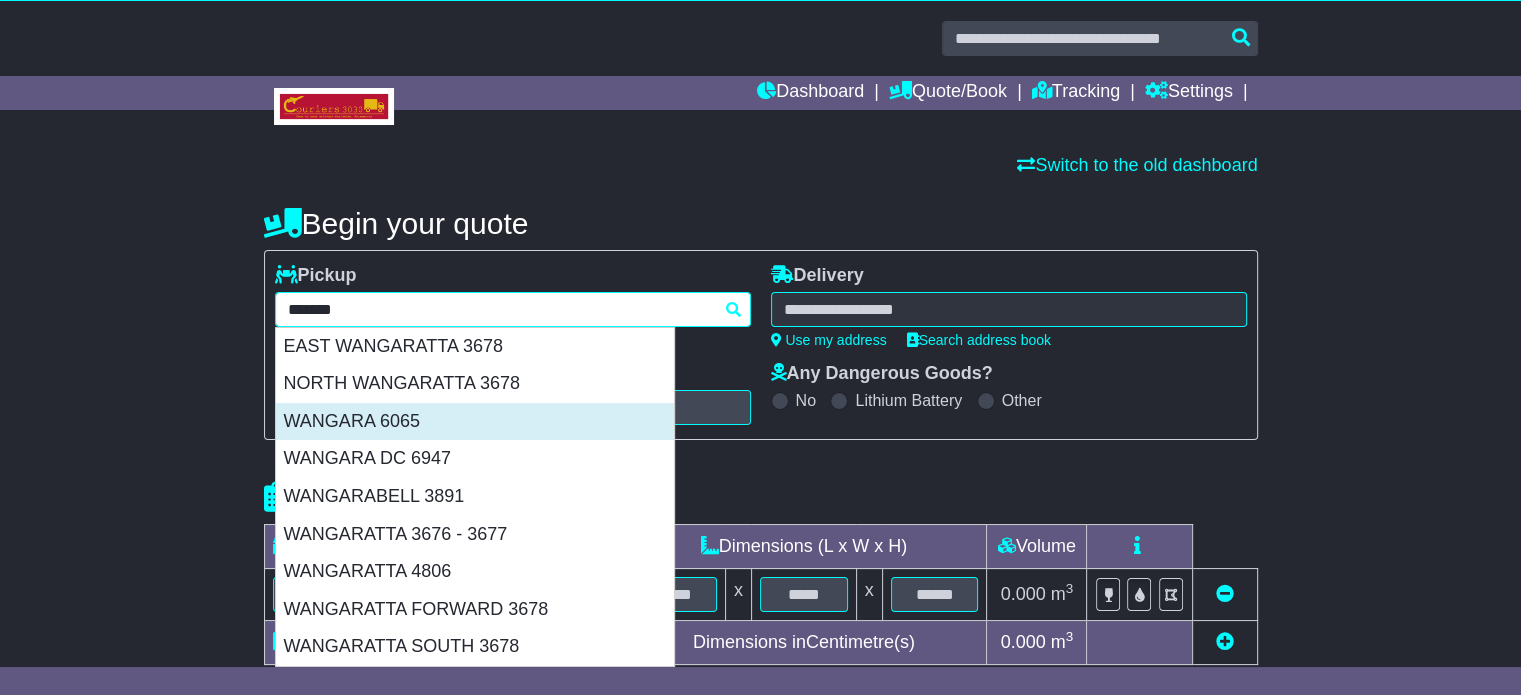 click on "WANGARA 6065" at bounding box center (475, 422) 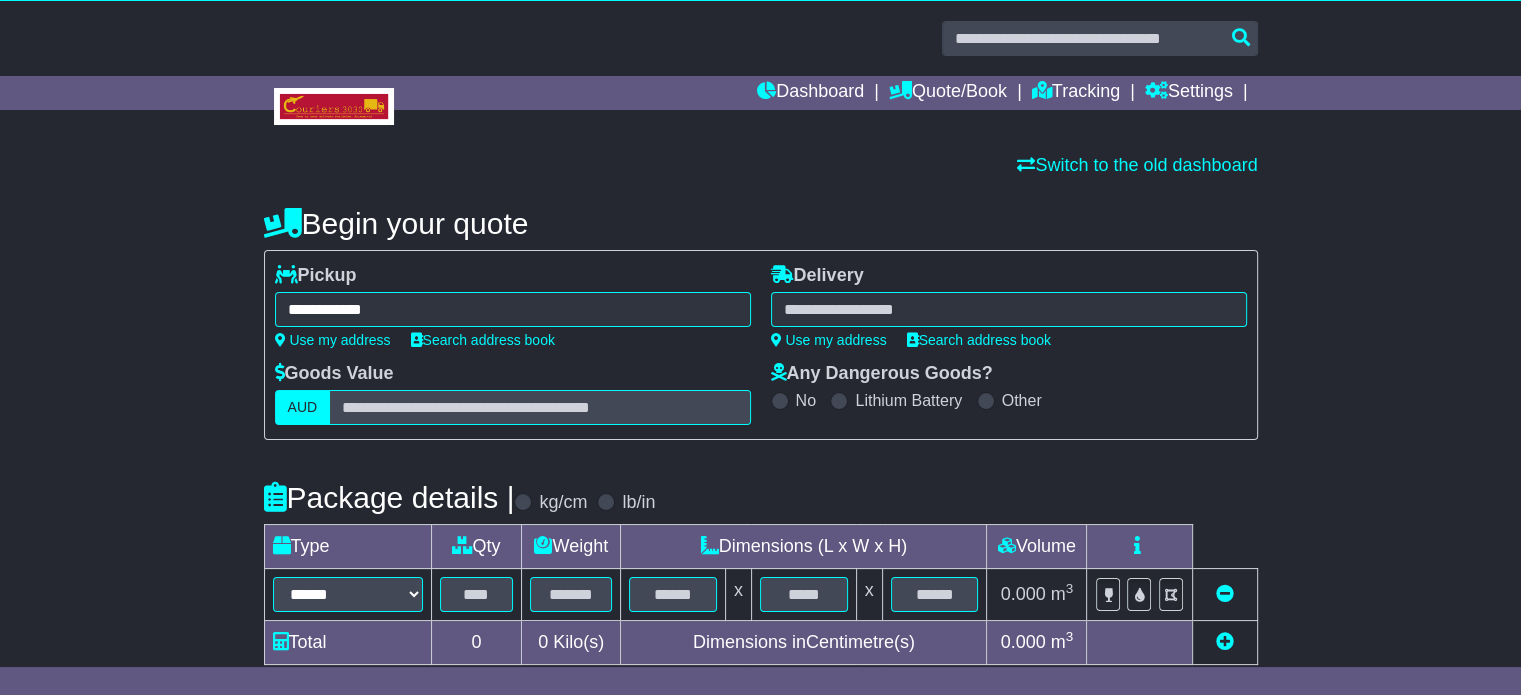 type on "**********" 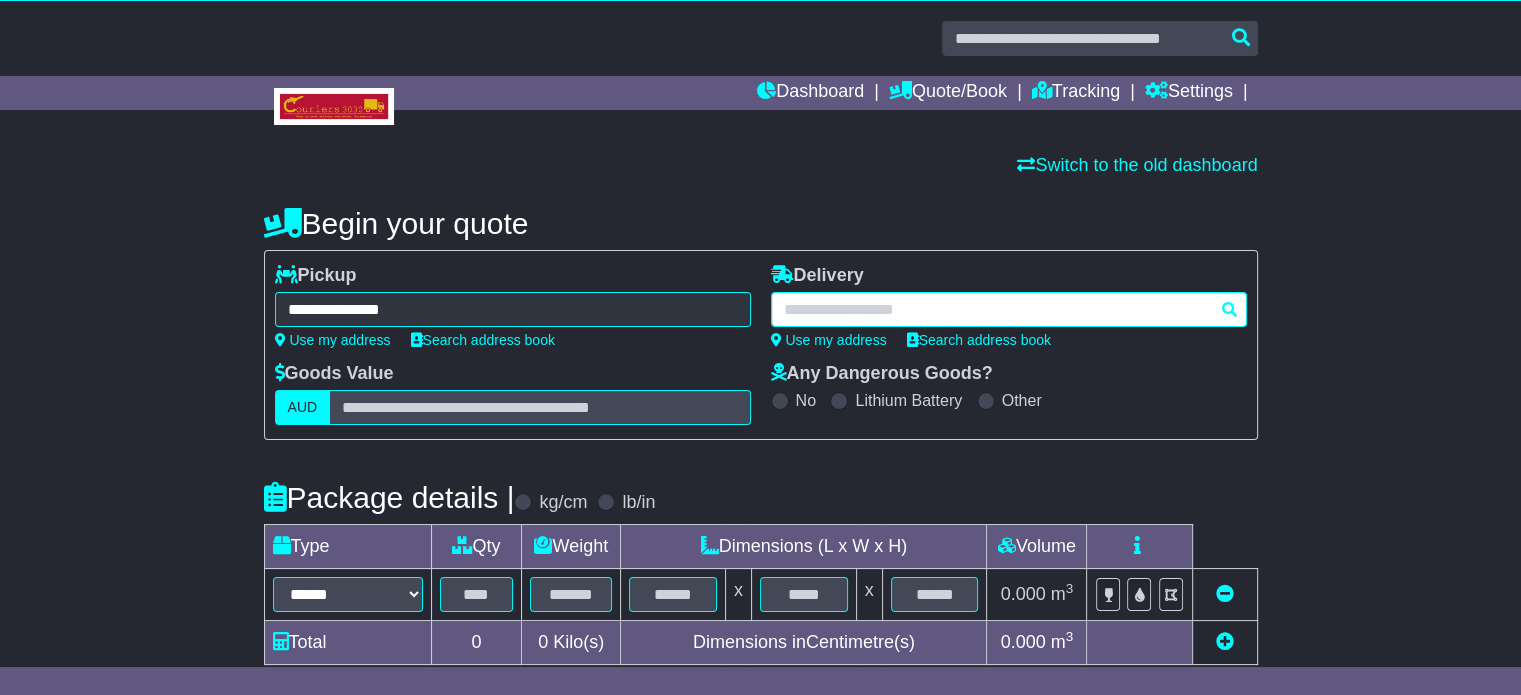 click at bounding box center [1009, 309] 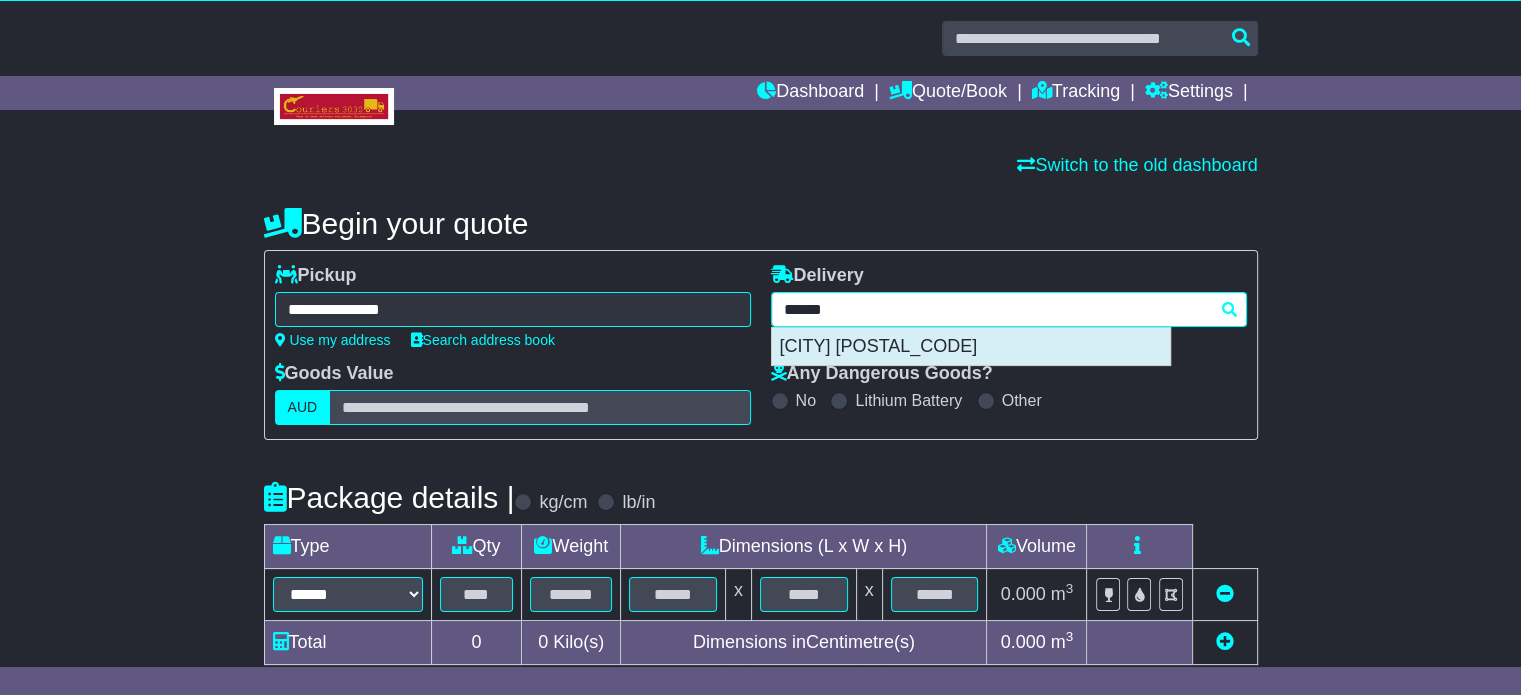 click on "BURRUP 6714" at bounding box center (971, 347) 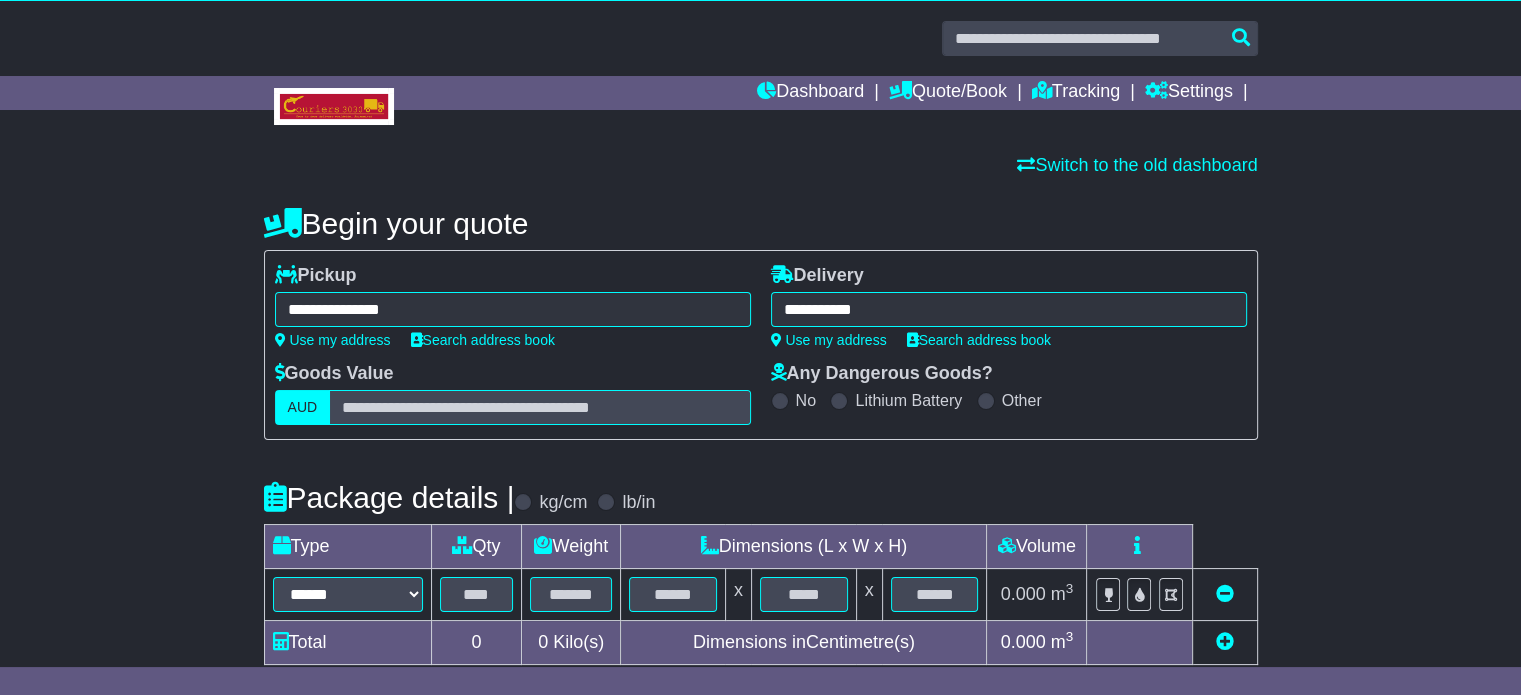 type on "**********" 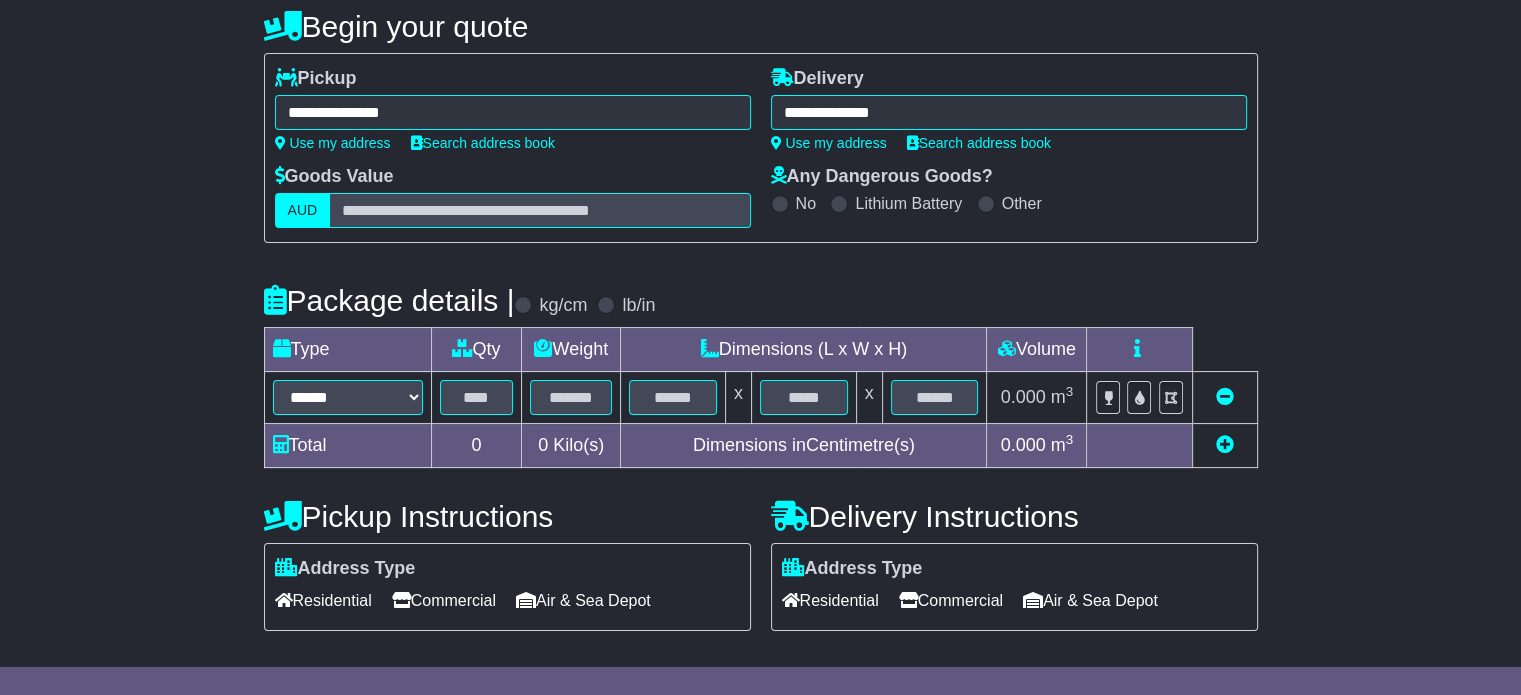 scroll, scrollTop: 360, scrollLeft: 0, axis: vertical 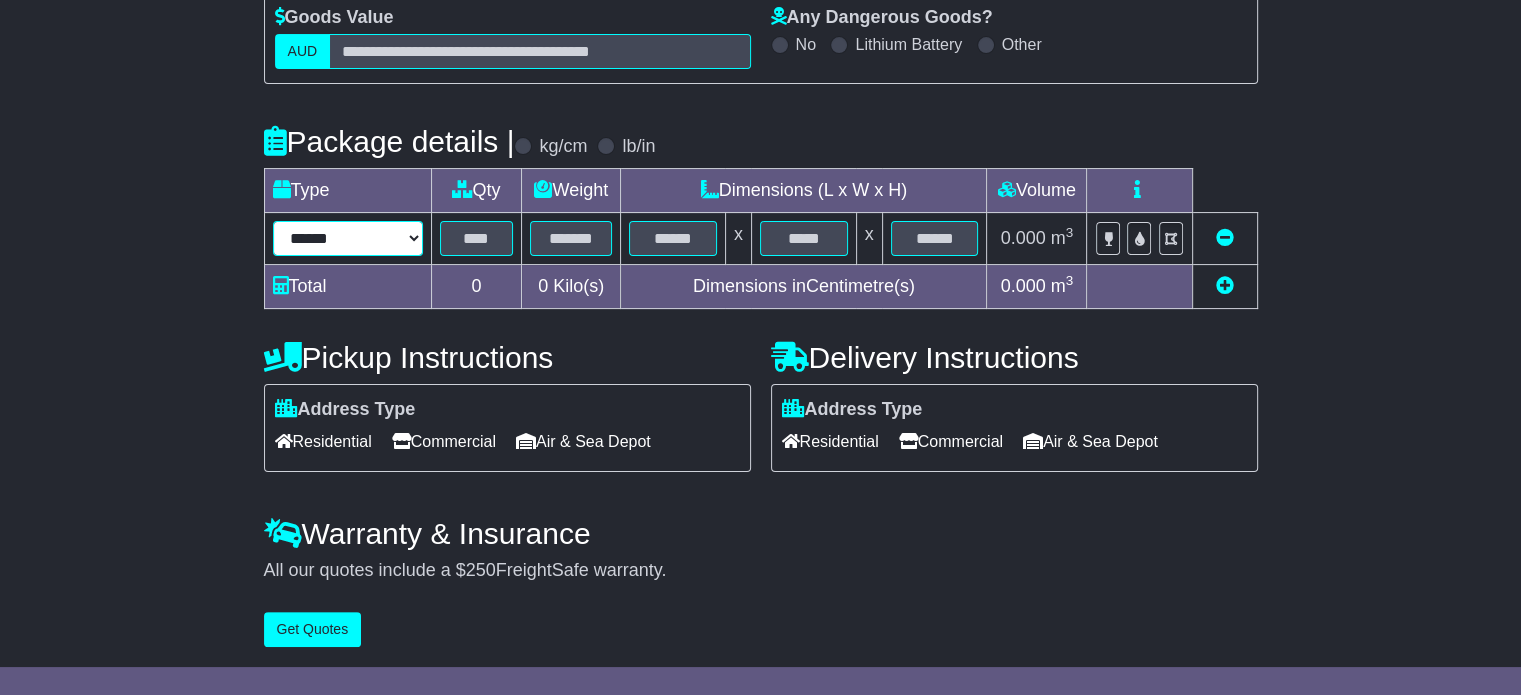 click on "****** ****** *** ******** ***** **** **** ****** *** *******" at bounding box center [348, 238] 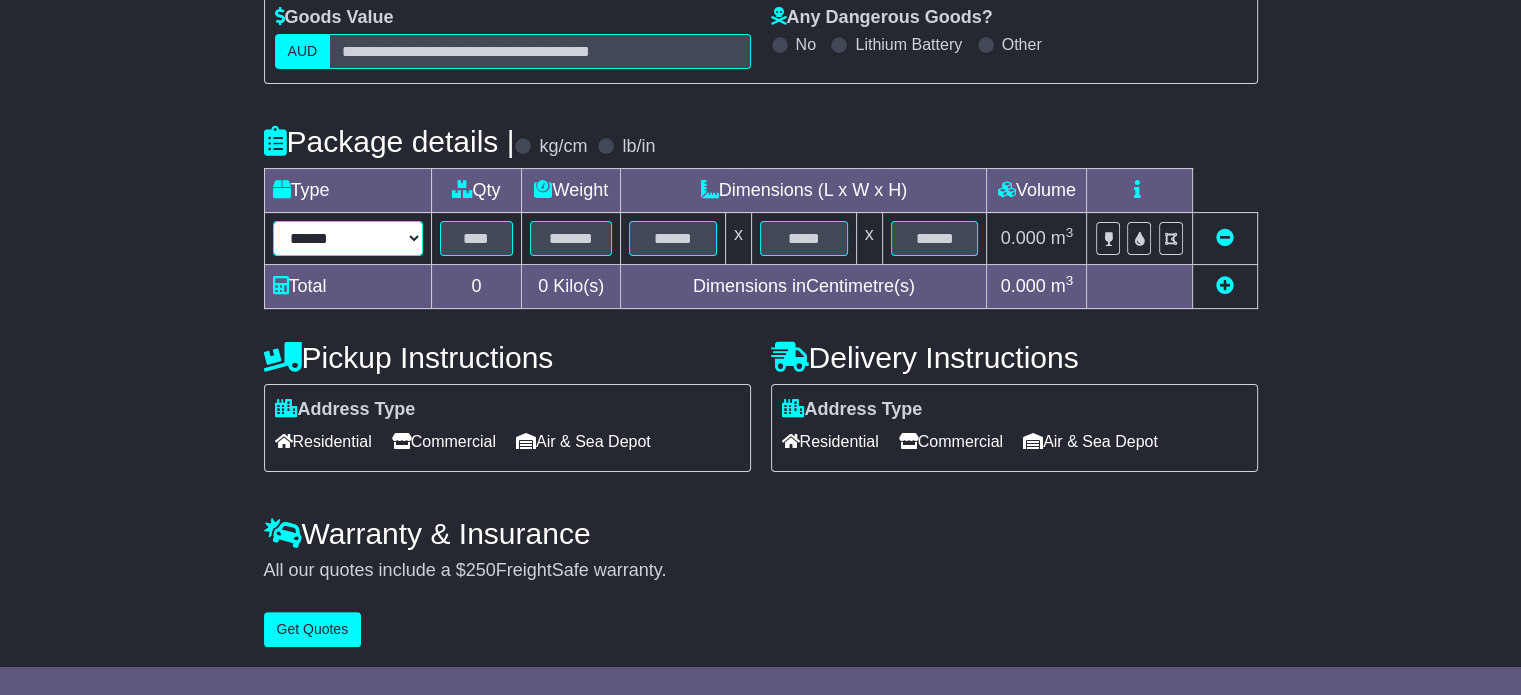 select on "*****" 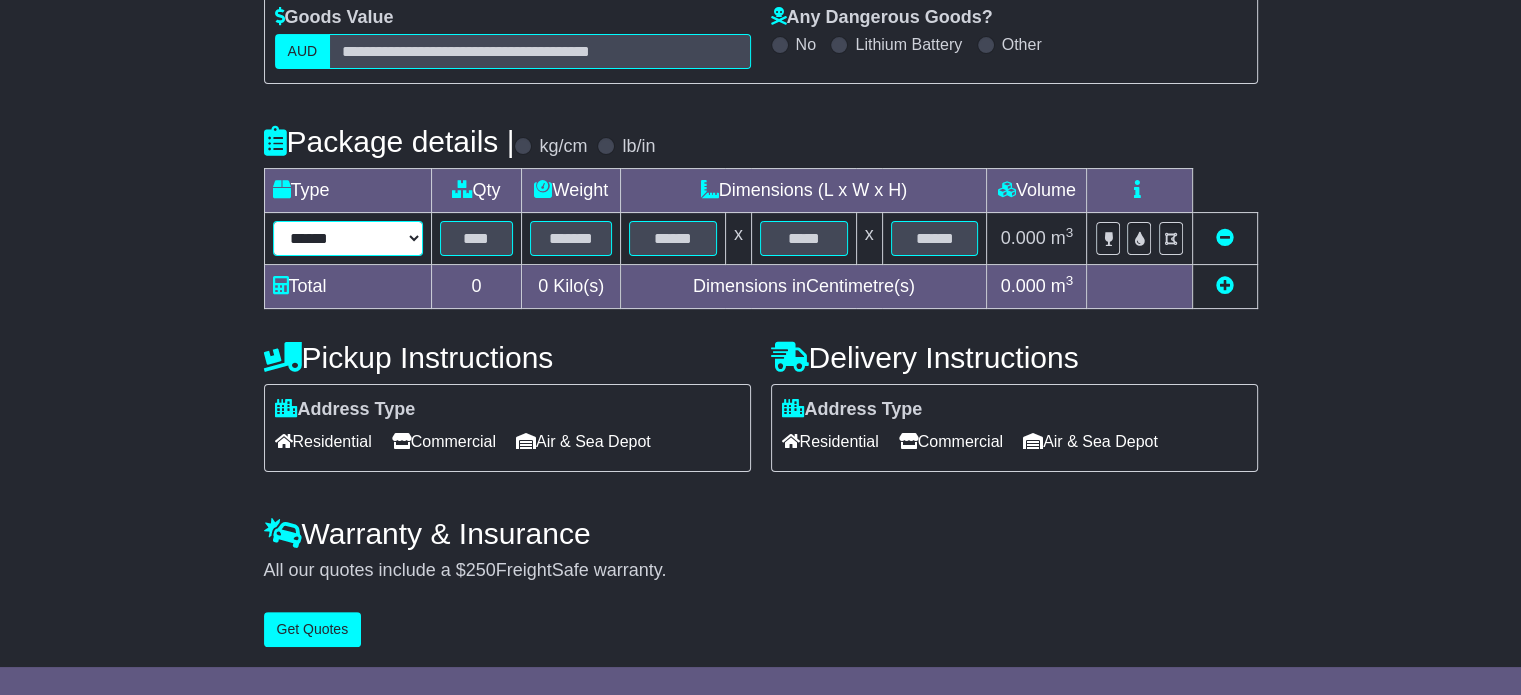 click on "****** ****** *** ******** ***** **** **** ****** *** *******" at bounding box center (348, 238) 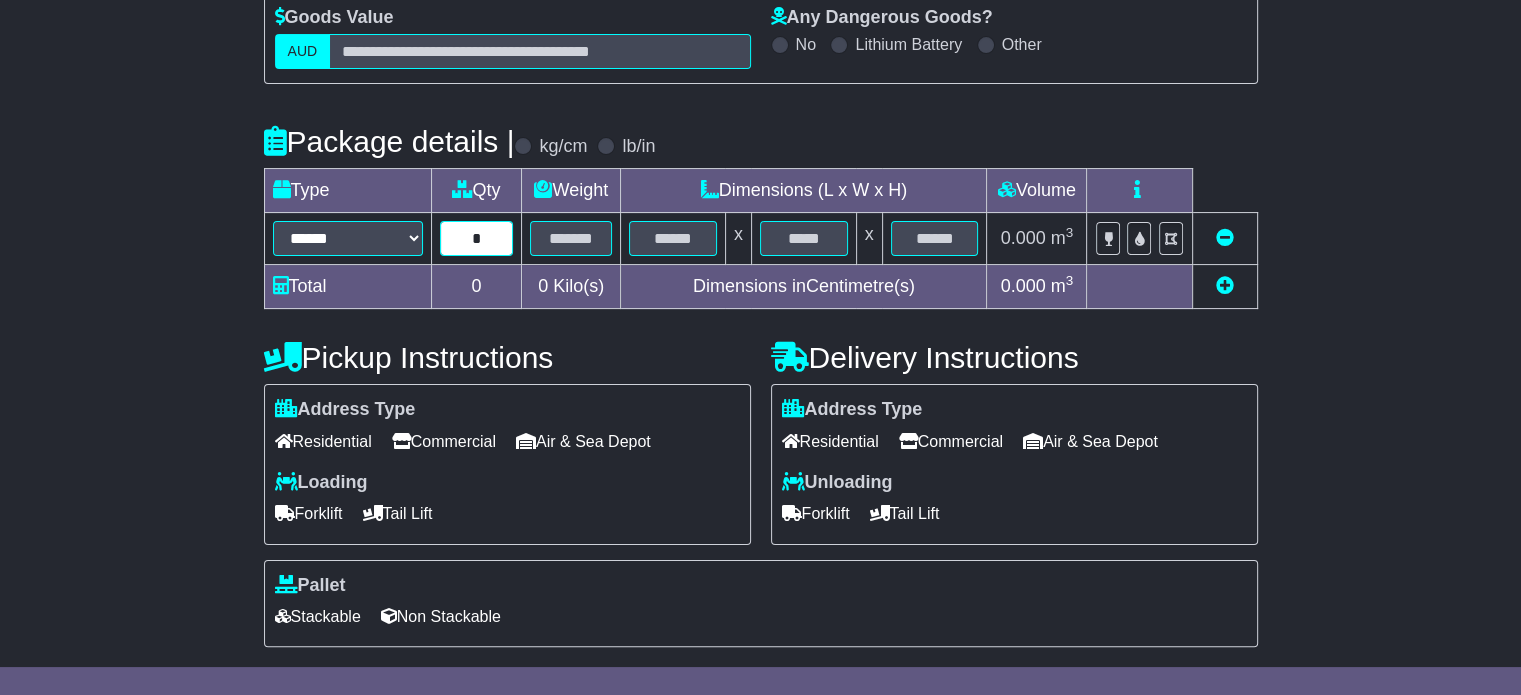 type on "*" 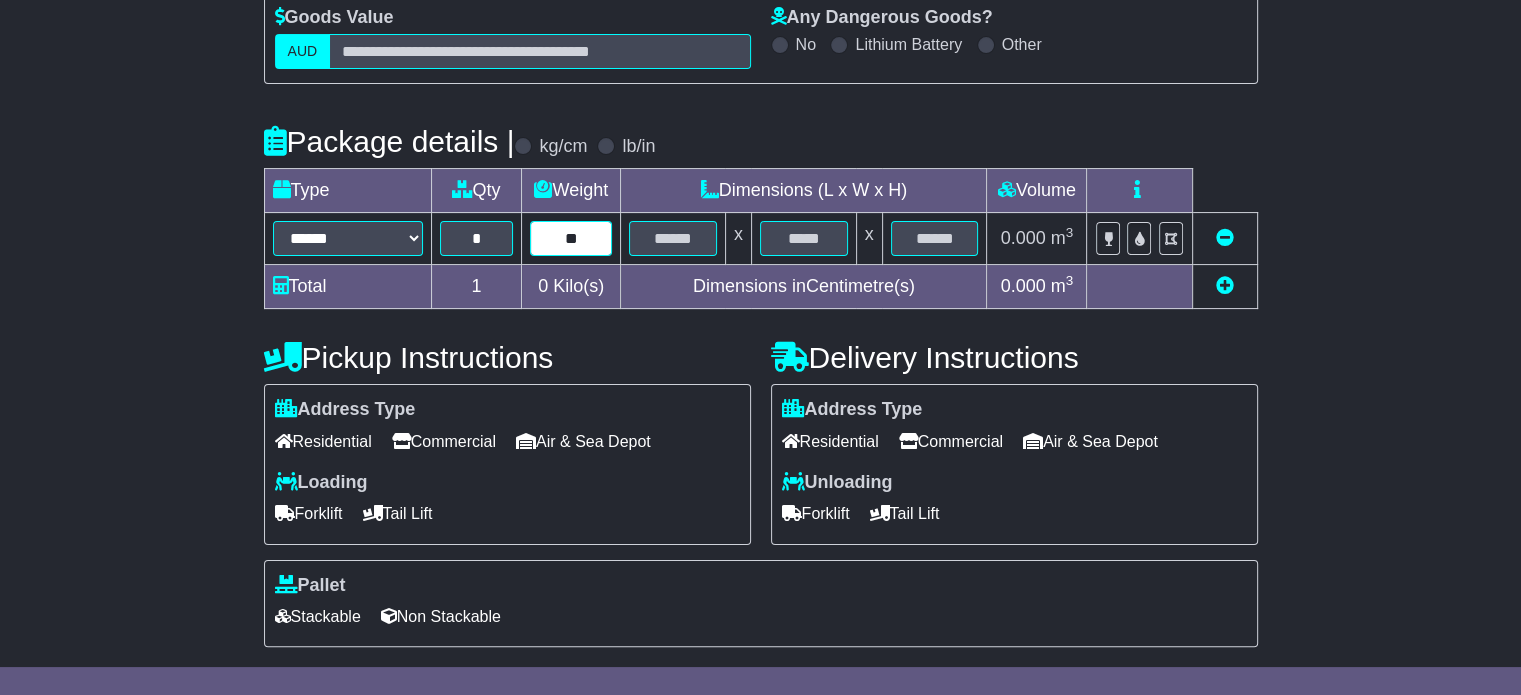 type on "**" 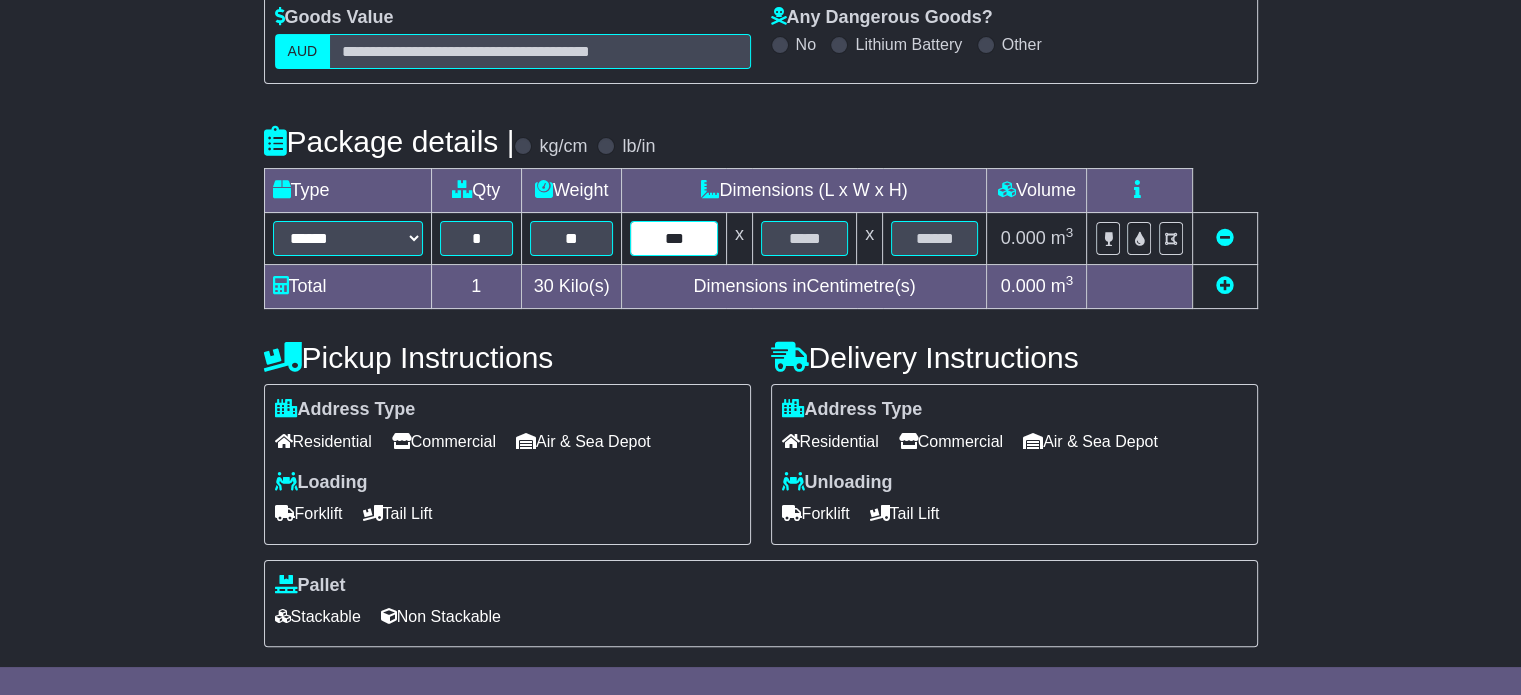 type on "***" 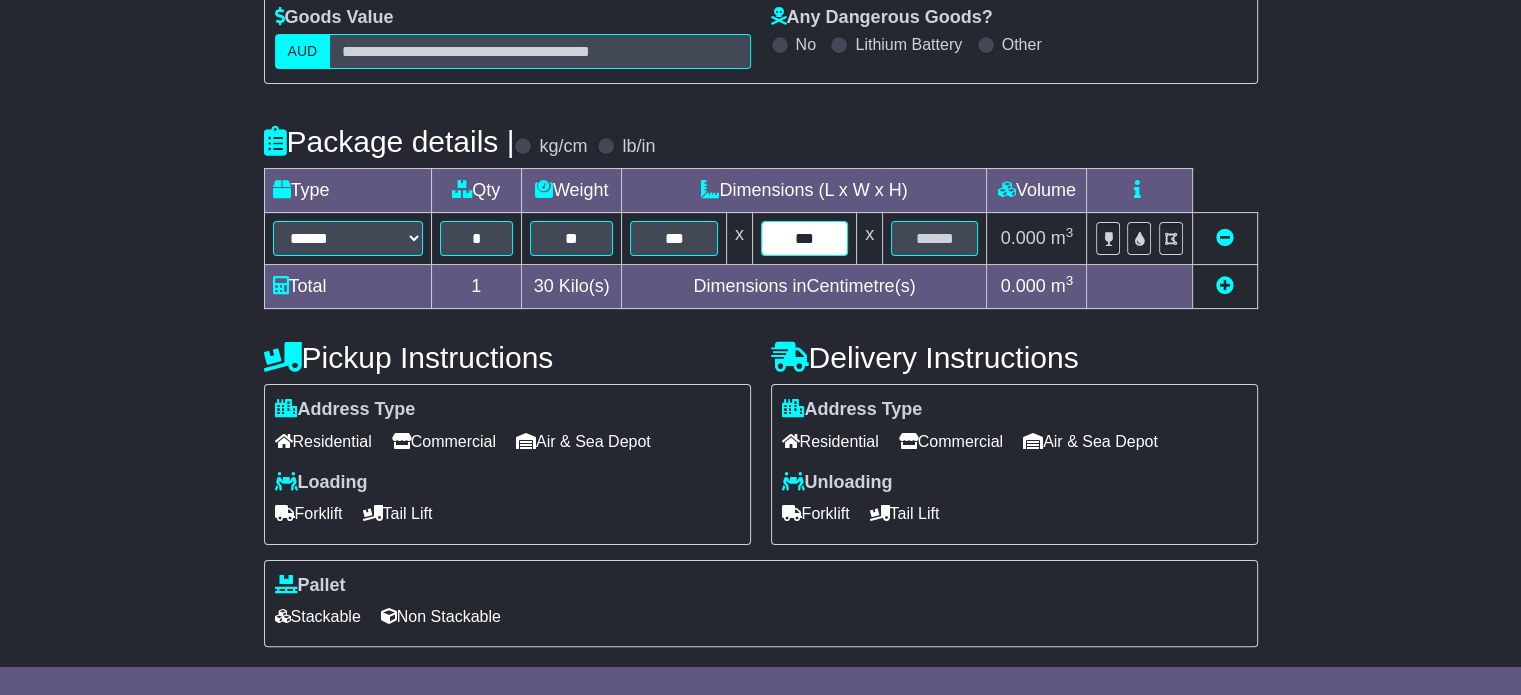 type on "***" 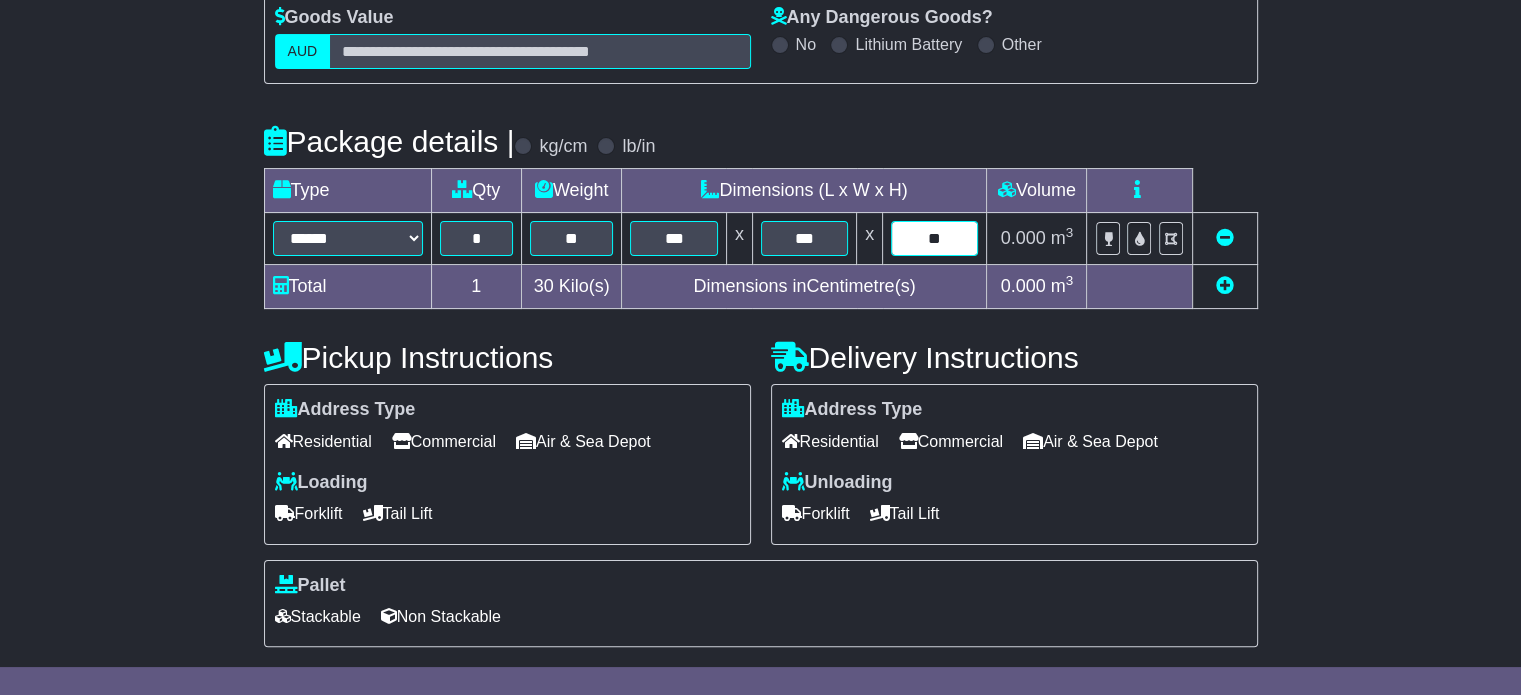 type on "**" 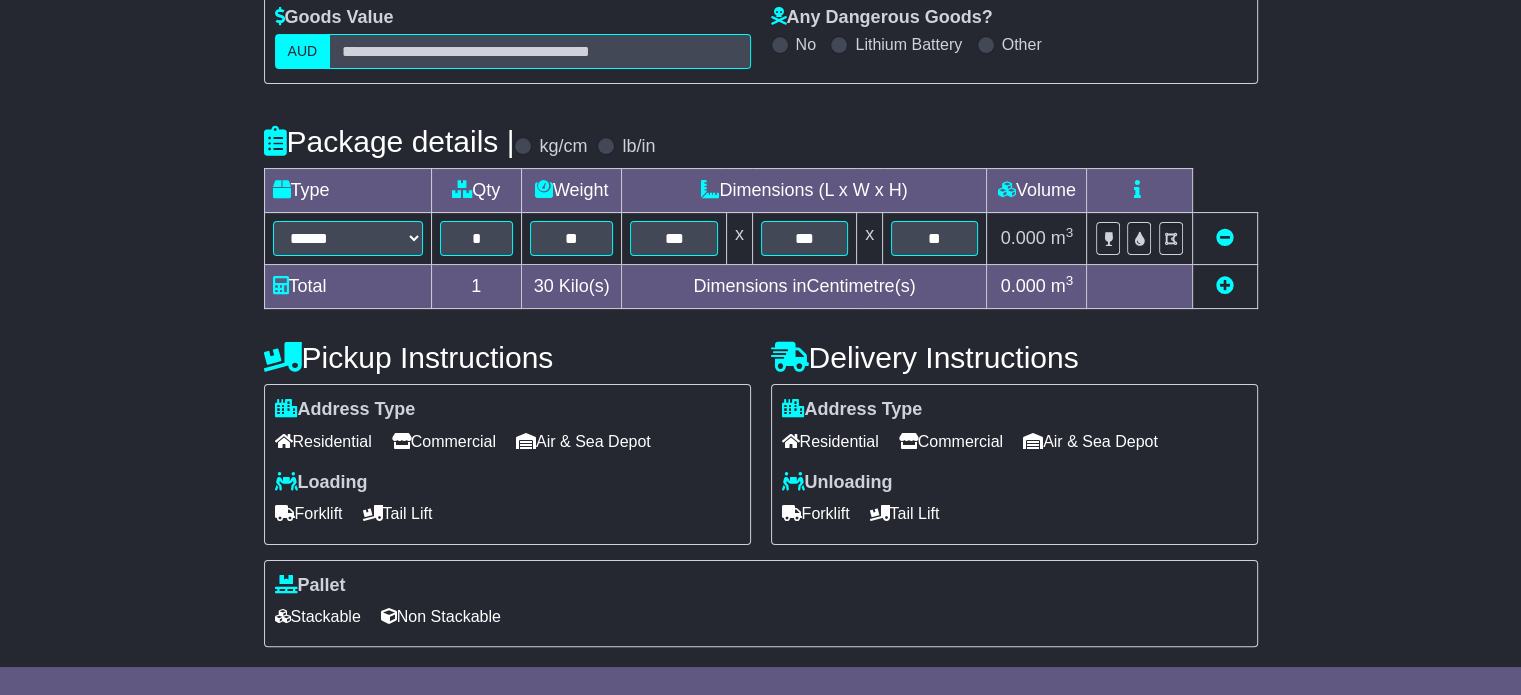 scroll, scrollTop: 535, scrollLeft: 0, axis: vertical 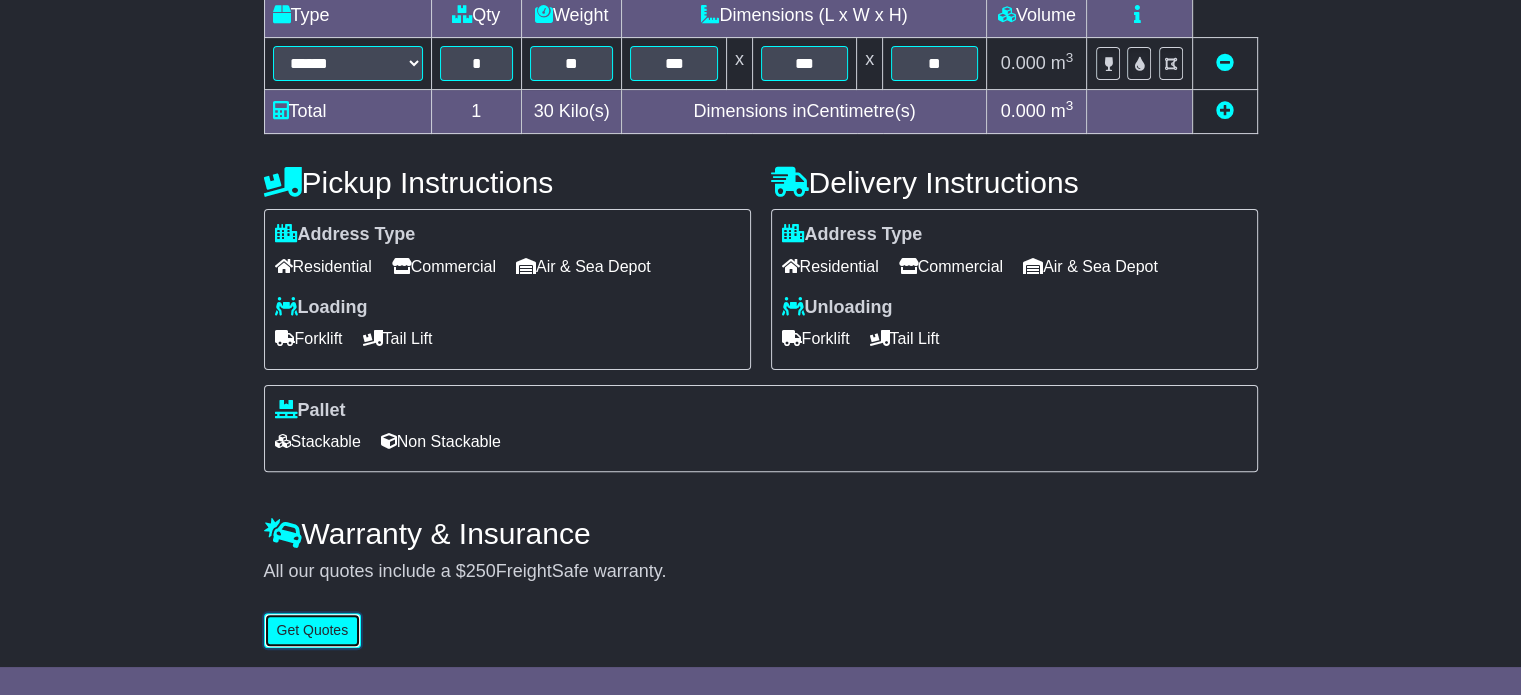 type 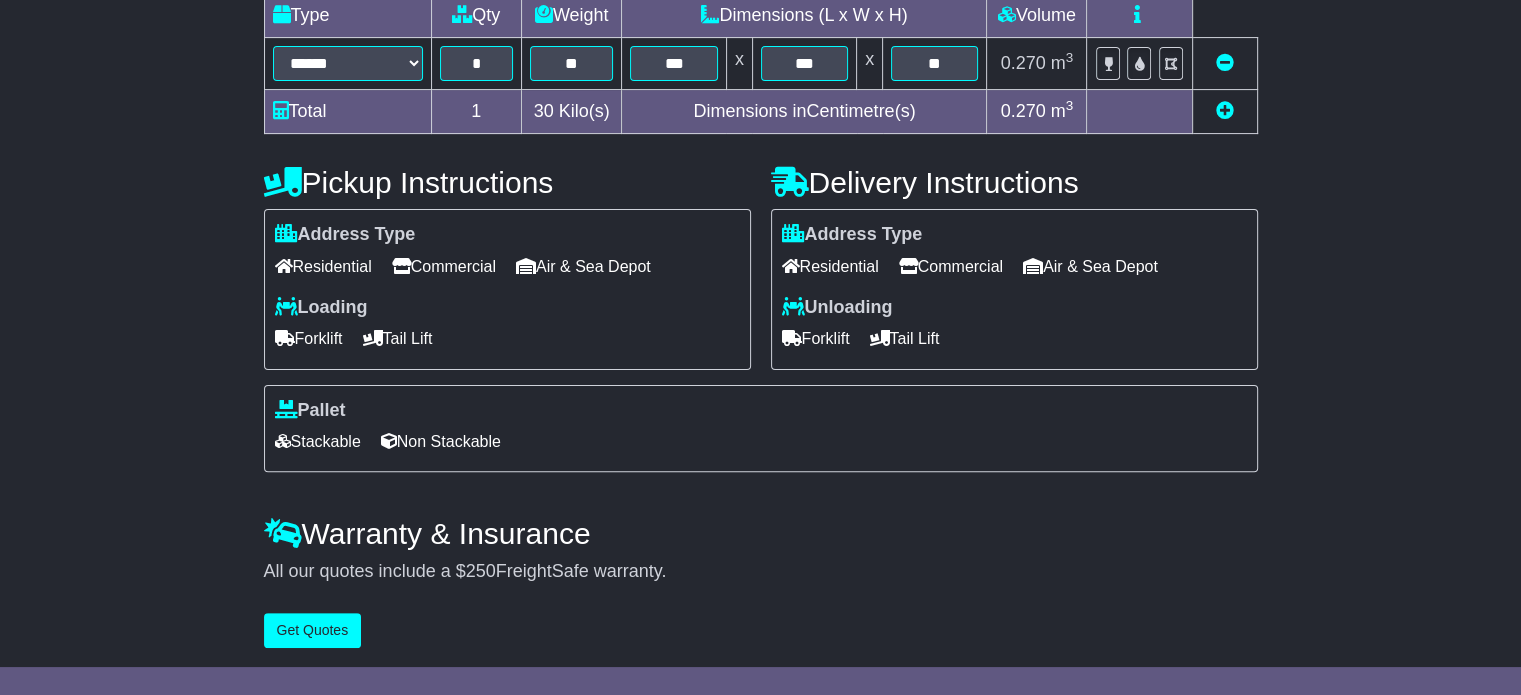click on "Commercial" at bounding box center (444, 266) 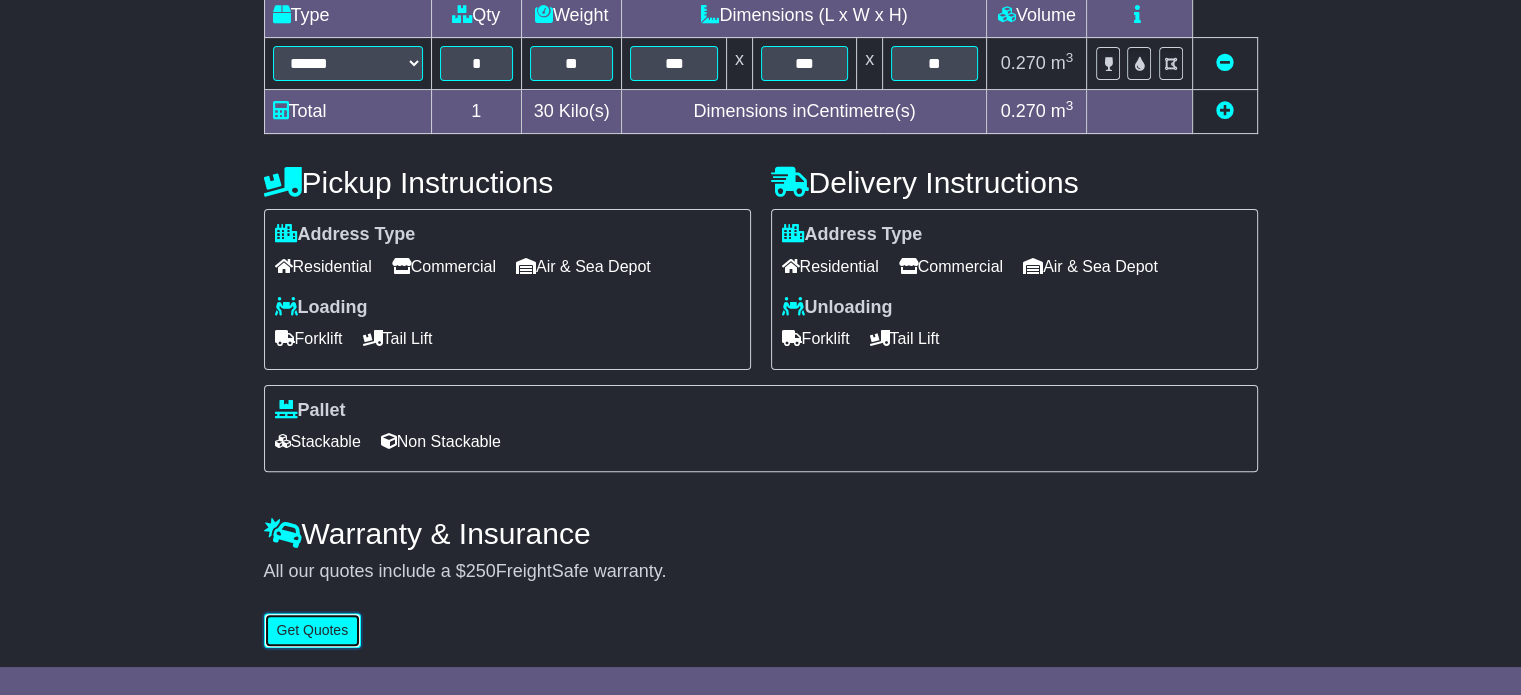click on "Get Quotes" at bounding box center (313, 630) 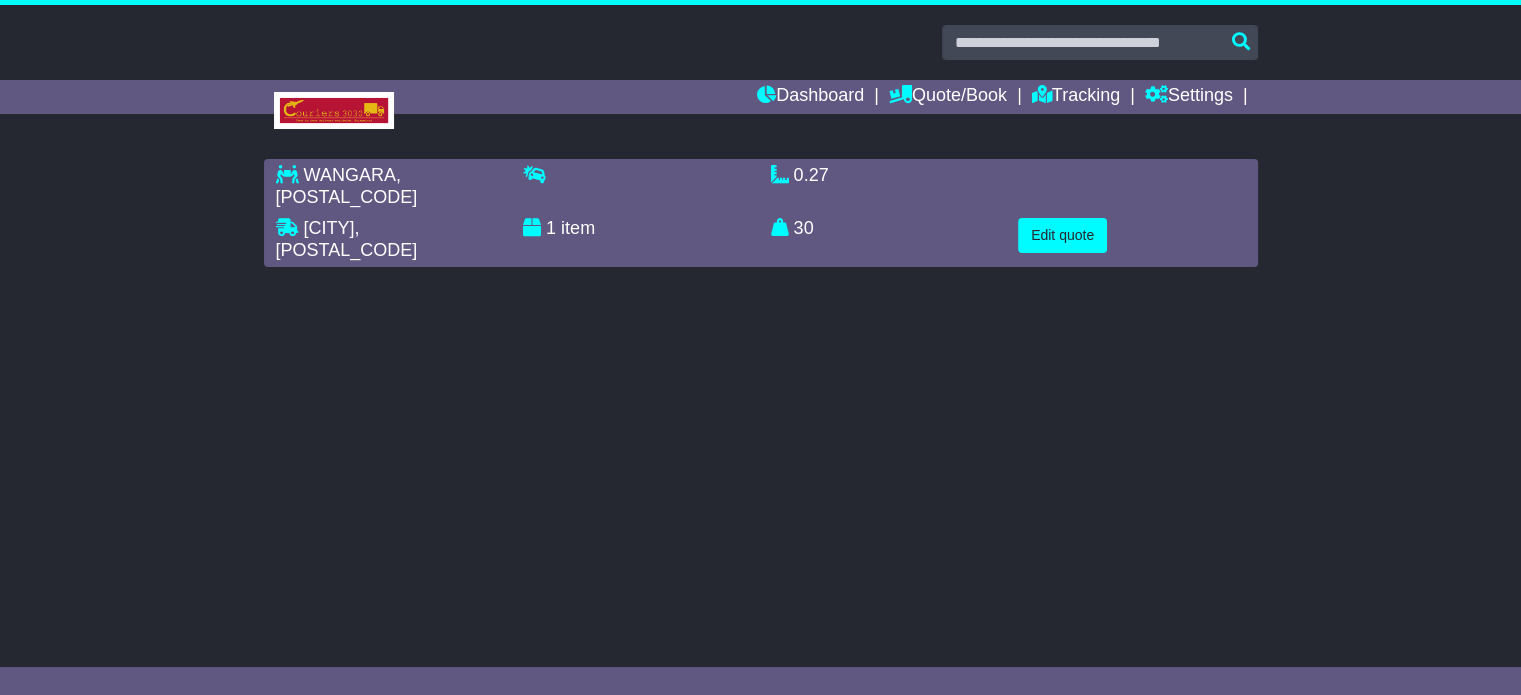 scroll, scrollTop: 0, scrollLeft: 0, axis: both 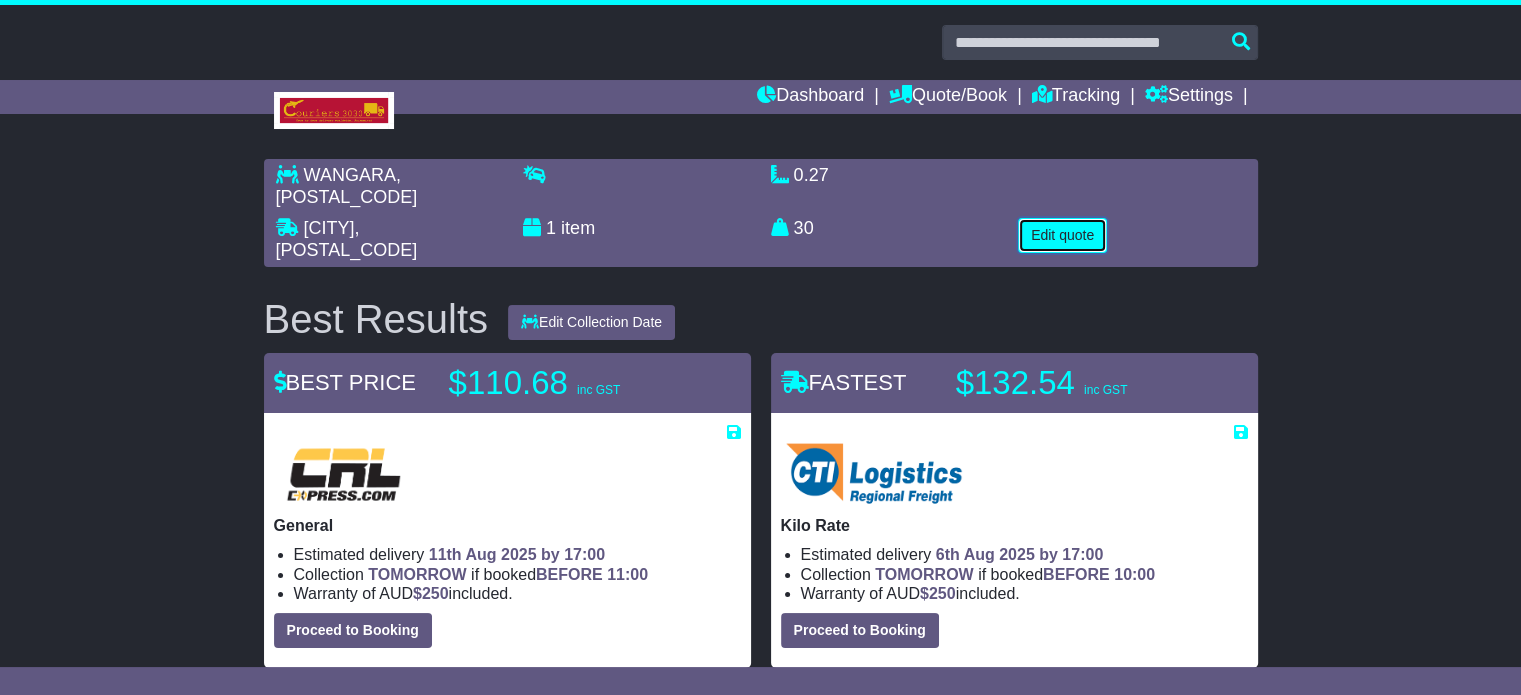 click on "Edit quote" at bounding box center (1062, 235) 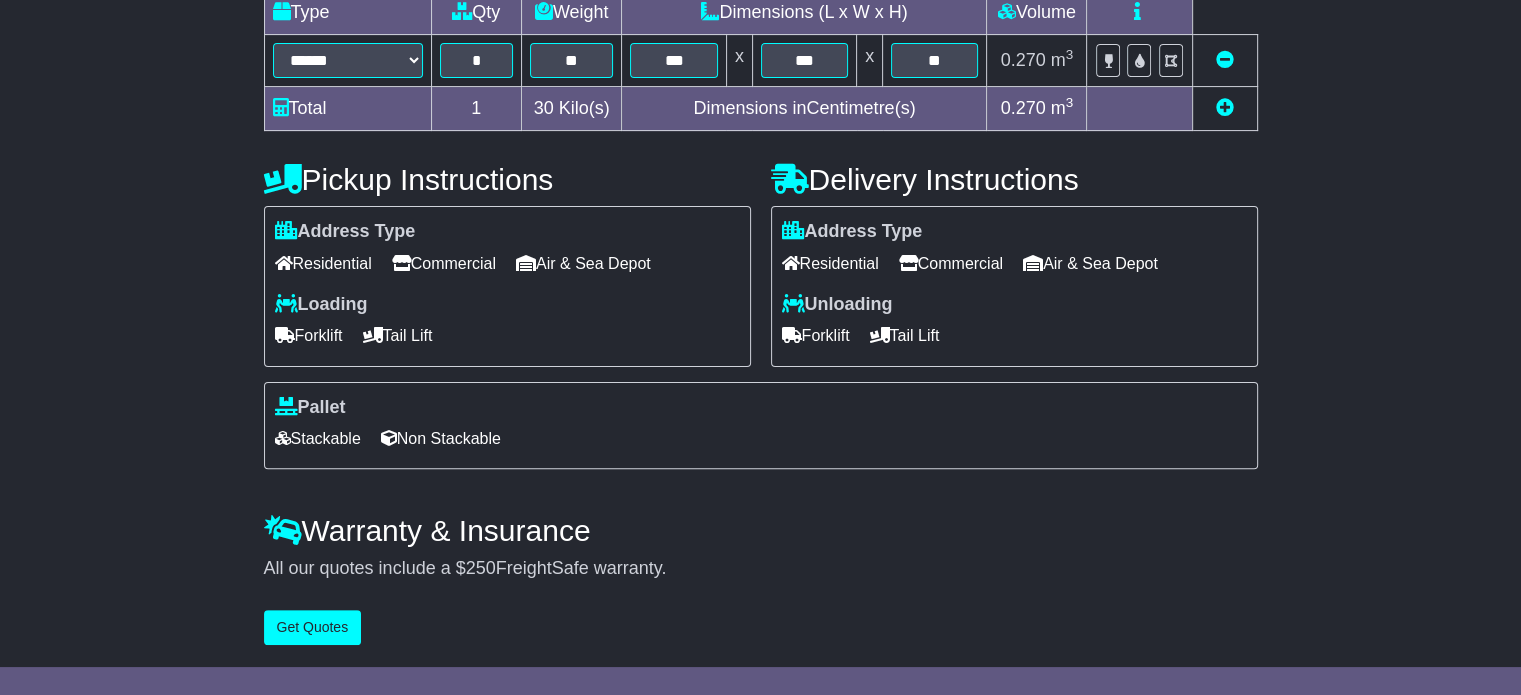 scroll, scrollTop: 540, scrollLeft: 0, axis: vertical 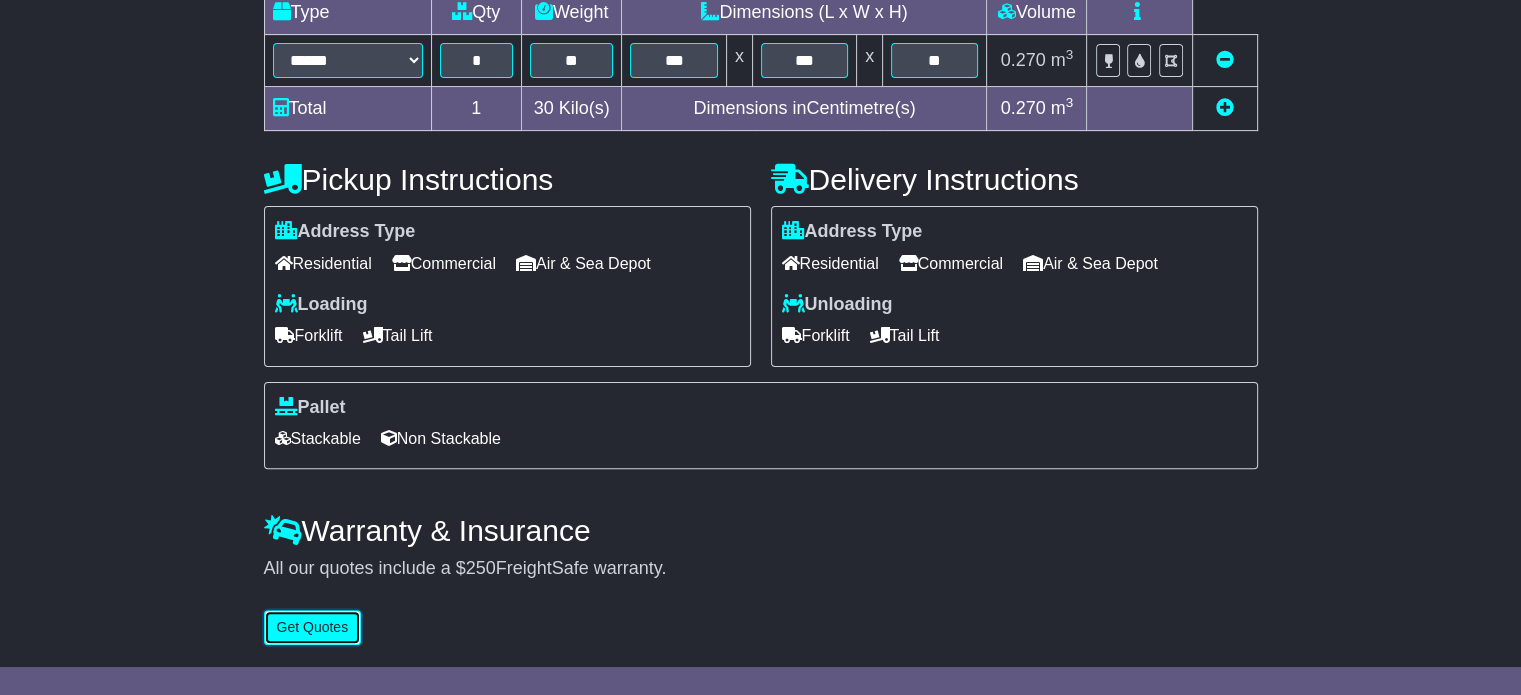 click on "Get Quotes" at bounding box center (313, 627) 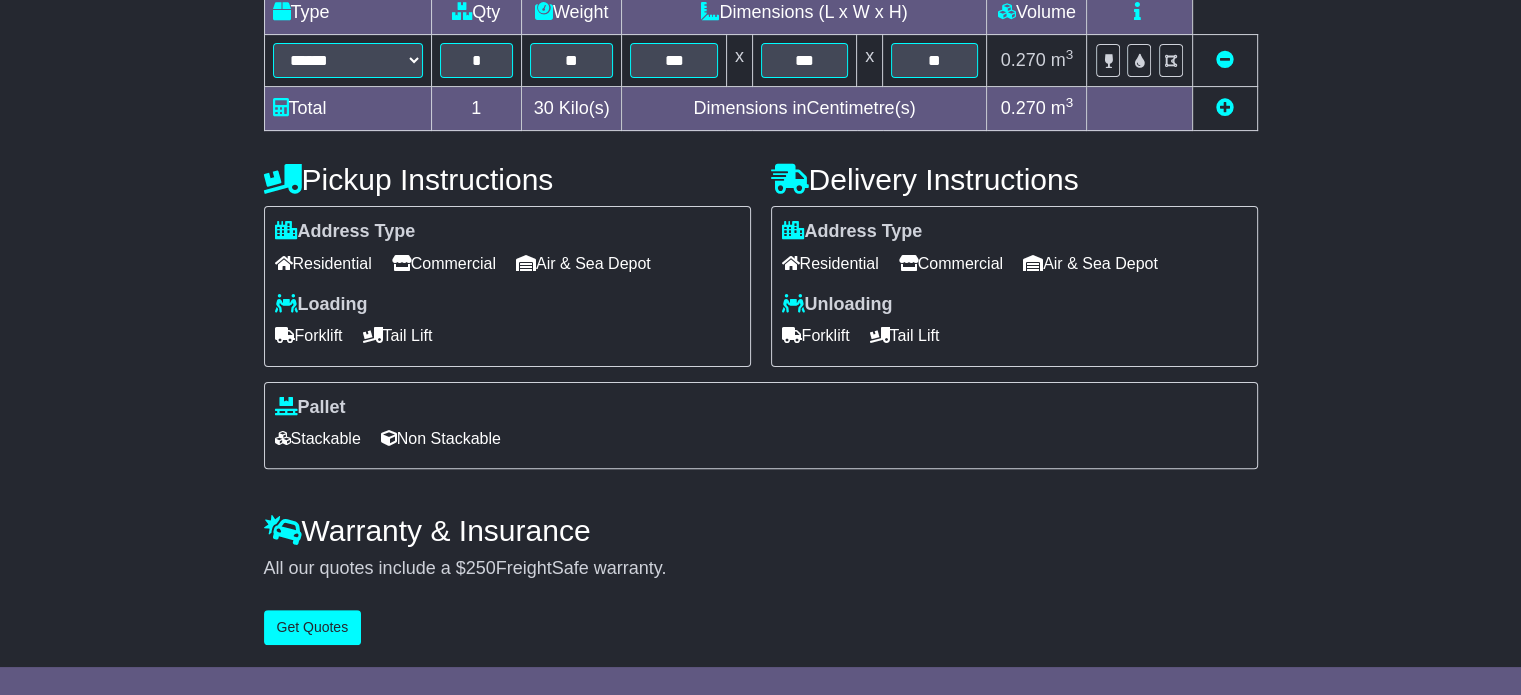 scroll, scrollTop: 0, scrollLeft: 0, axis: both 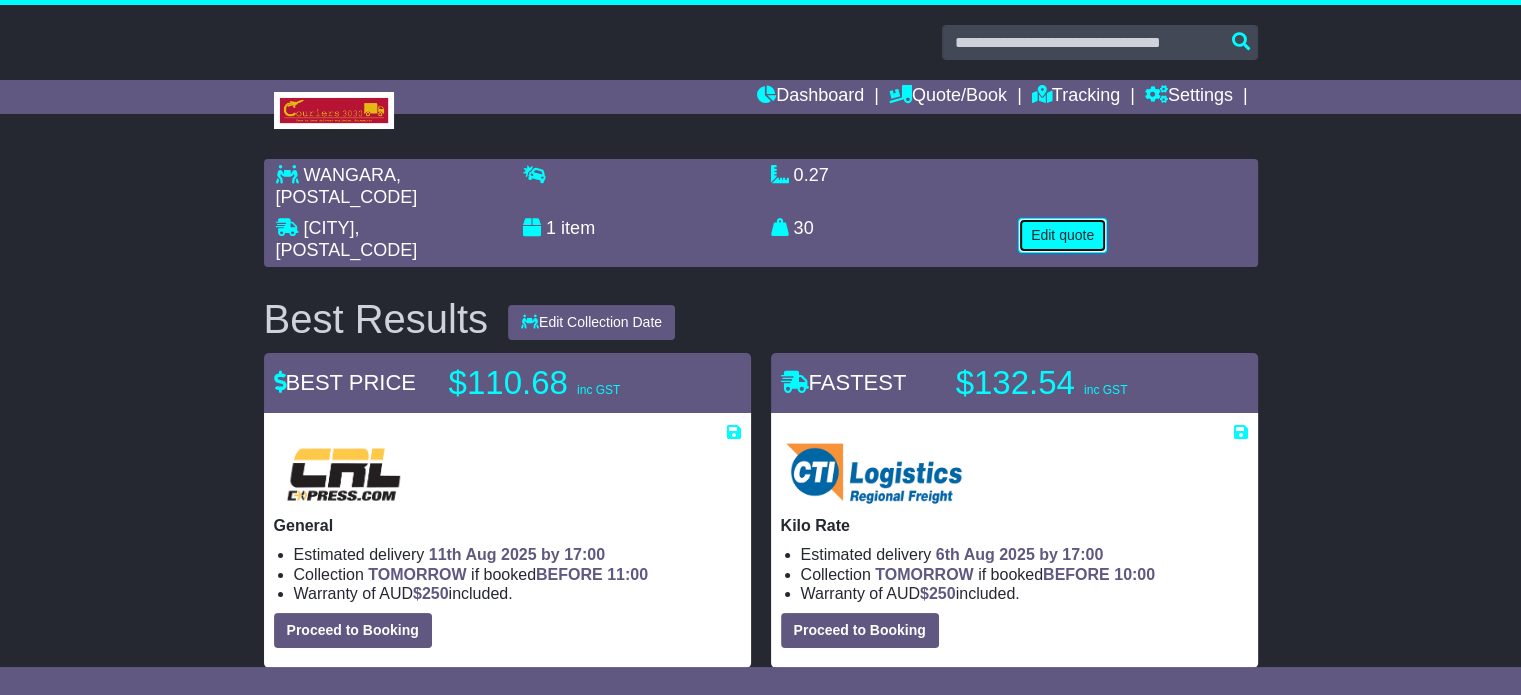 click on "Edit quote" at bounding box center (1062, 235) 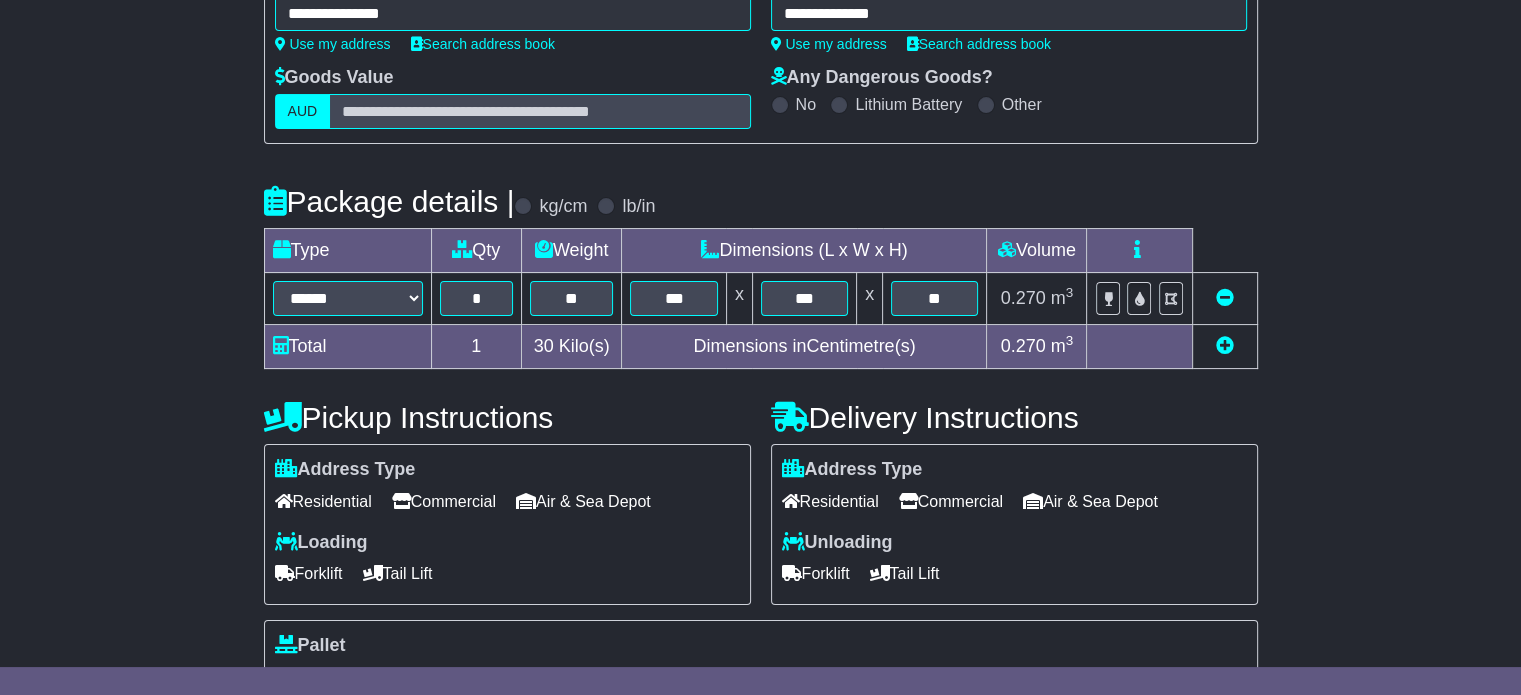 scroll, scrollTop: 540, scrollLeft: 0, axis: vertical 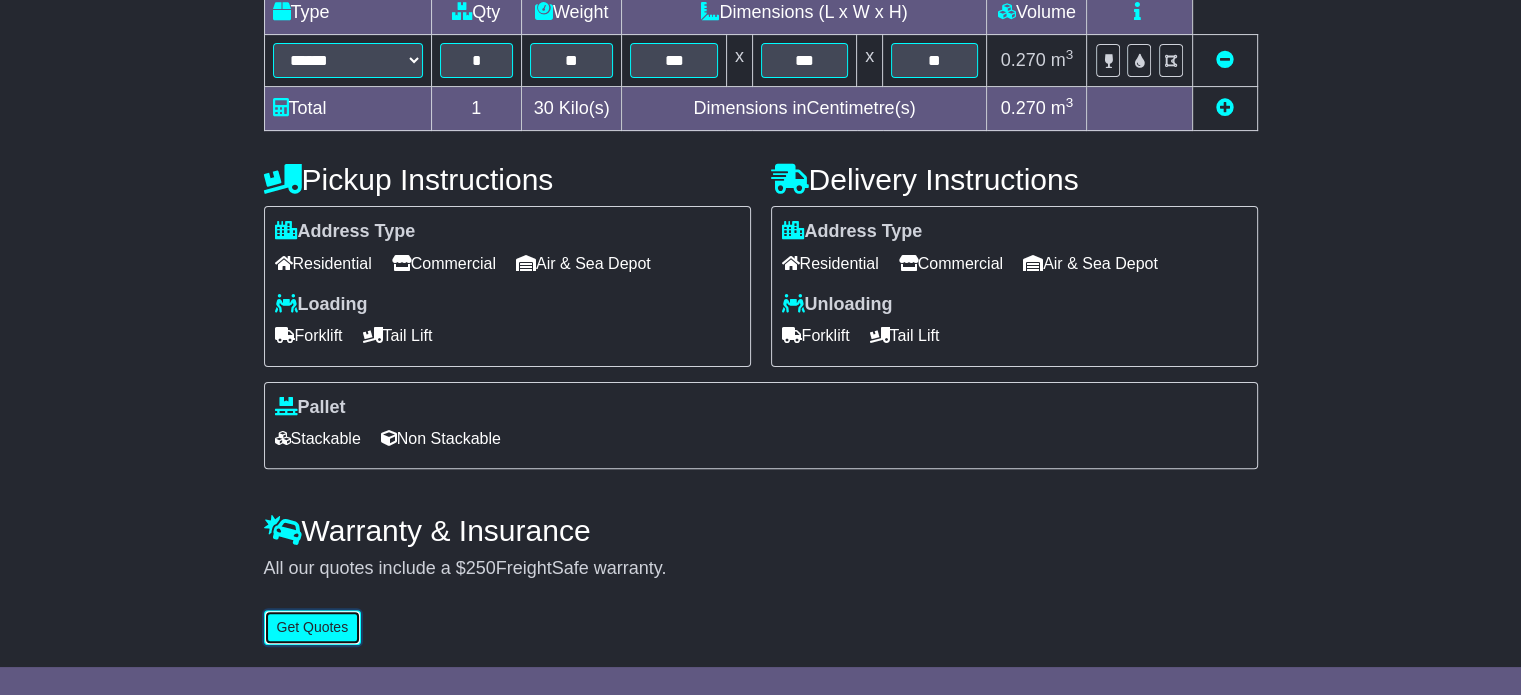 click on "Get Quotes" at bounding box center (313, 627) 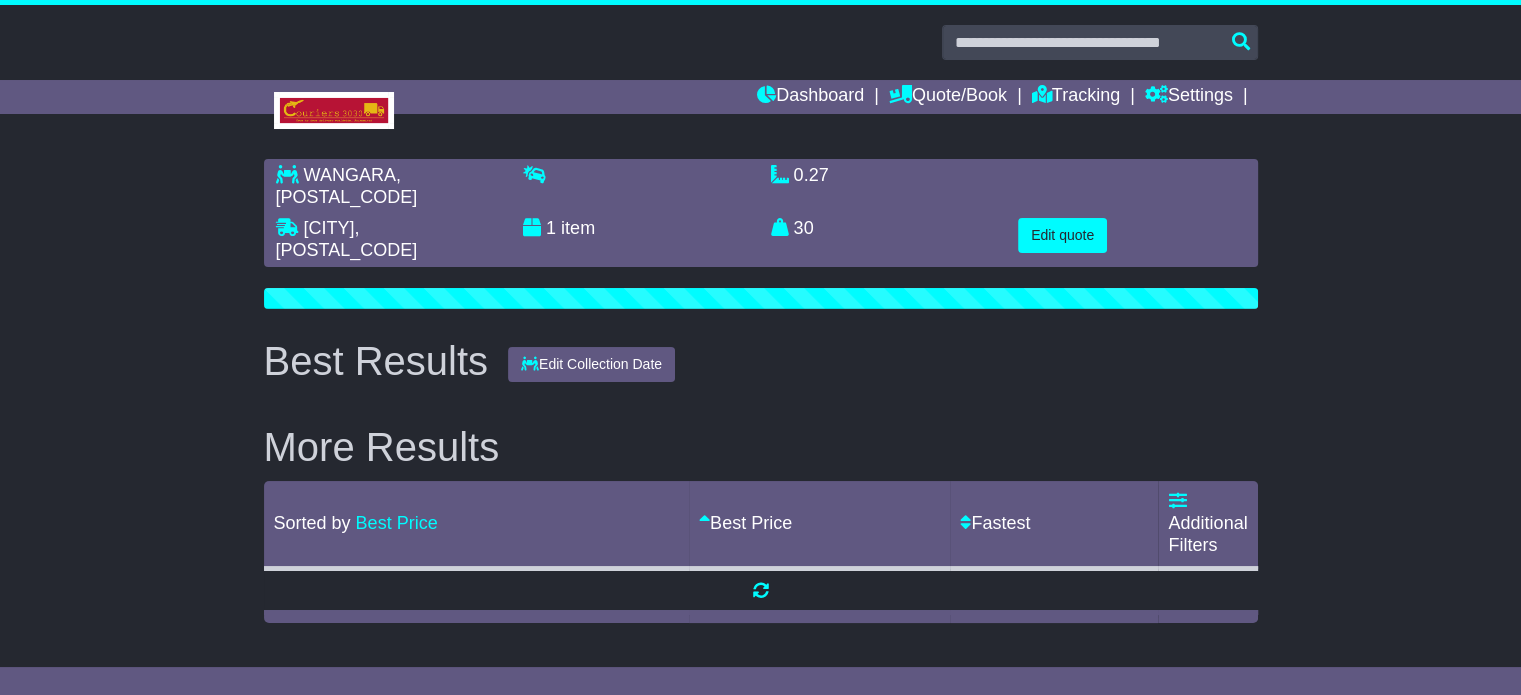 scroll, scrollTop: 0, scrollLeft: 0, axis: both 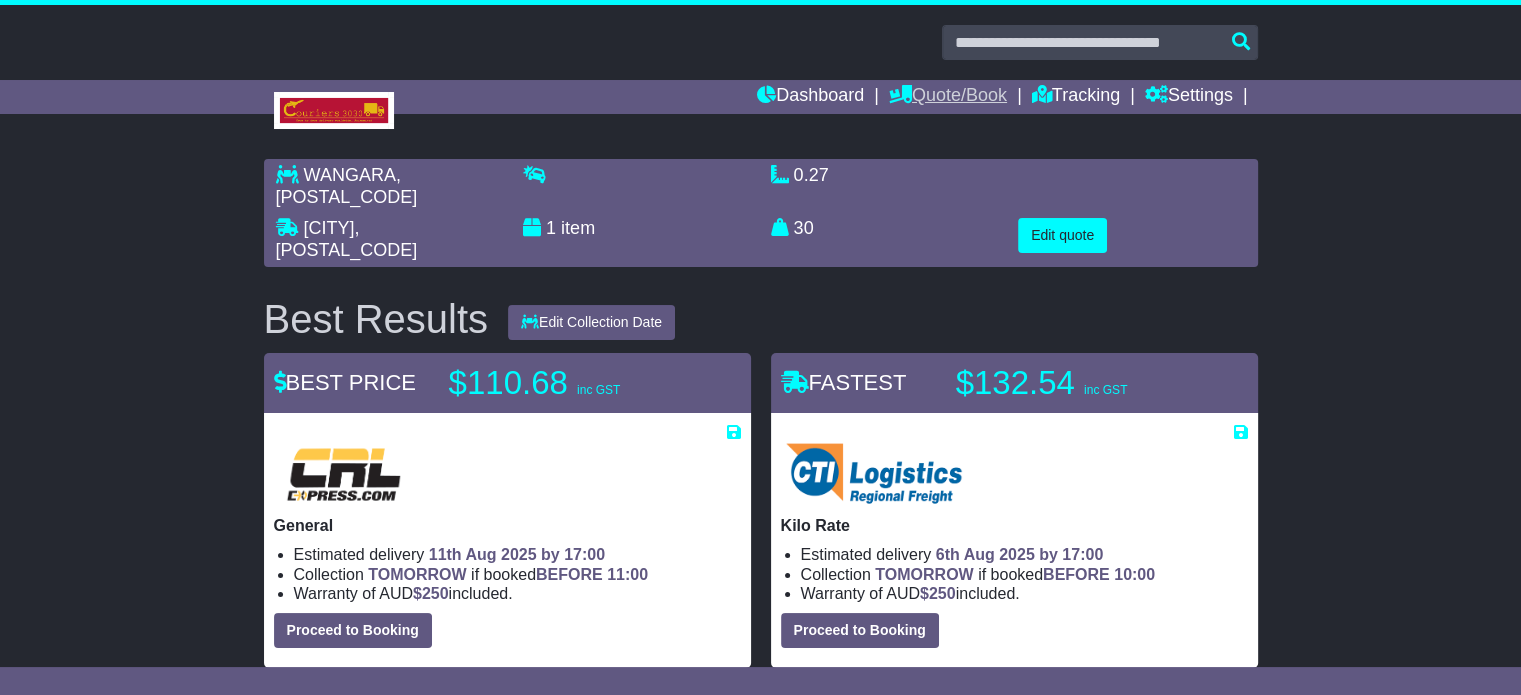 click on "Quote/Book" at bounding box center [948, 97] 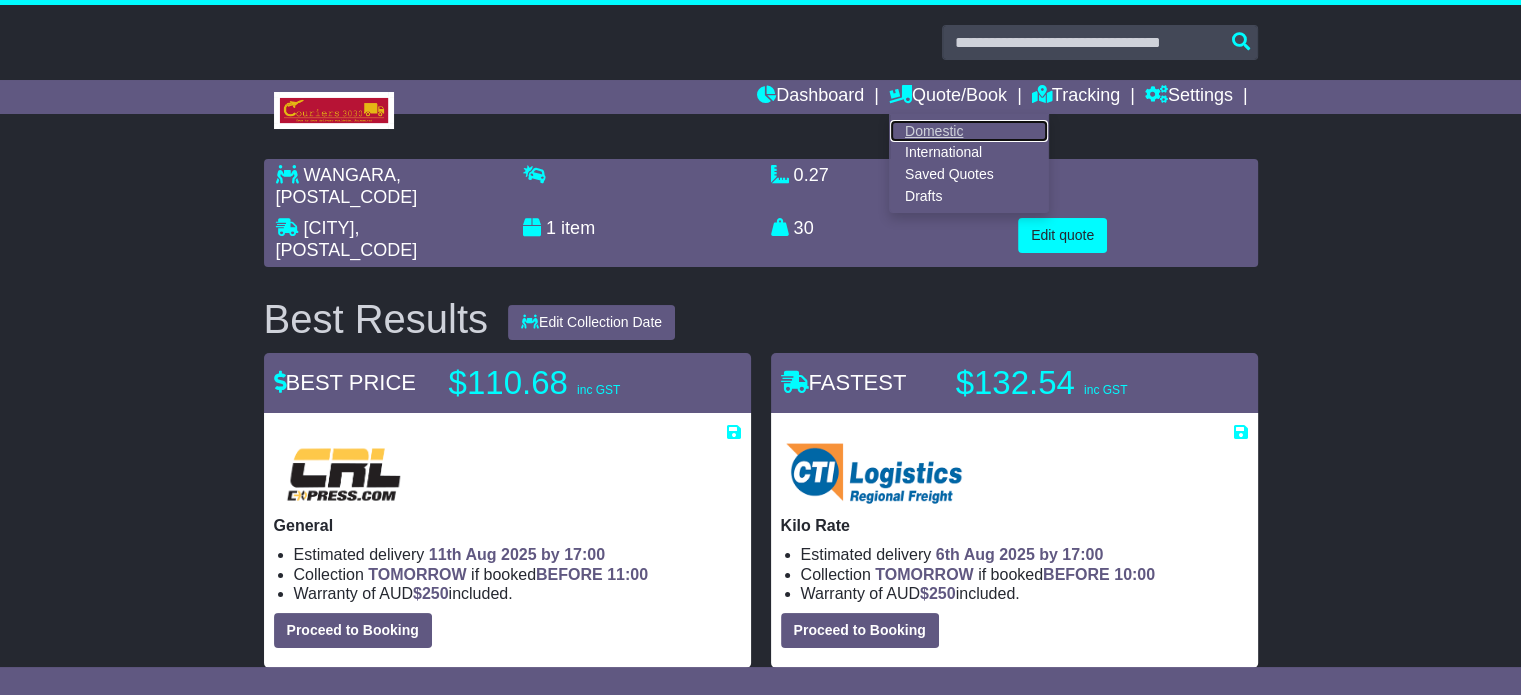 click on "Domestic" at bounding box center (969, 131) 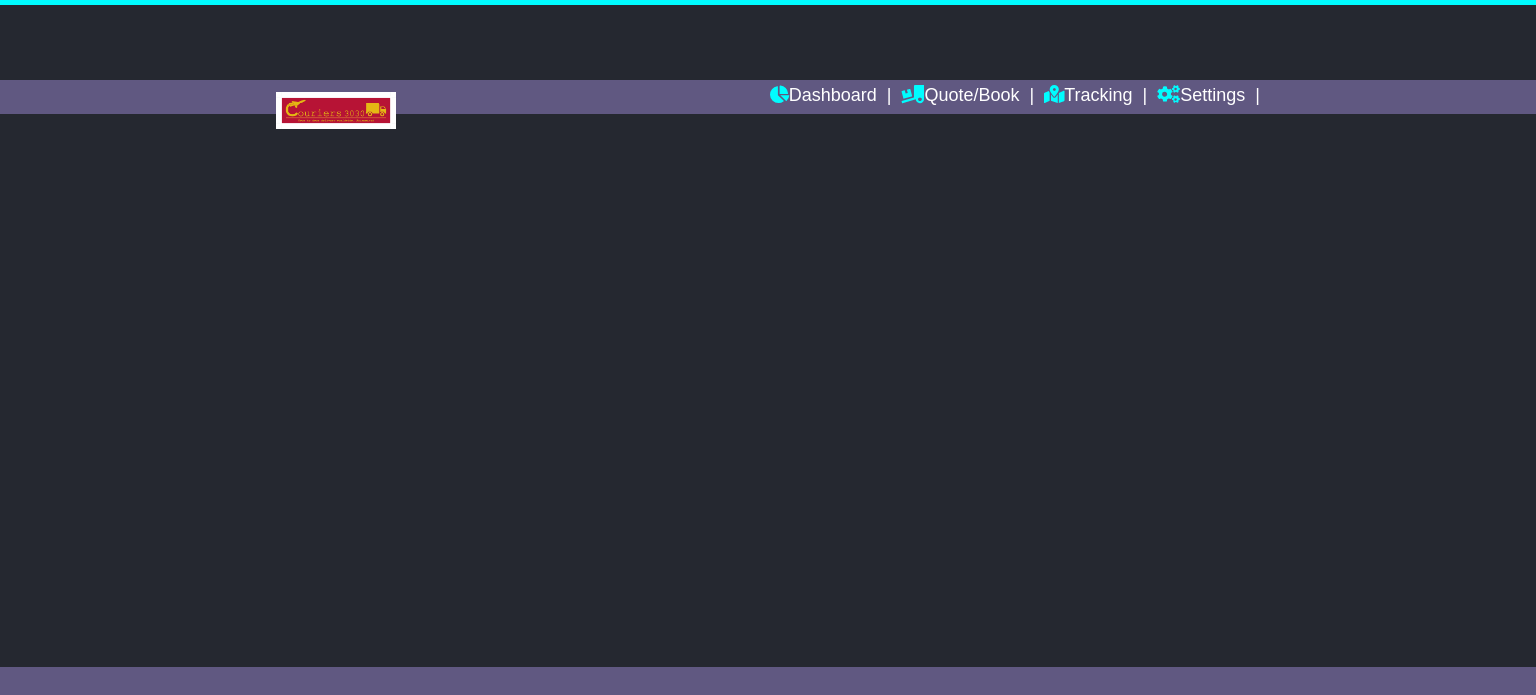 scroll, scrollTop: 0, scrollLeft: 0, axis: both 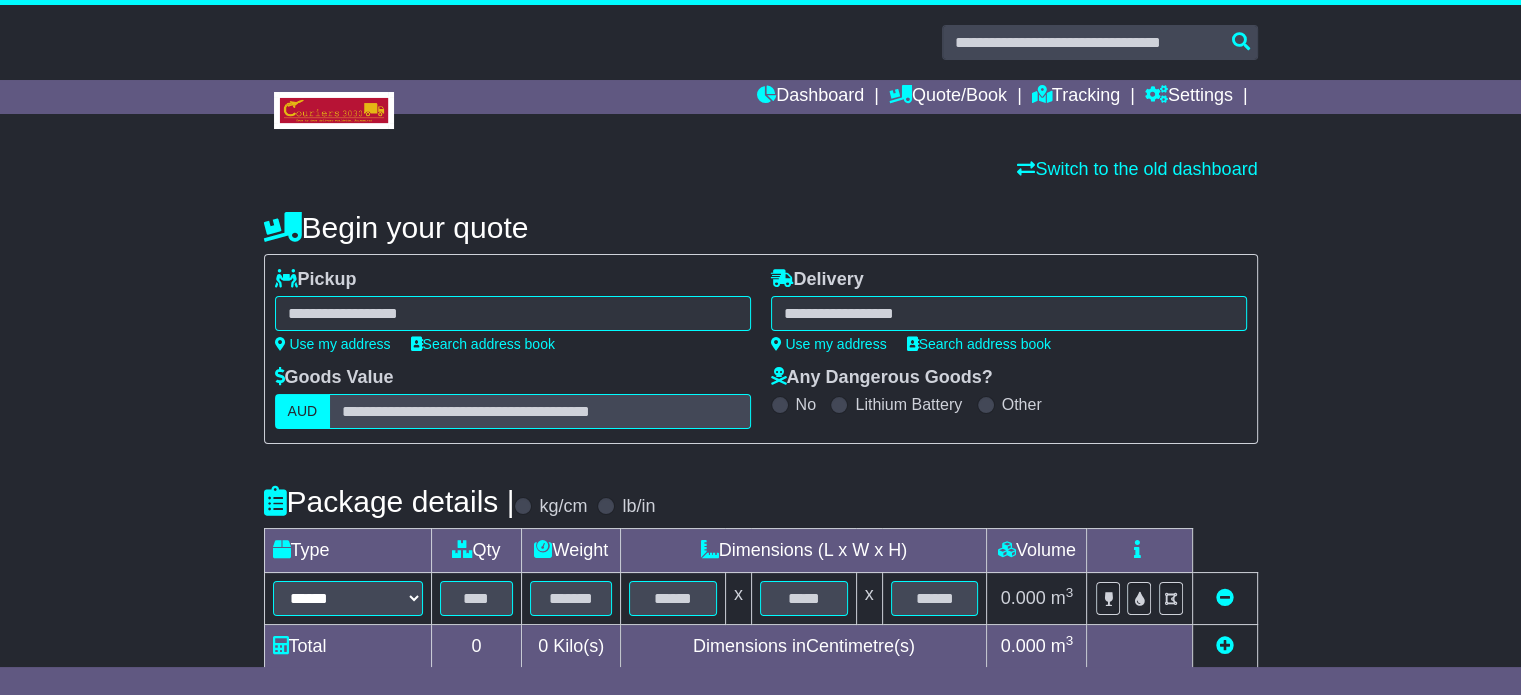 click at bounding box center (513, 313) 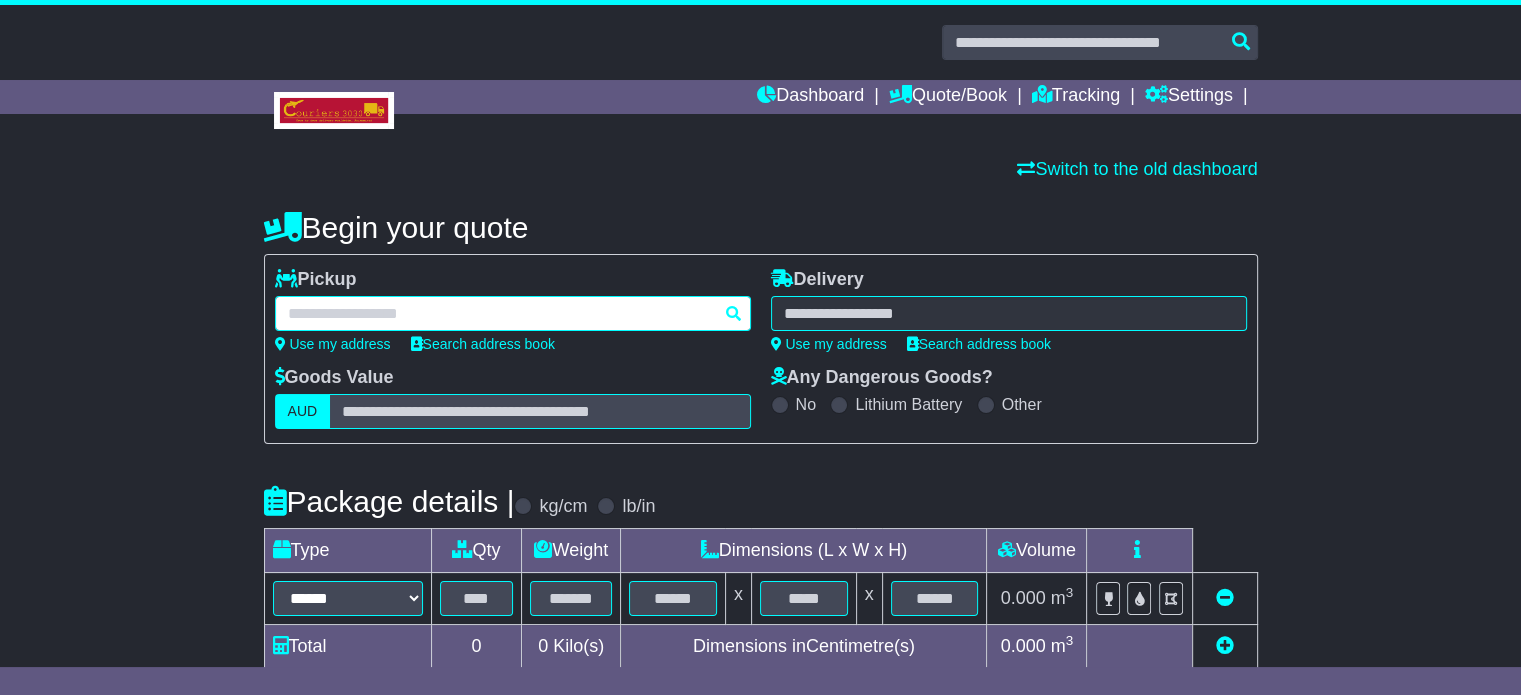 paste on "******" 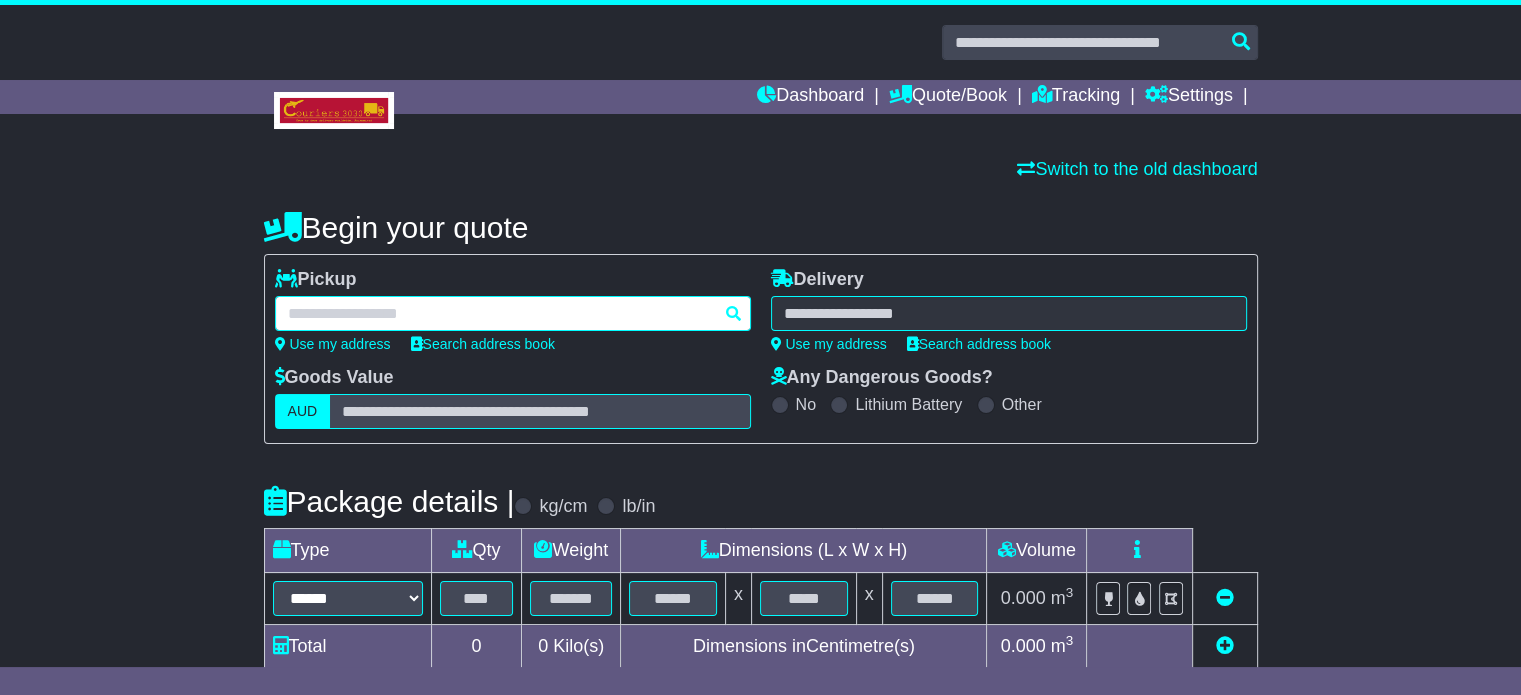 type on "******" 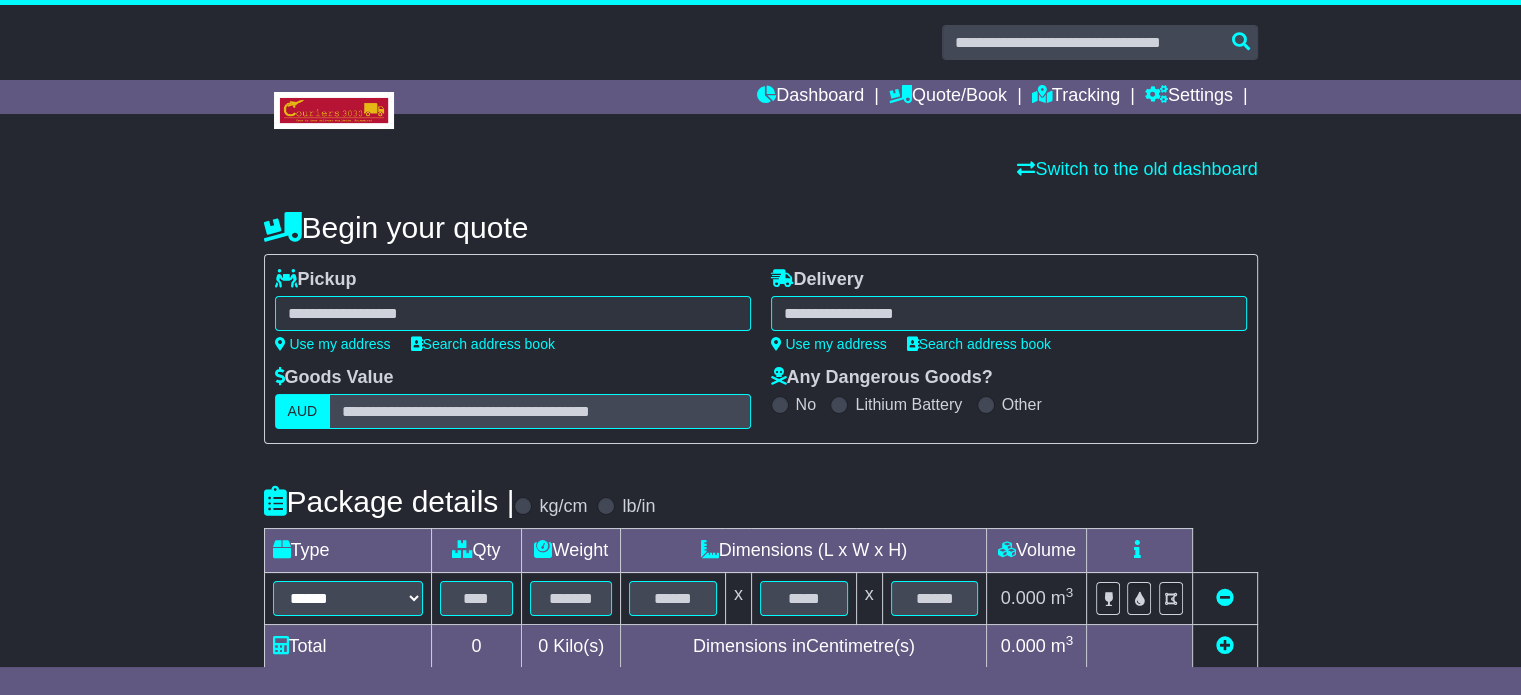 type on "**********" 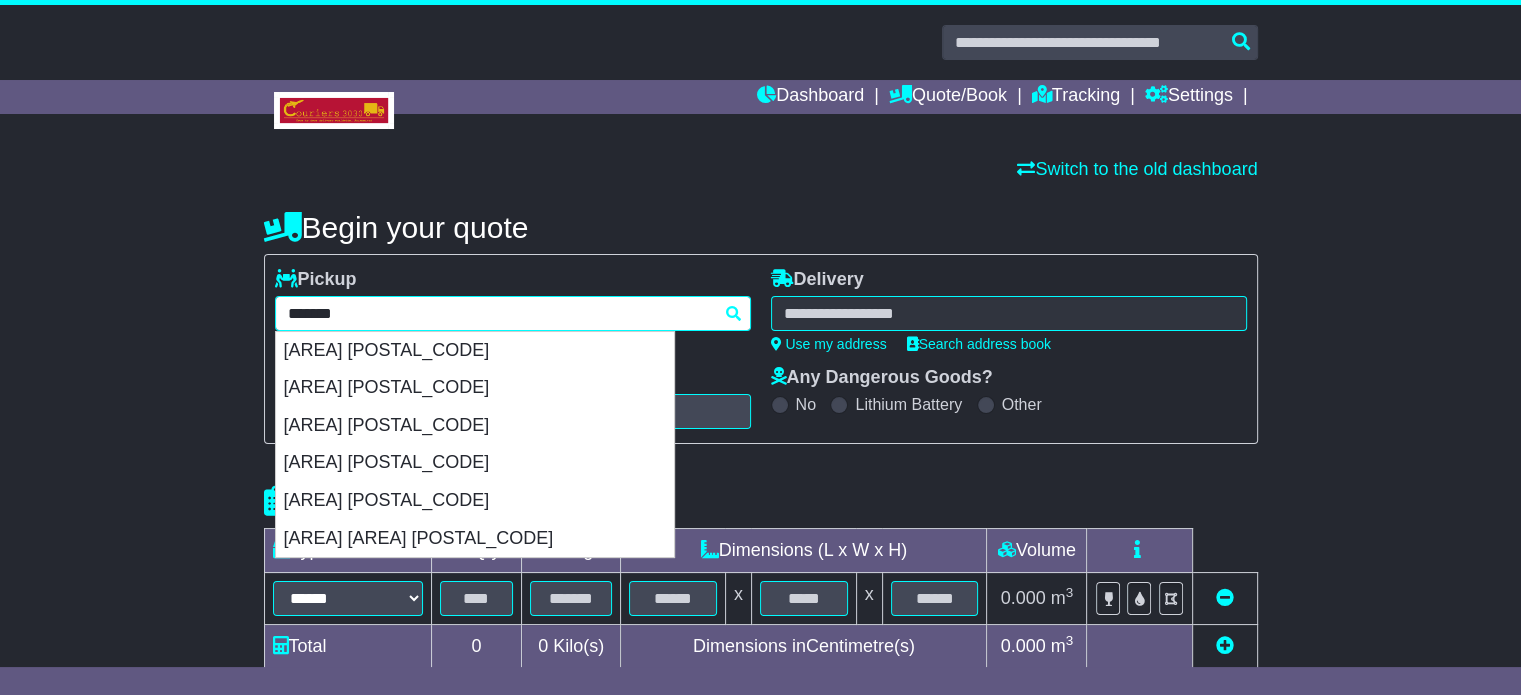 type 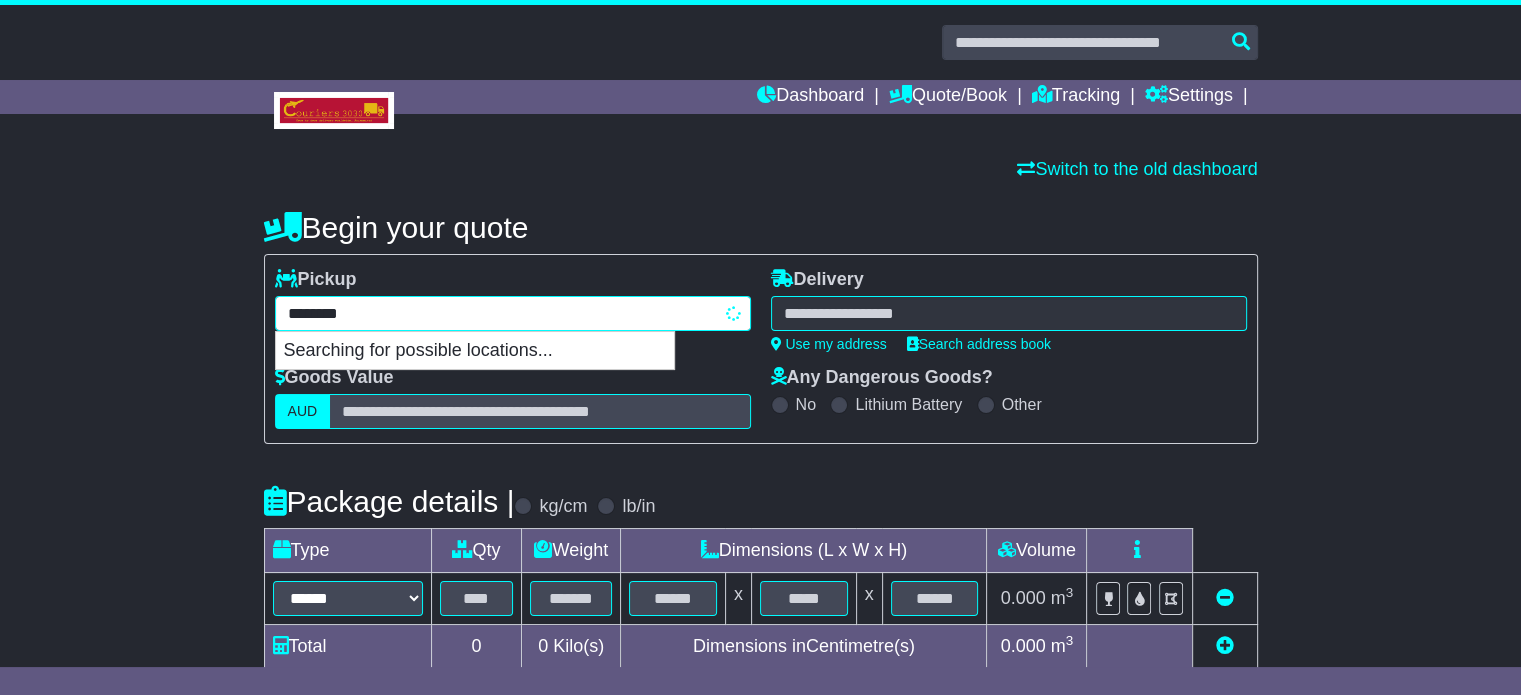 type on "**********" 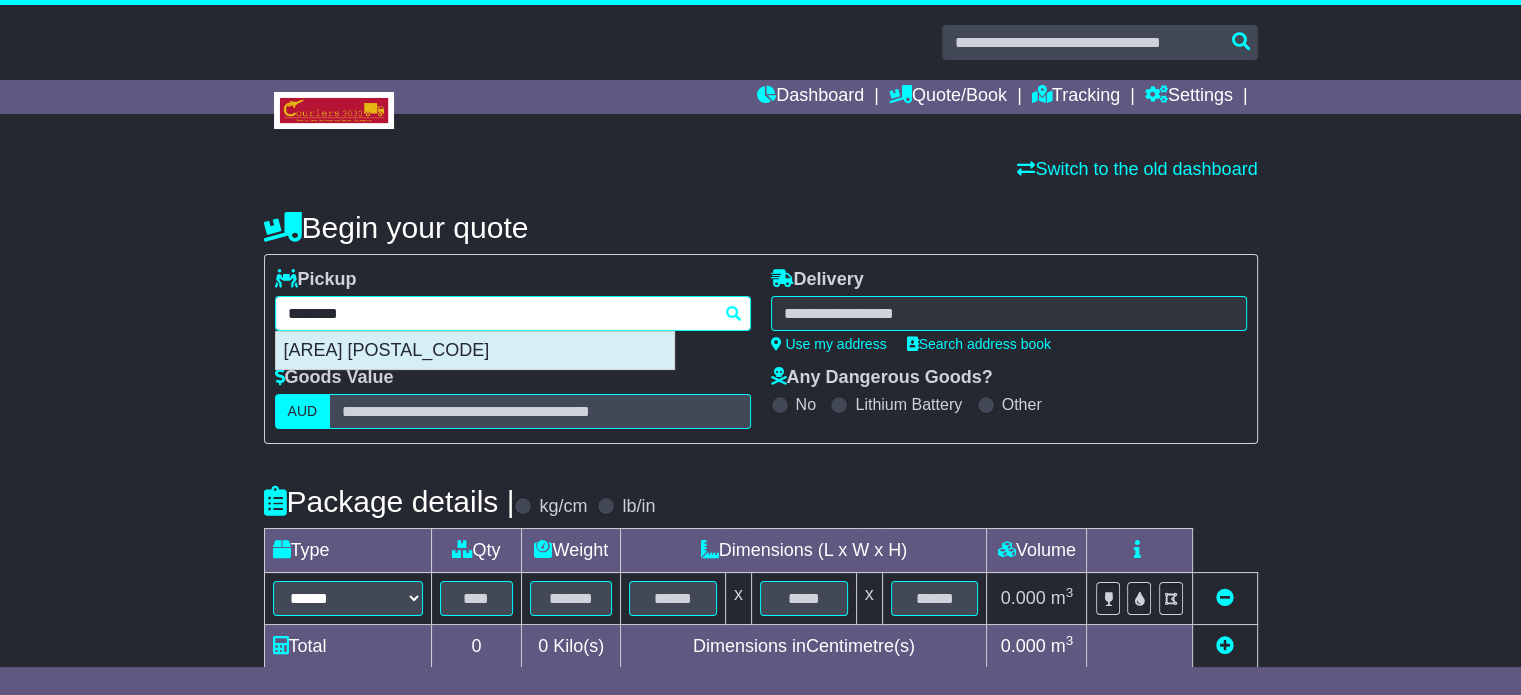 click on "ACACIA RIDGE 4110" at bounding box center [475, 351] 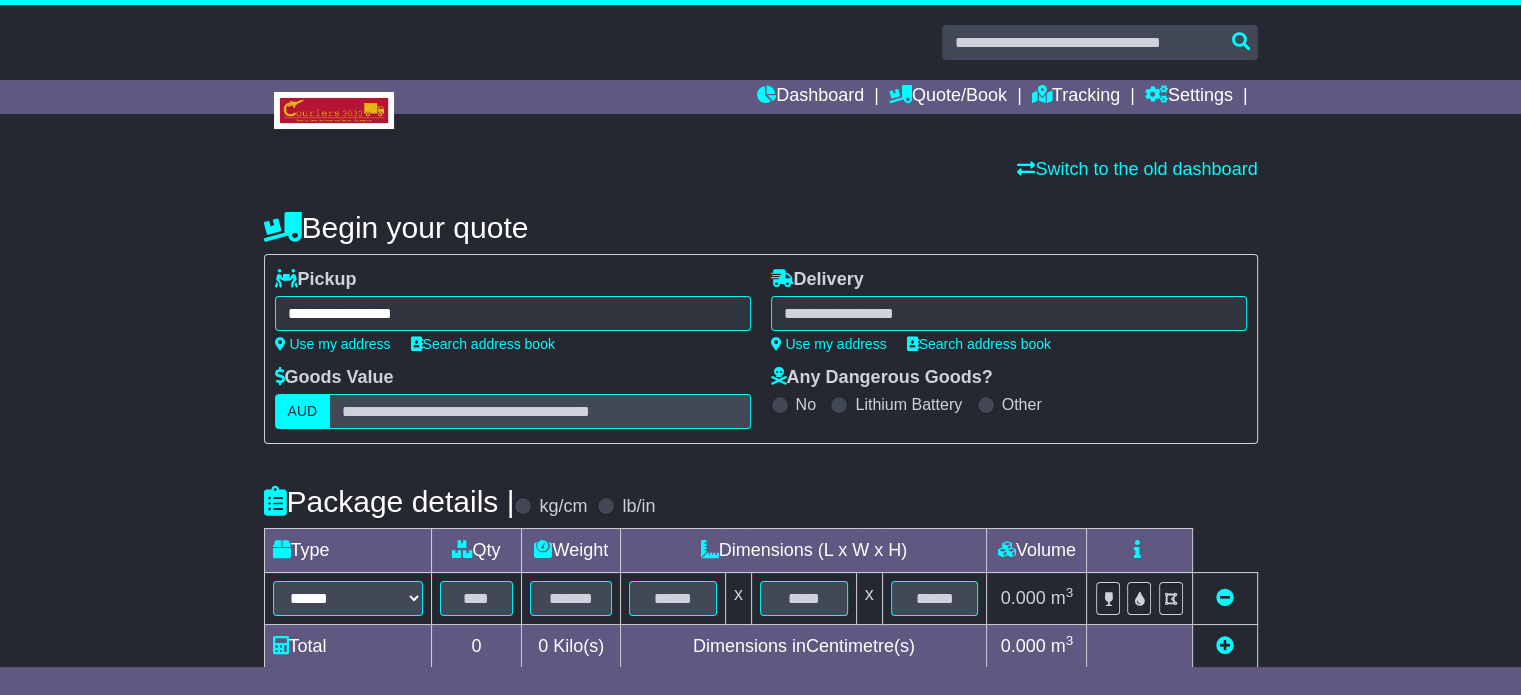 type on "**********" 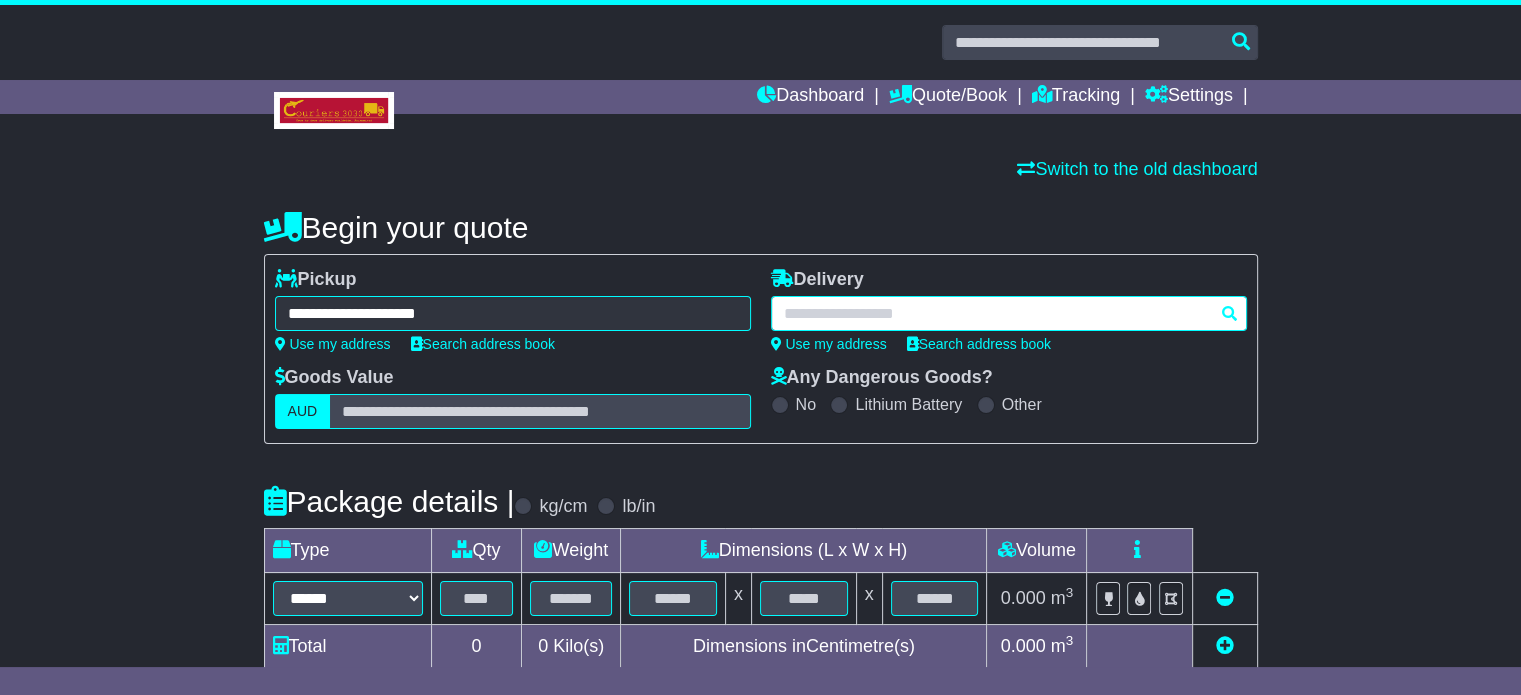 click at bounding box center [1009, 313] 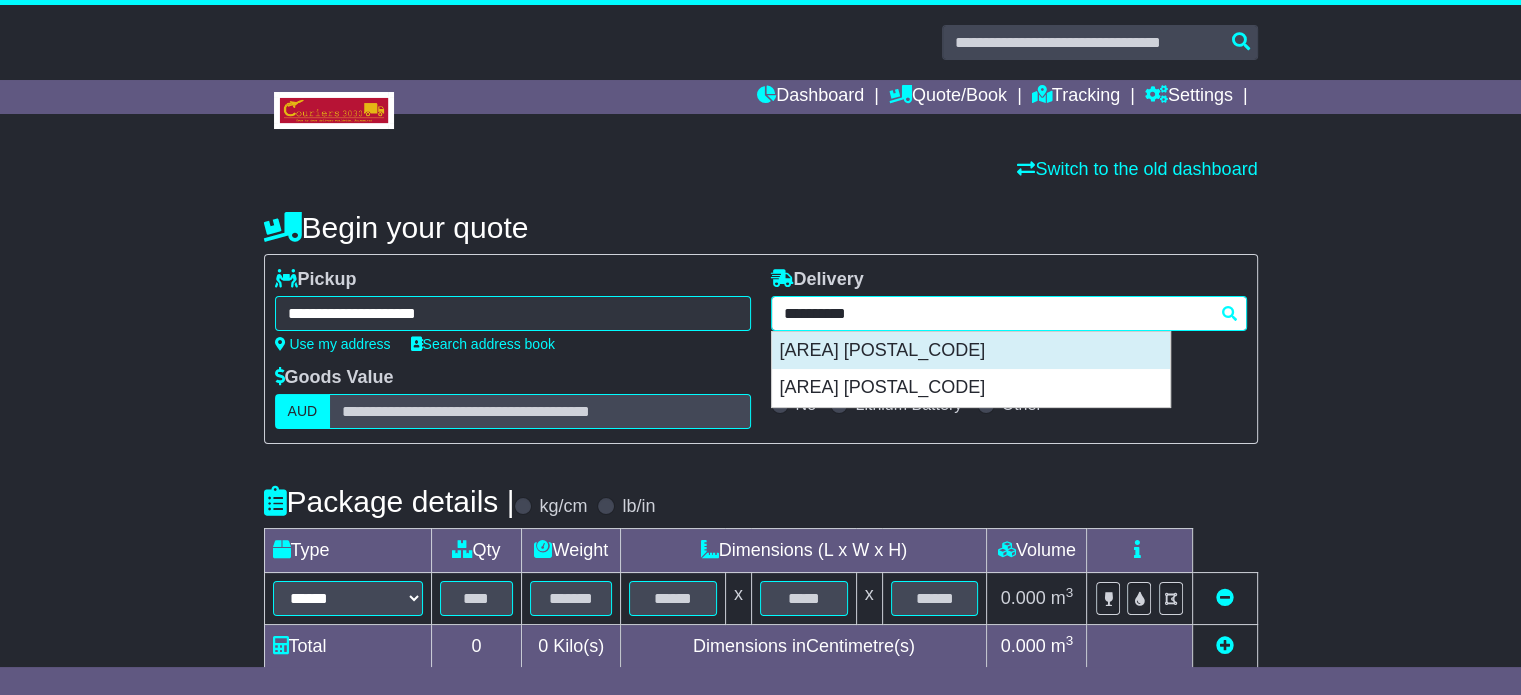 click on "SERPENTINE 6125" at bounding box center (971, 351) 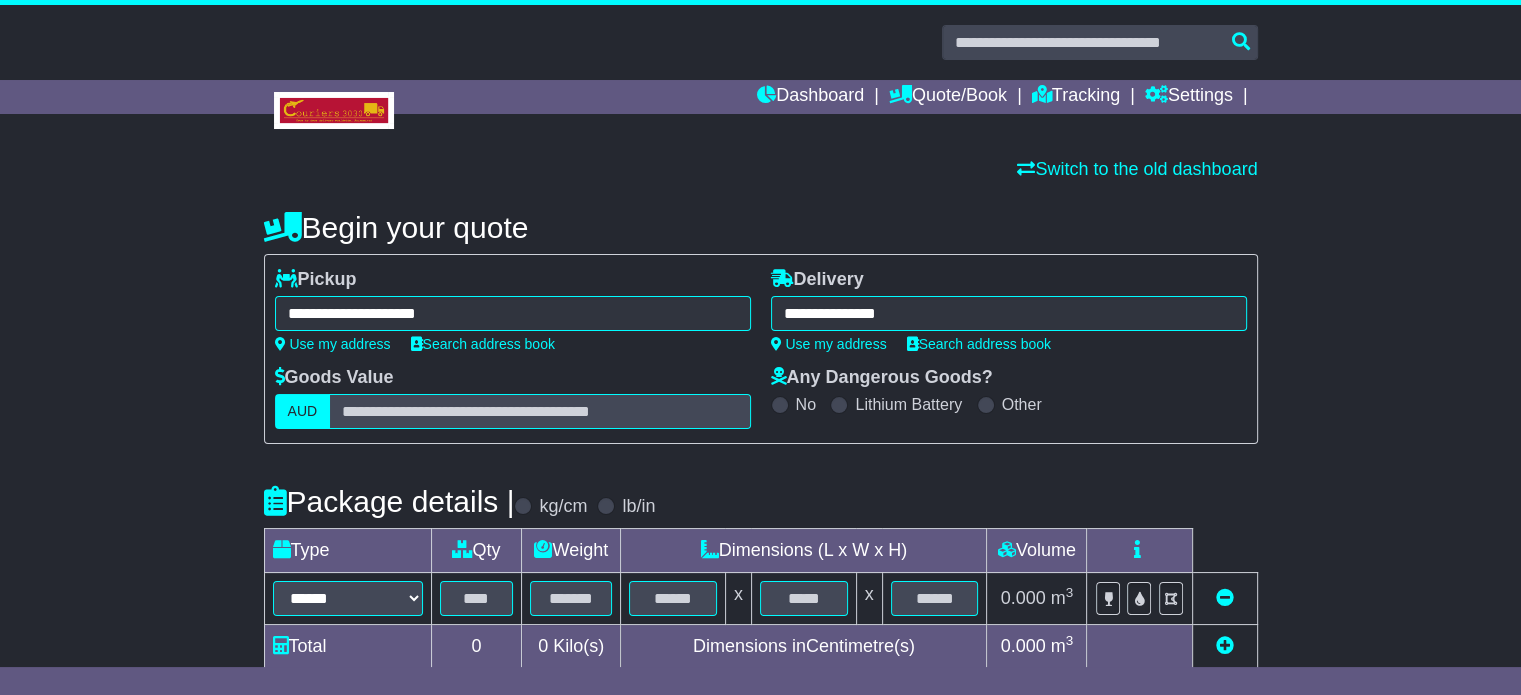 type on "**********" 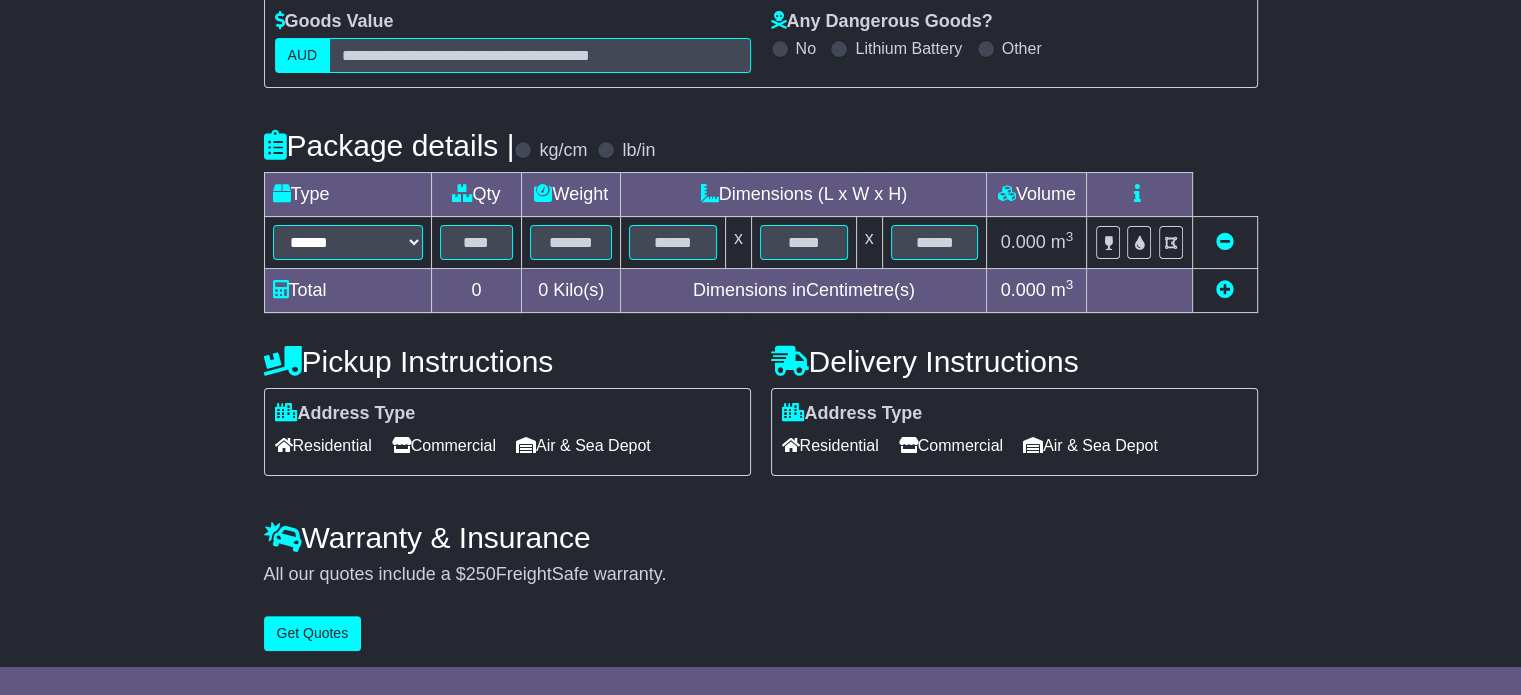 scroll, scrollTop: 360, scrollLeft: 0, axis: vertical 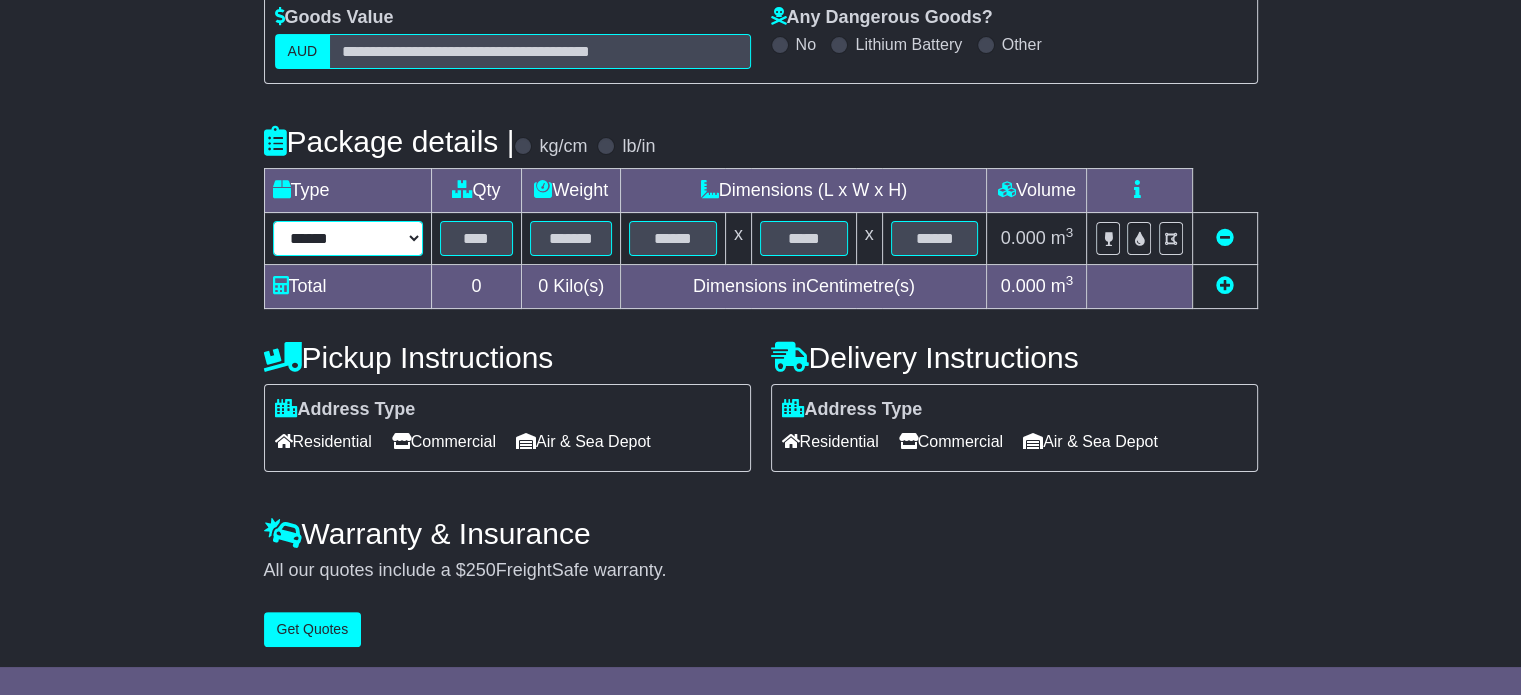 click on "****** ****** *** ******** ***** **** **** ****** *** *******" at bounding box center (348, 238) 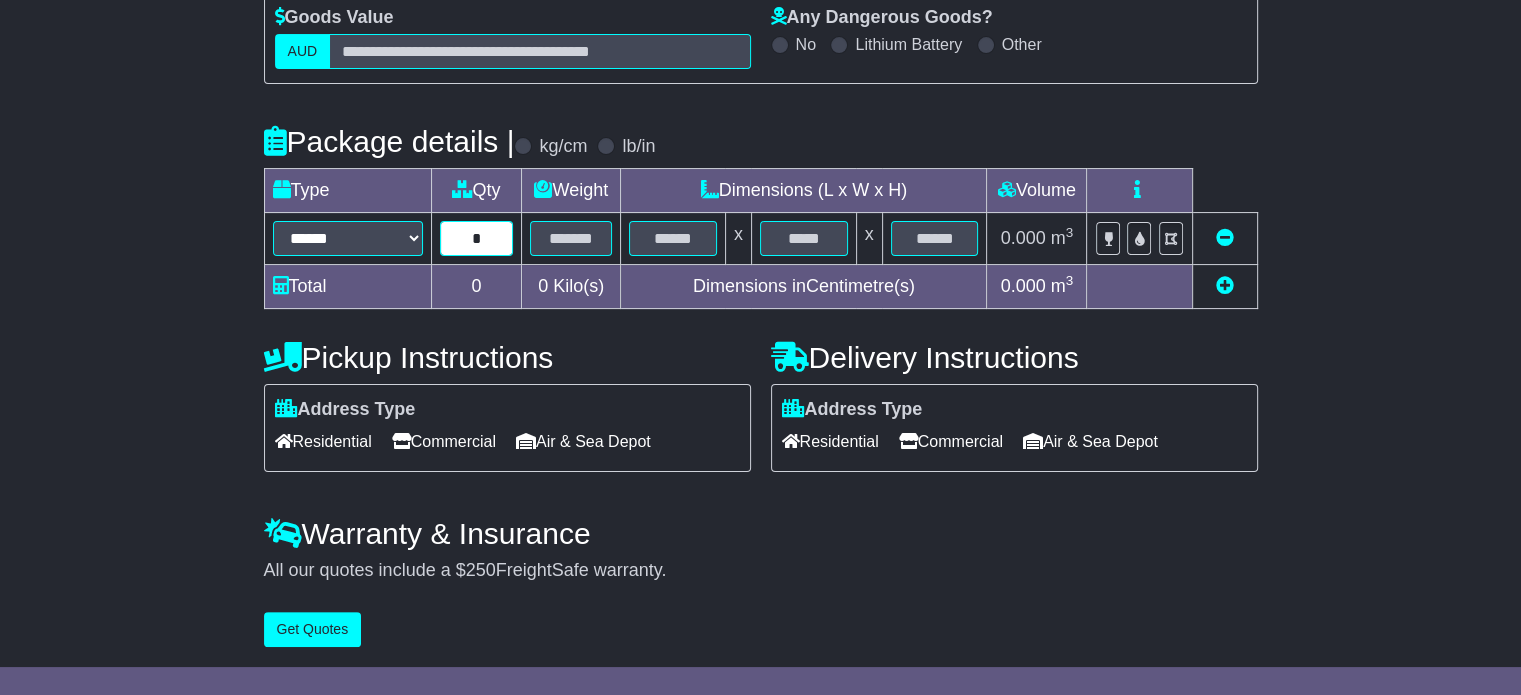 type on "*" 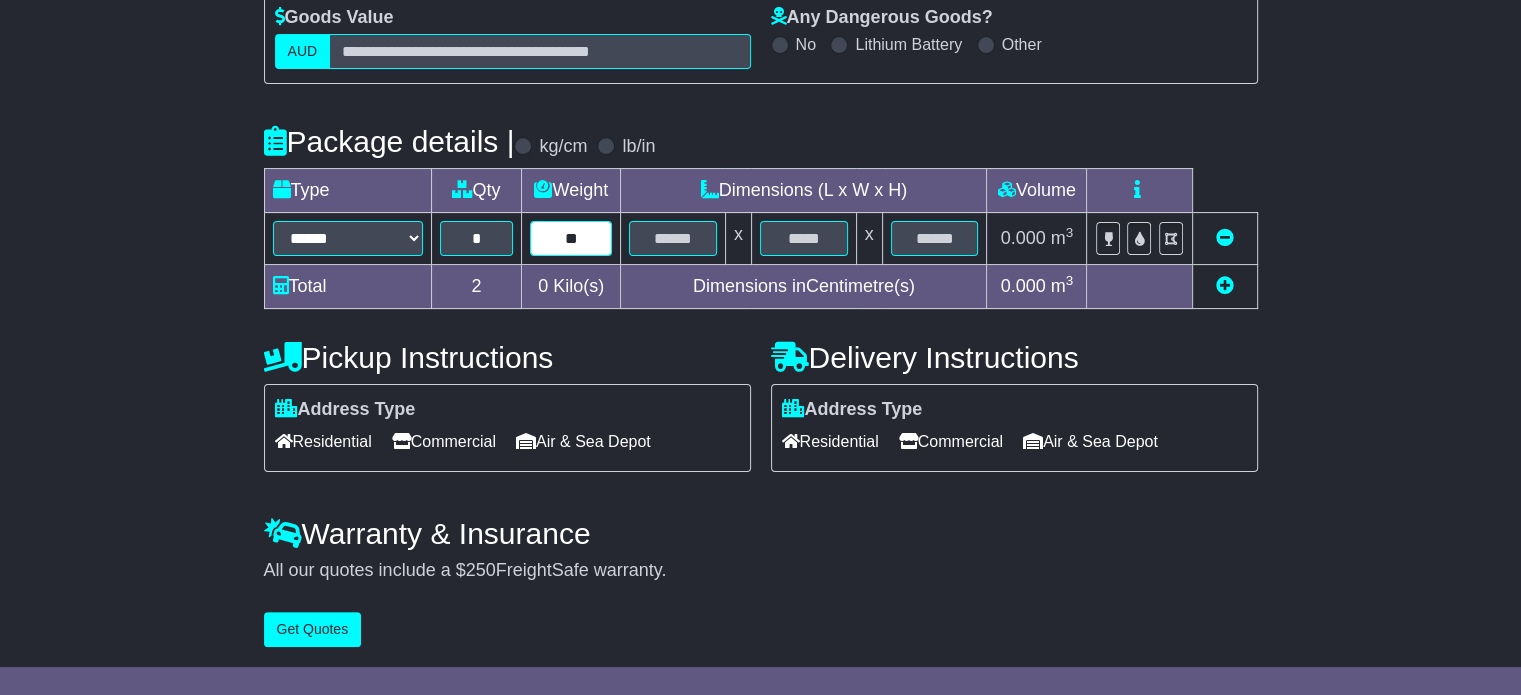 type on "**" 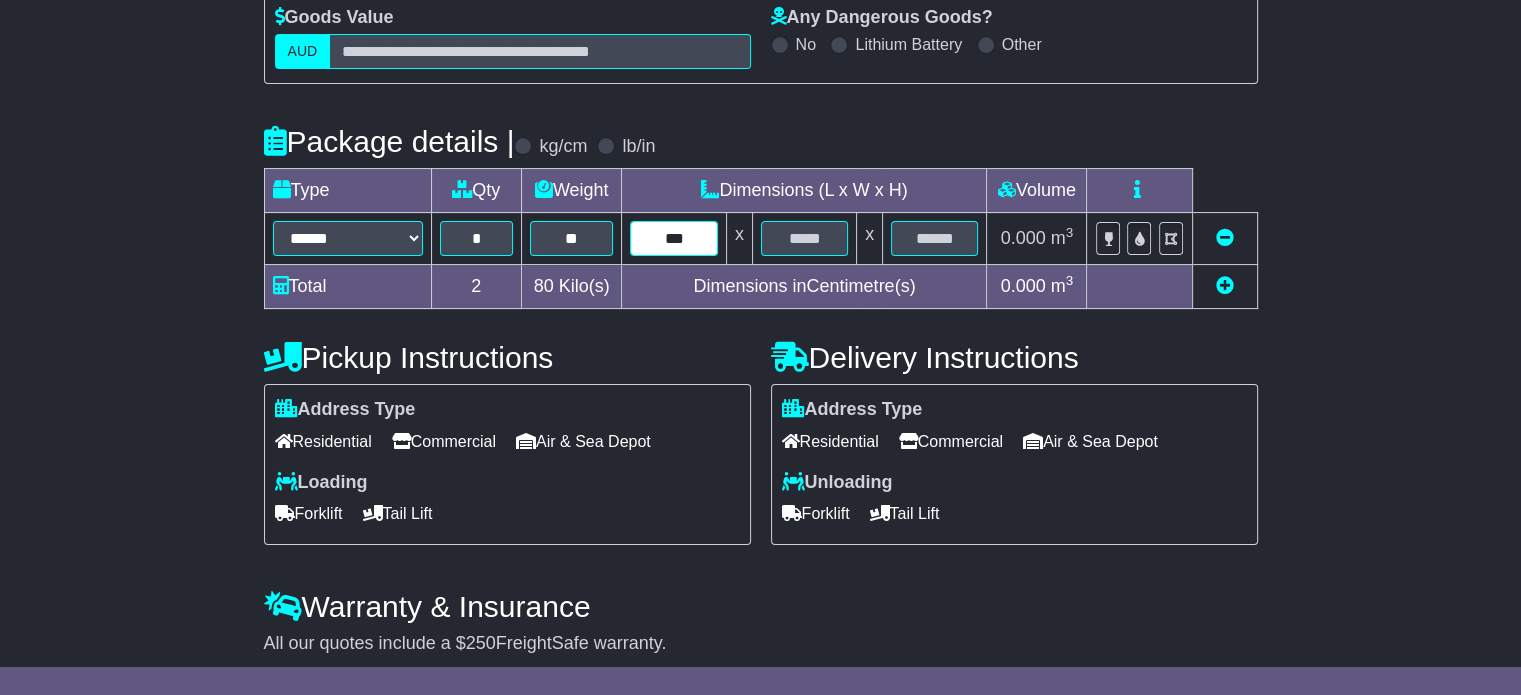 type on "***" 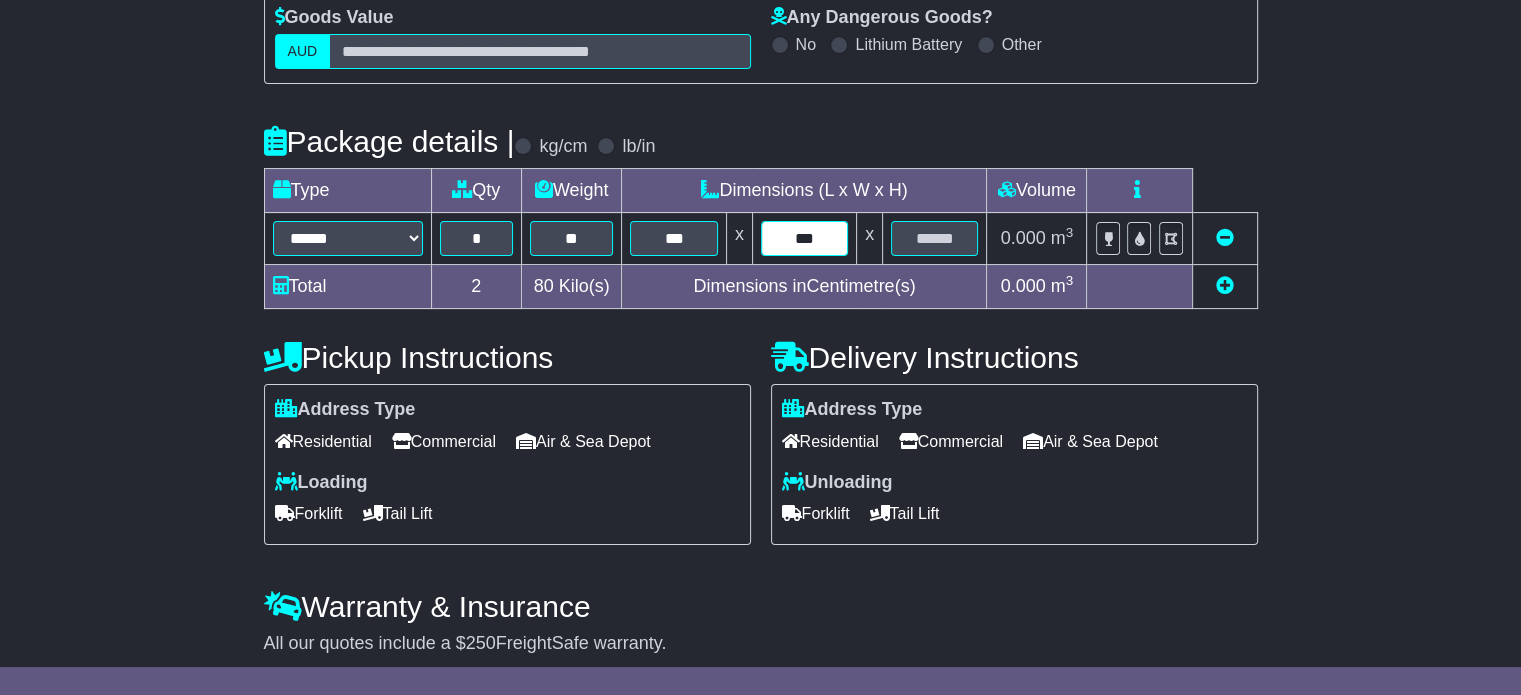 type on "***" 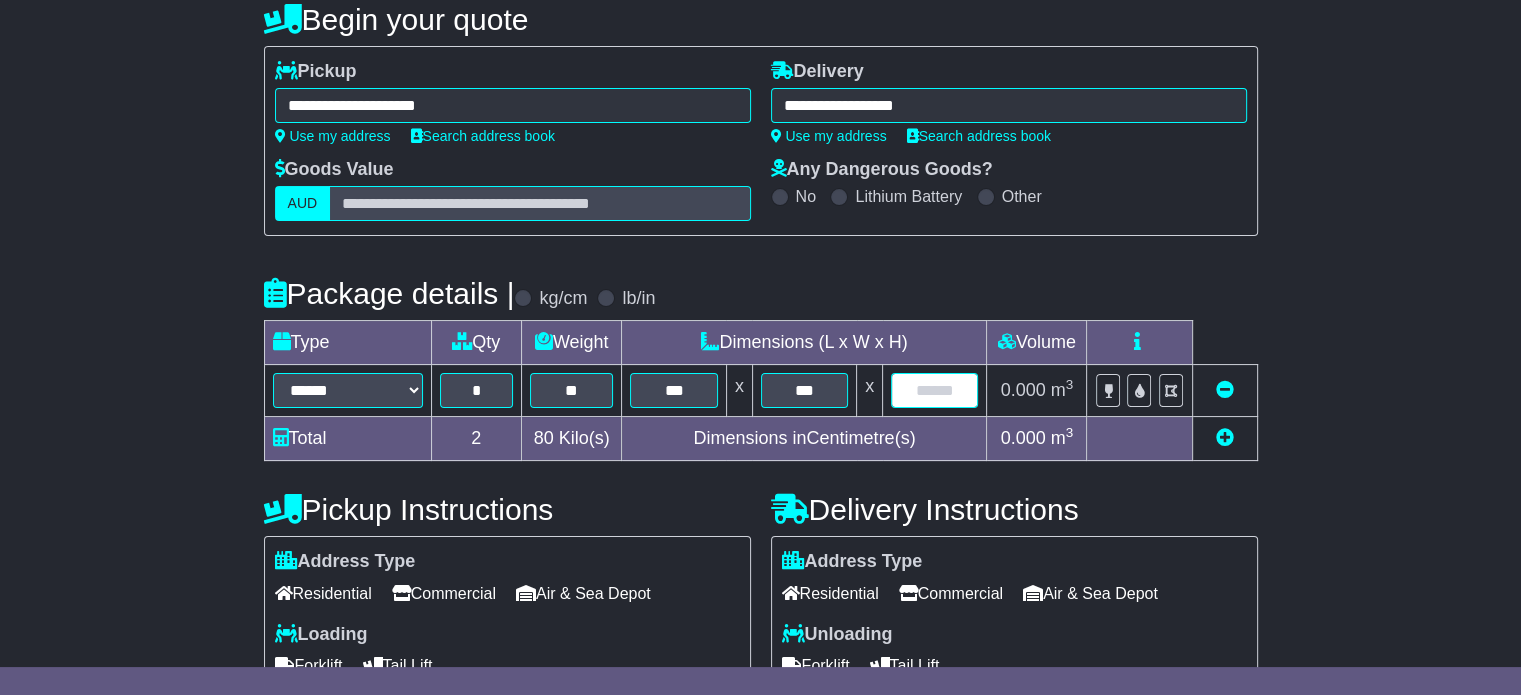 scroll, scrollTop: 0, scrollLeft: 0, axis: both 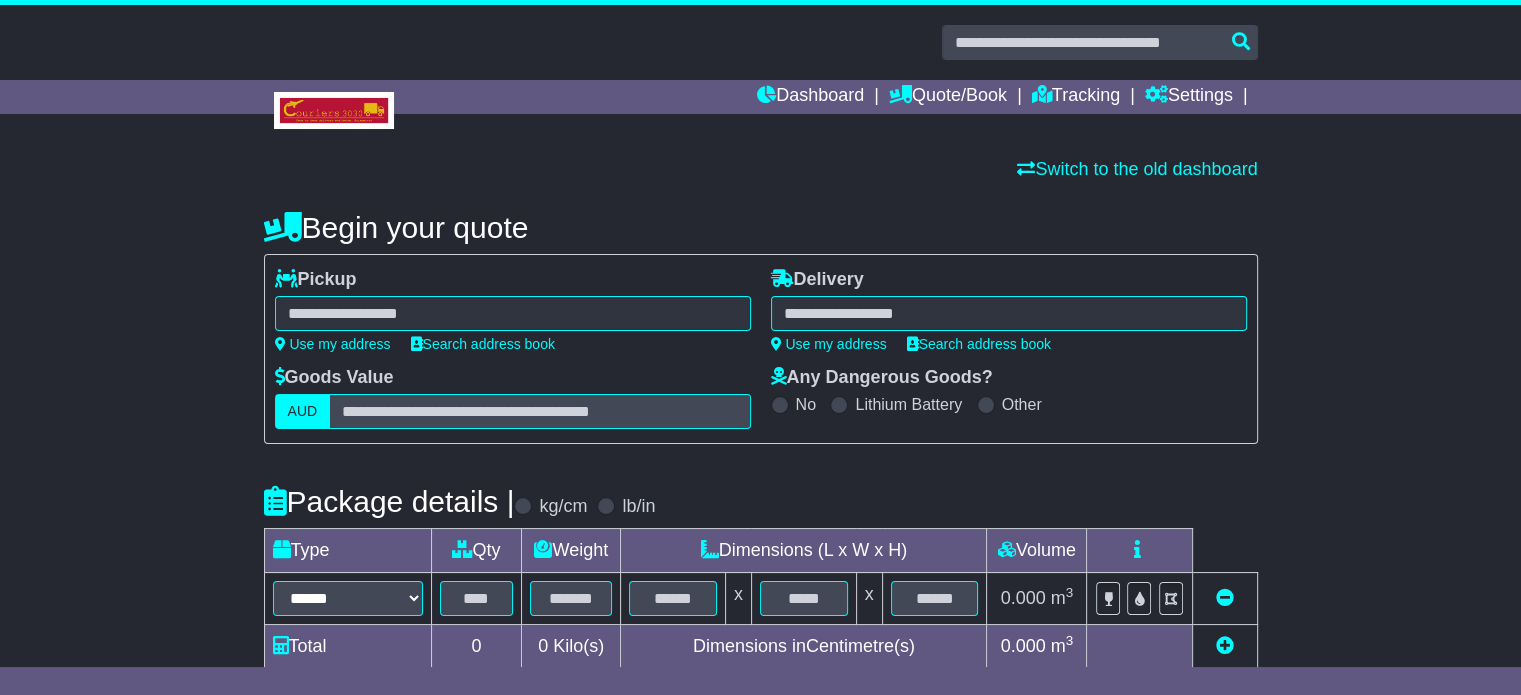 click at bounding box center (513, 313) 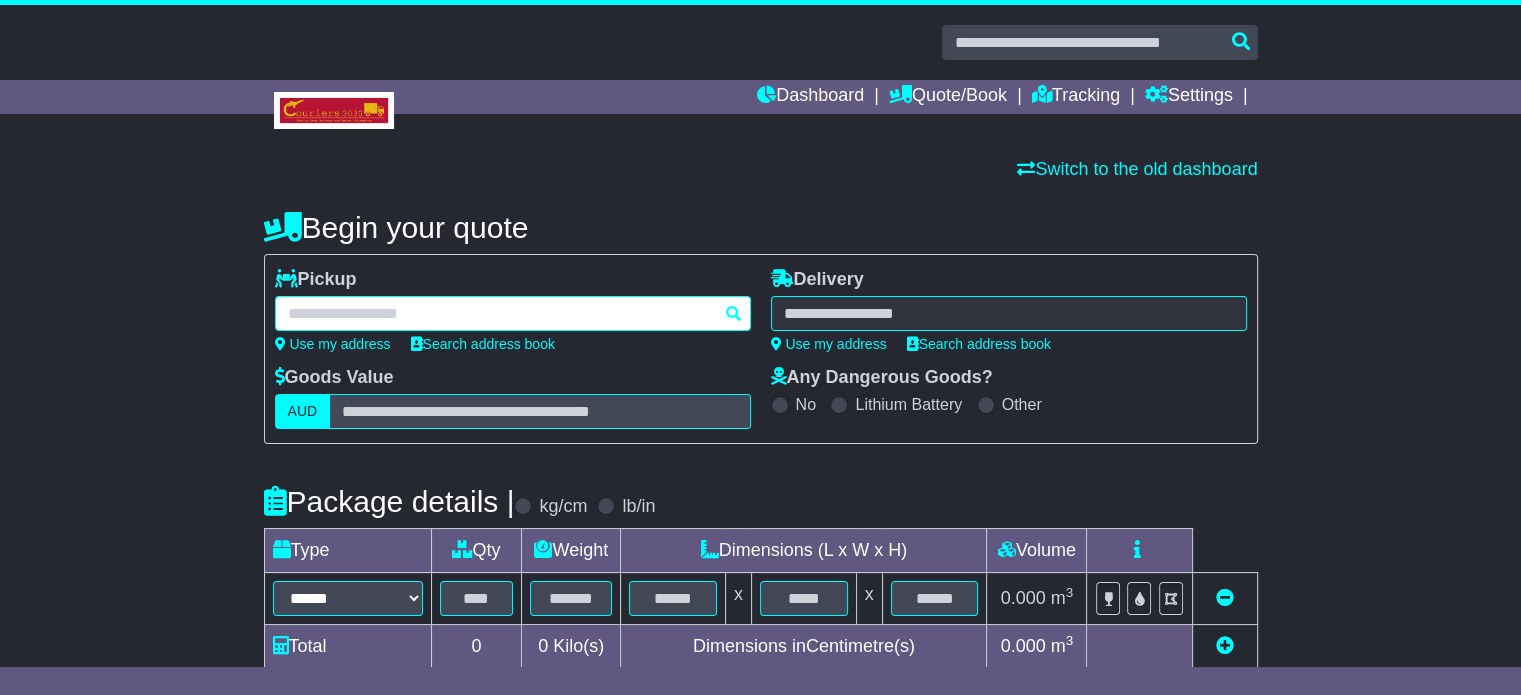 paste on "*******" 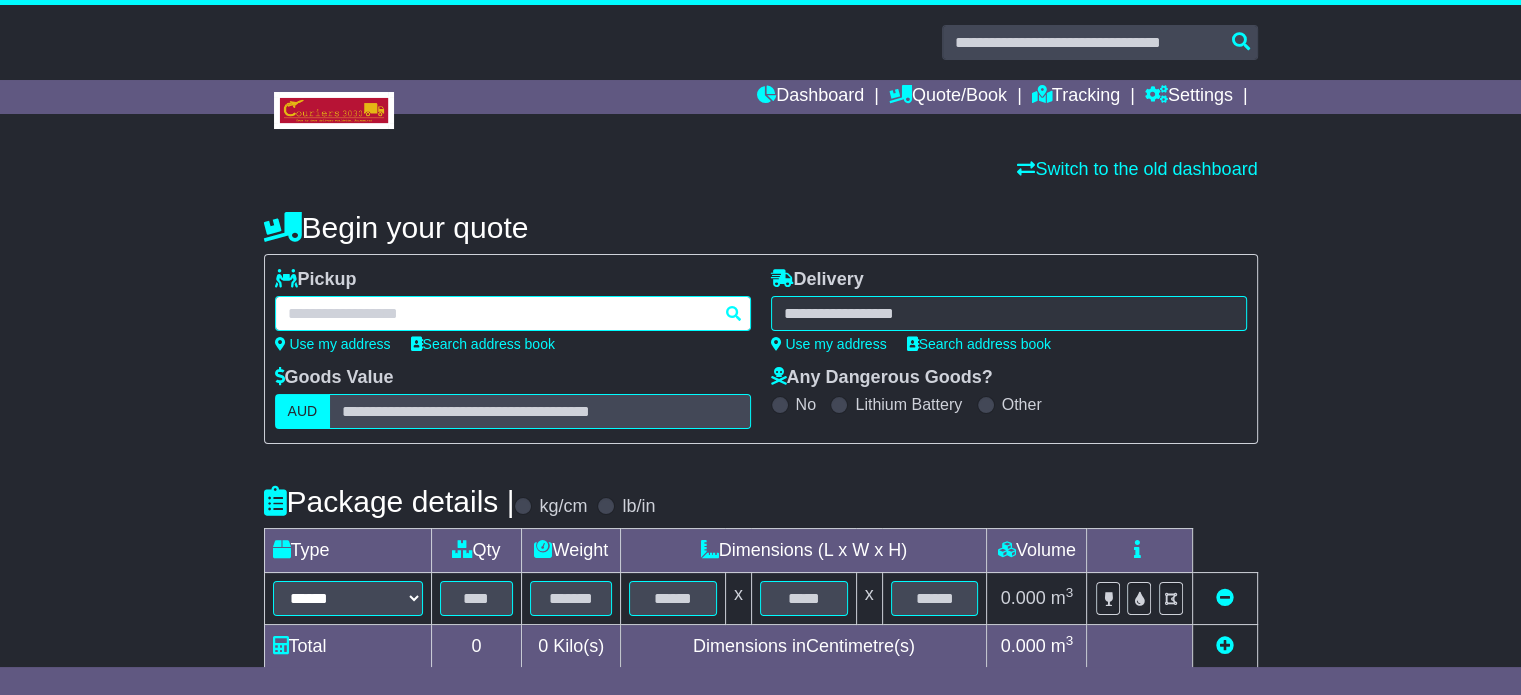 type on "*******" 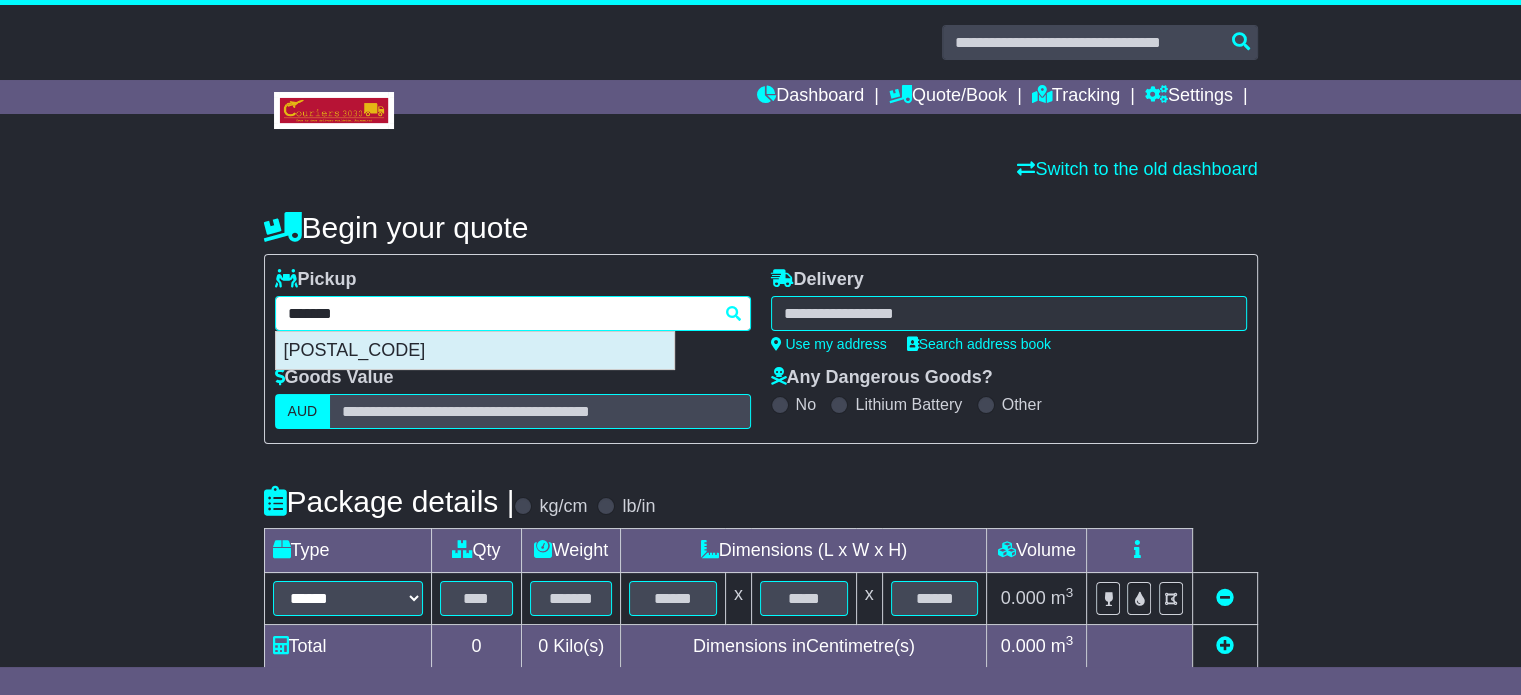 click on "[POSTAL_CODE]" at bounding box center [475, 351] 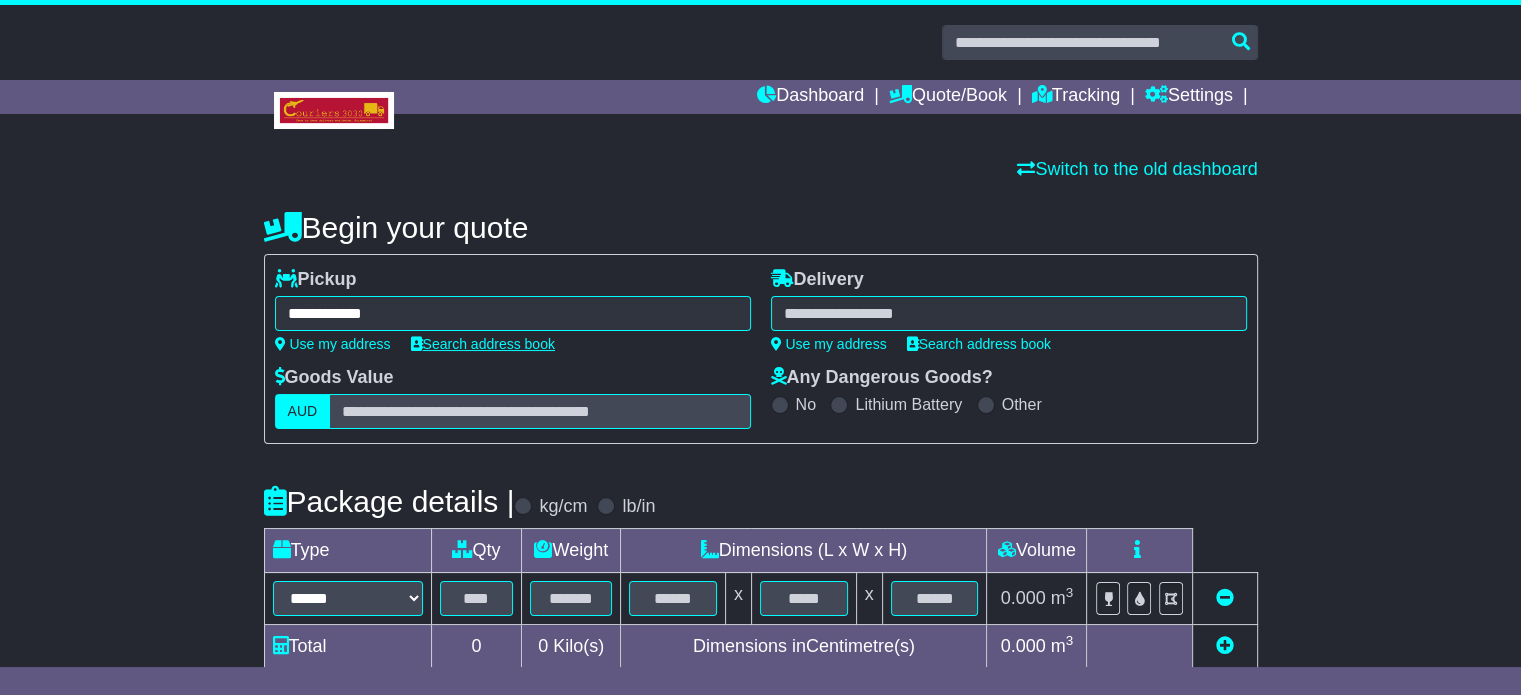 type on "**********" 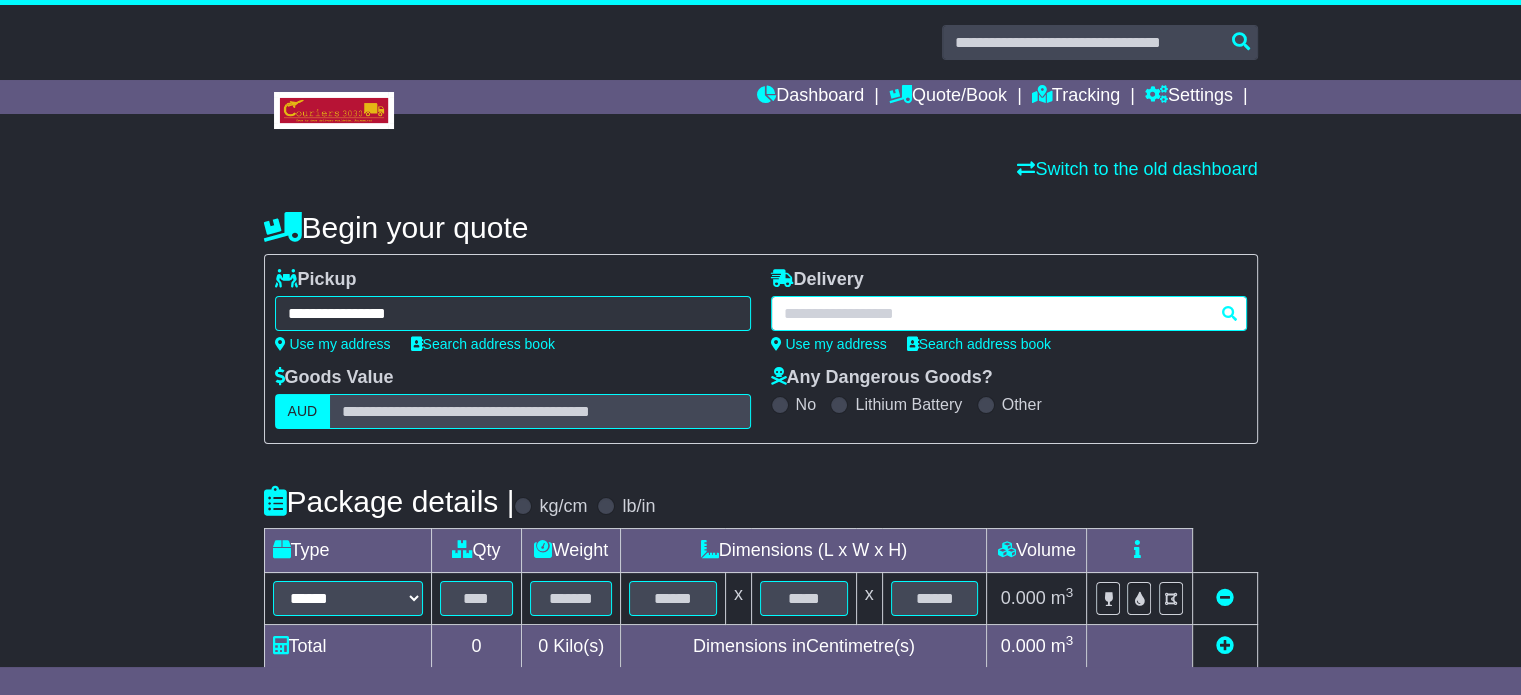 click at bounding box center (1009, 313) 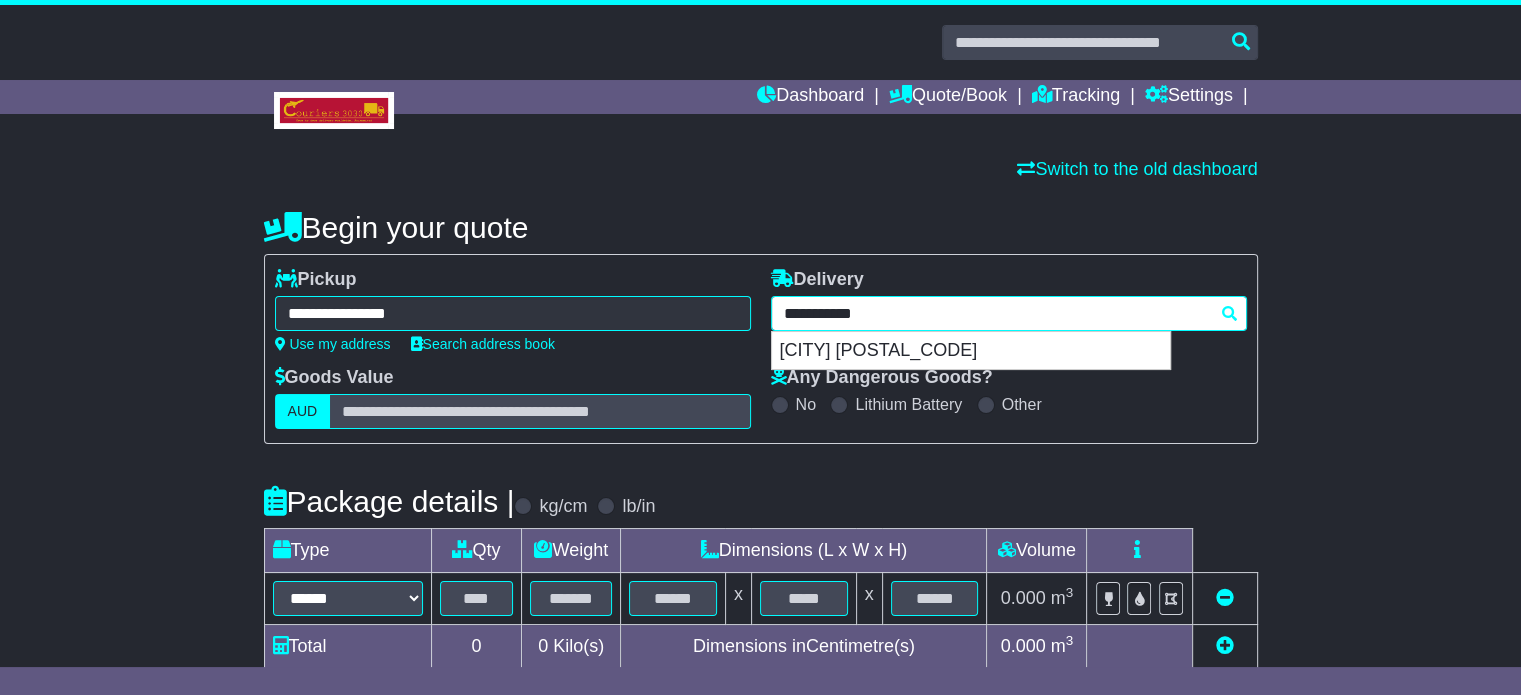click on "[CITY] [POSTAL_CODE]" at bounding box center [971, 351] 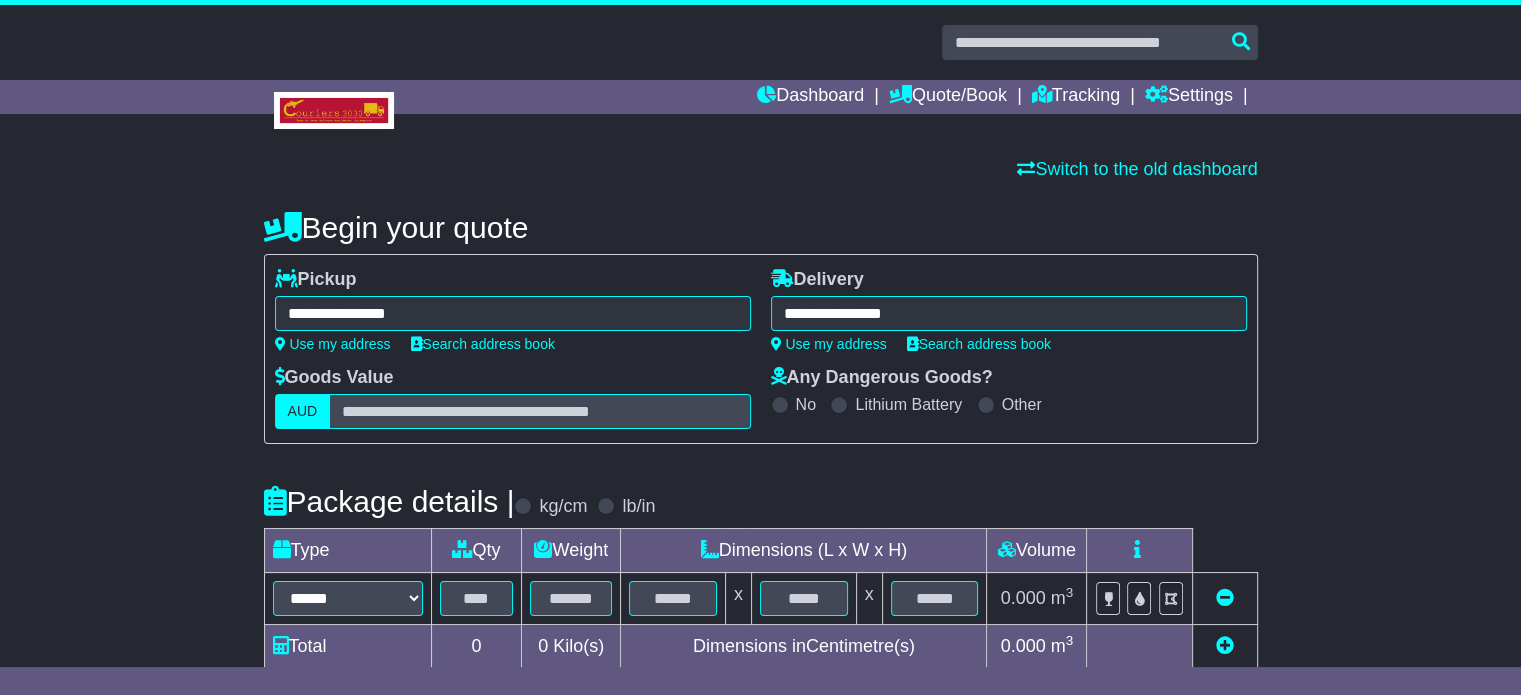 type on "**********" 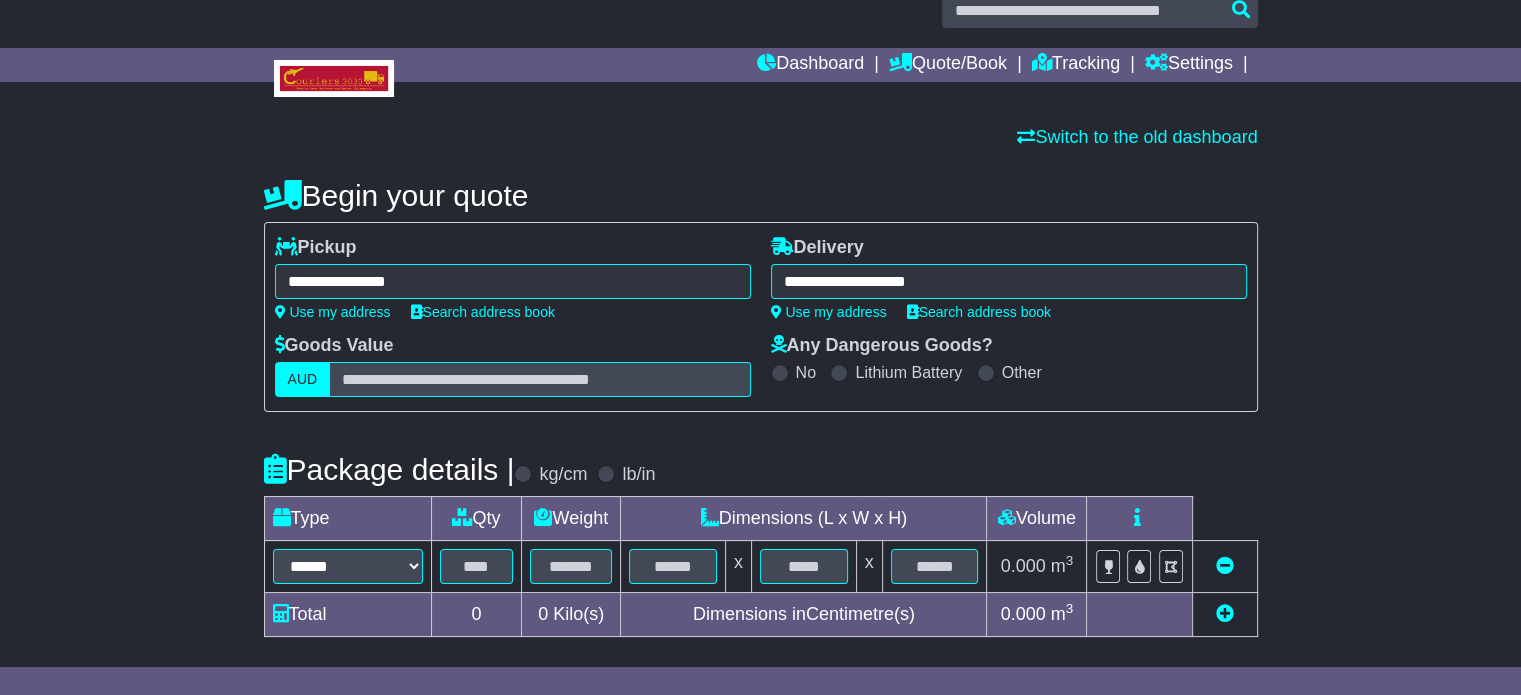 scroll, scrollTop: 360, scrollLeft: 0, axis: vertical 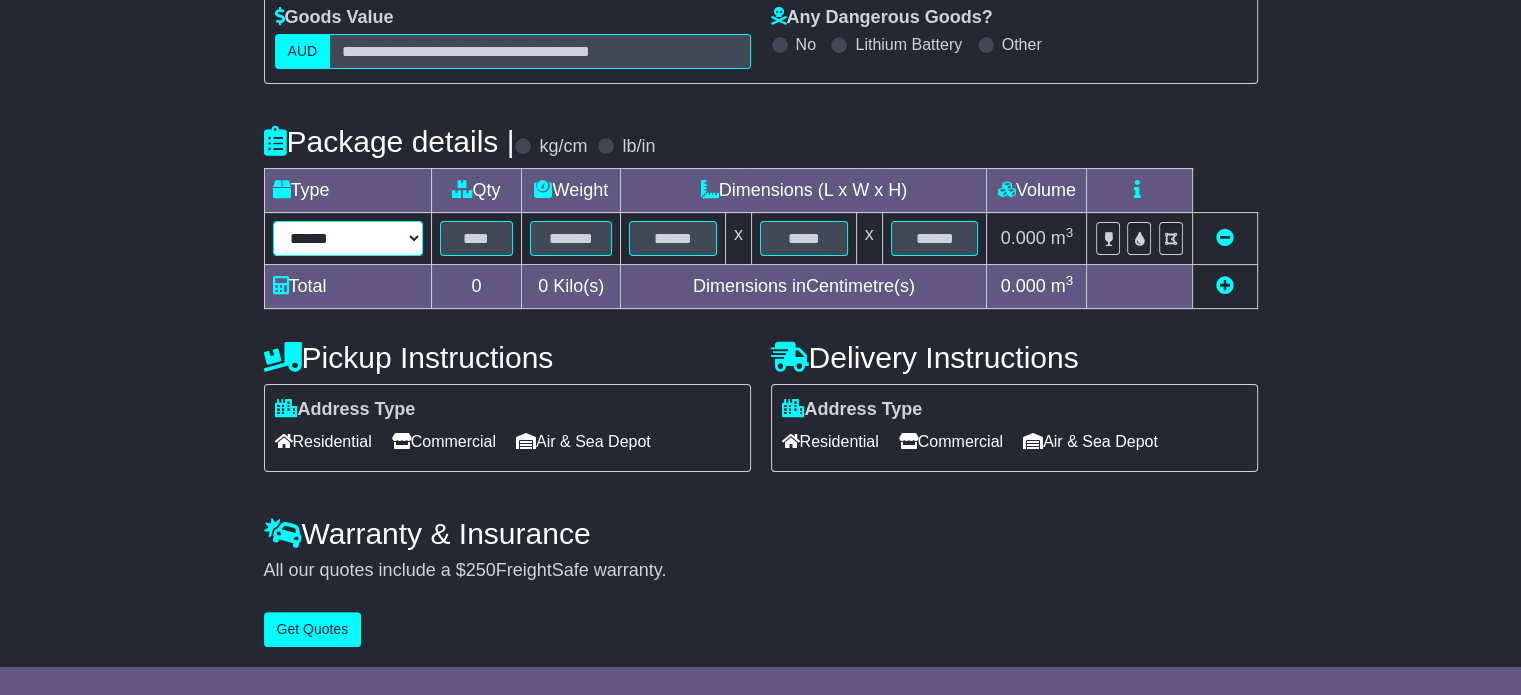 click on "****** ****** *** ******** ***** **** **** ****** *** *******" at bounding box center [348, 238] 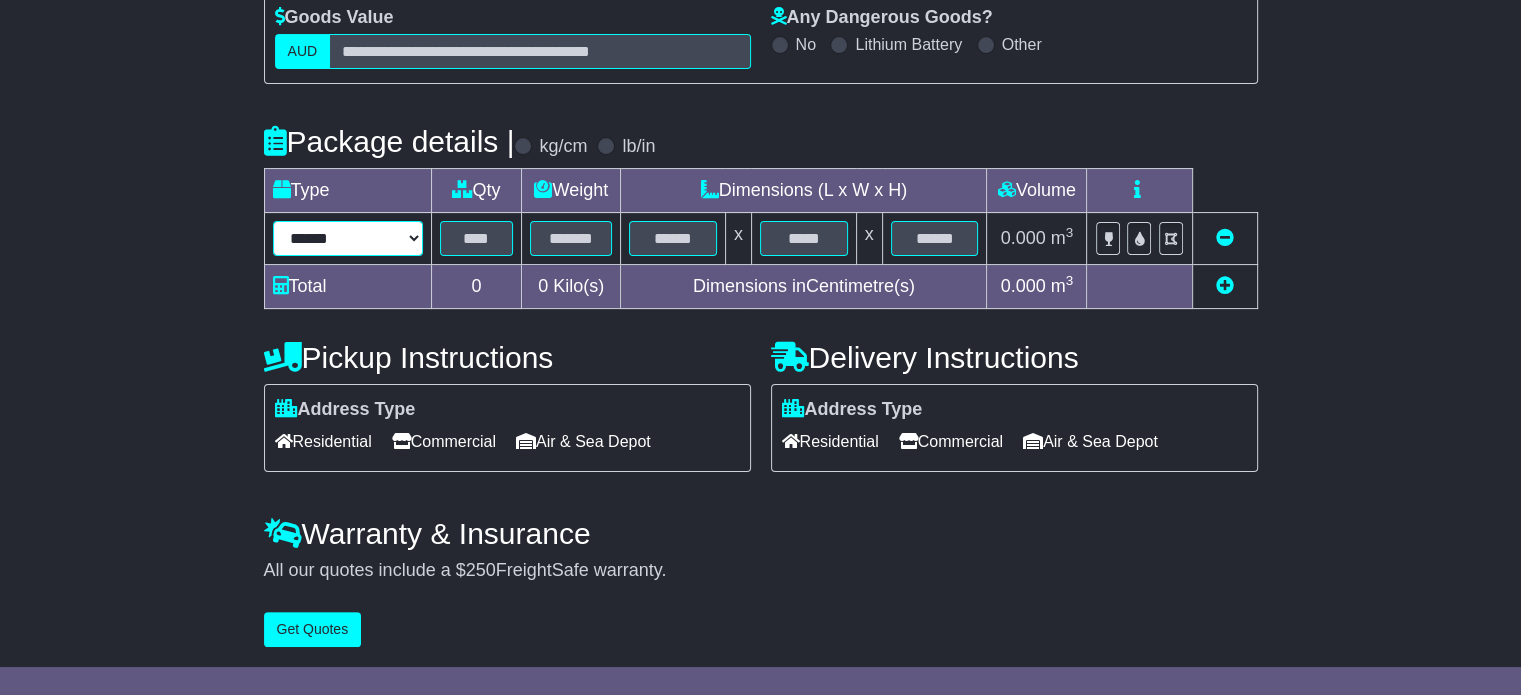 select on "*****" 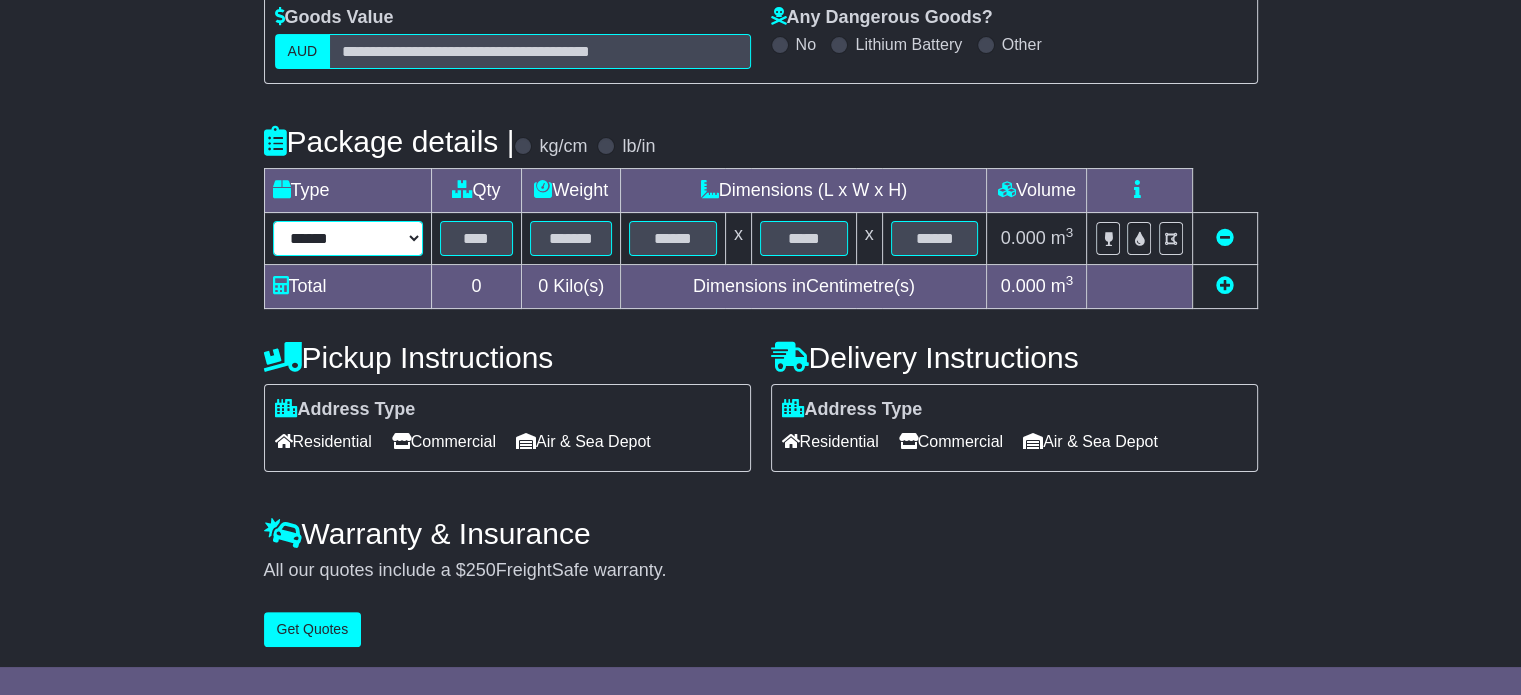 click on "****** ****** *** ******** ***** **** **** ****** *** *******" at bounding box center [348, 238] 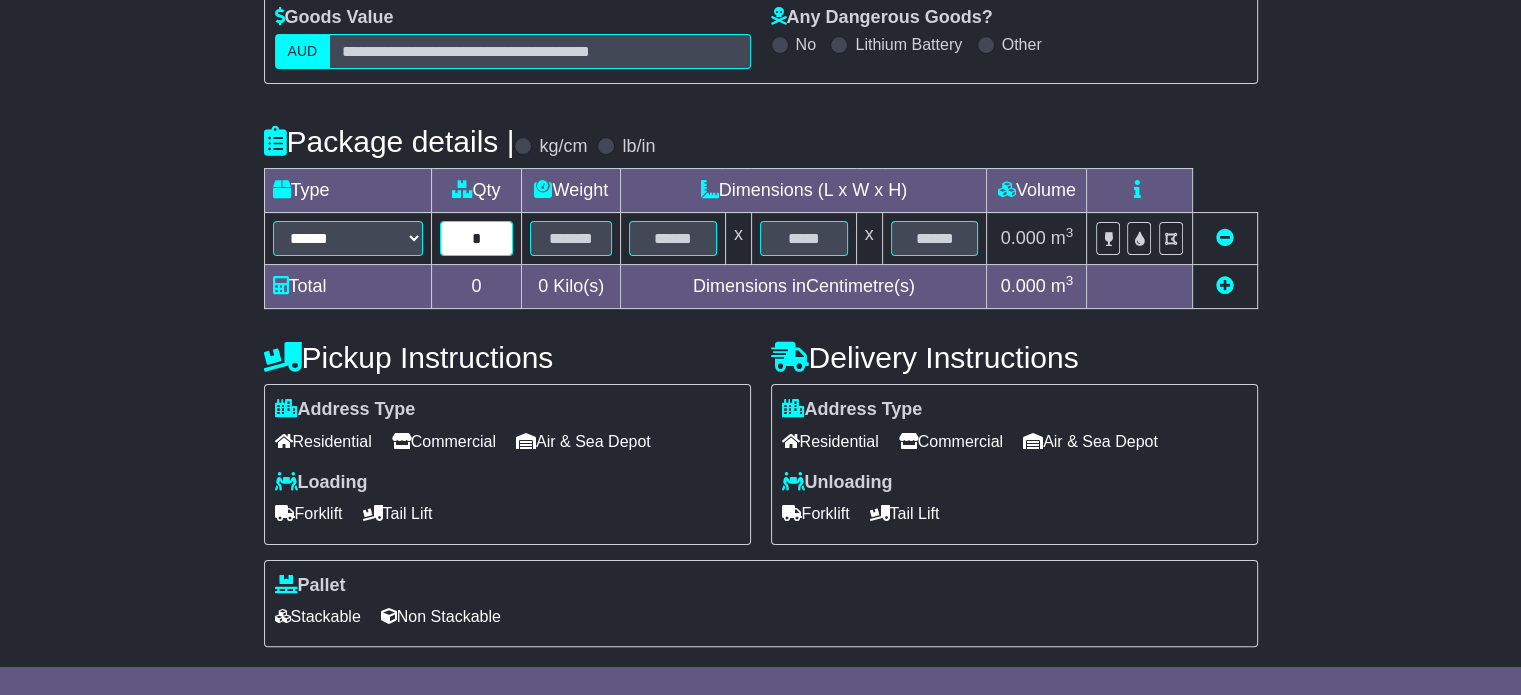 type on "*" 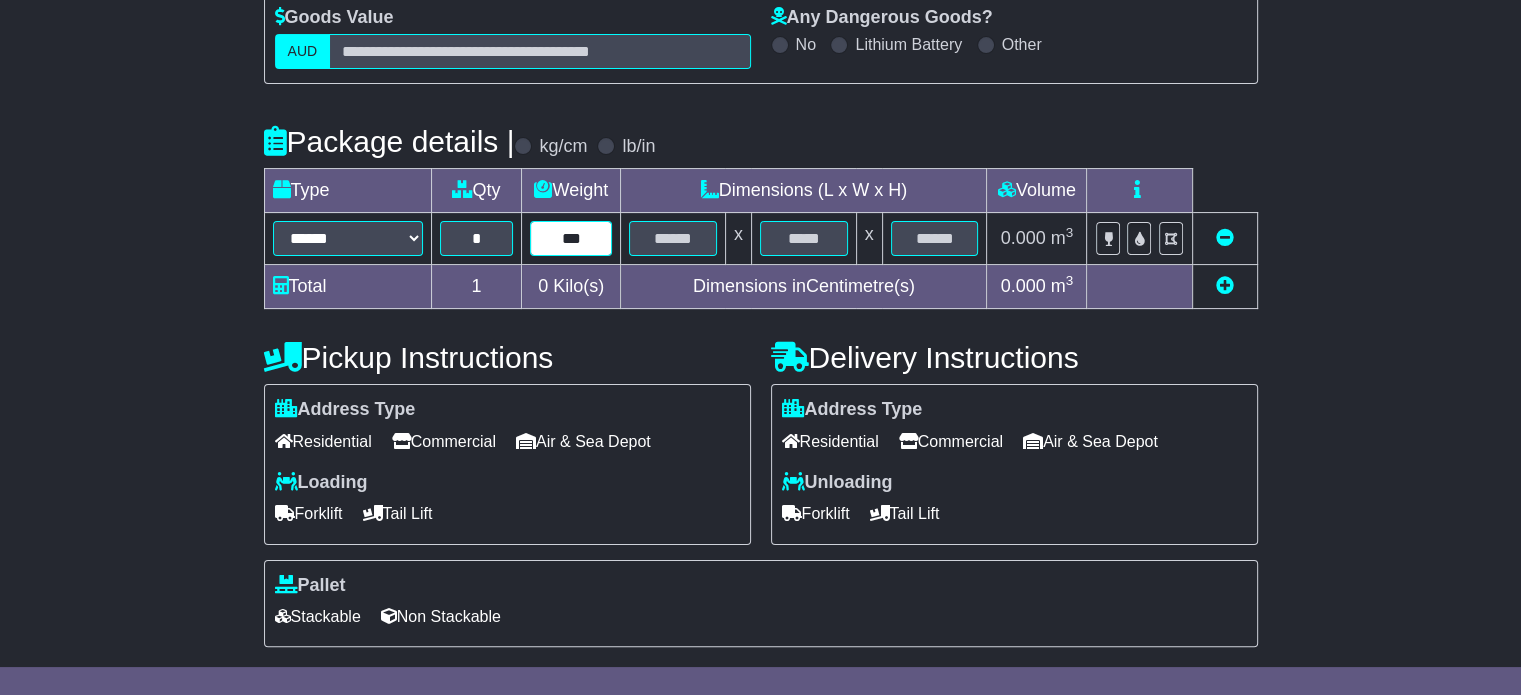 type on "***" 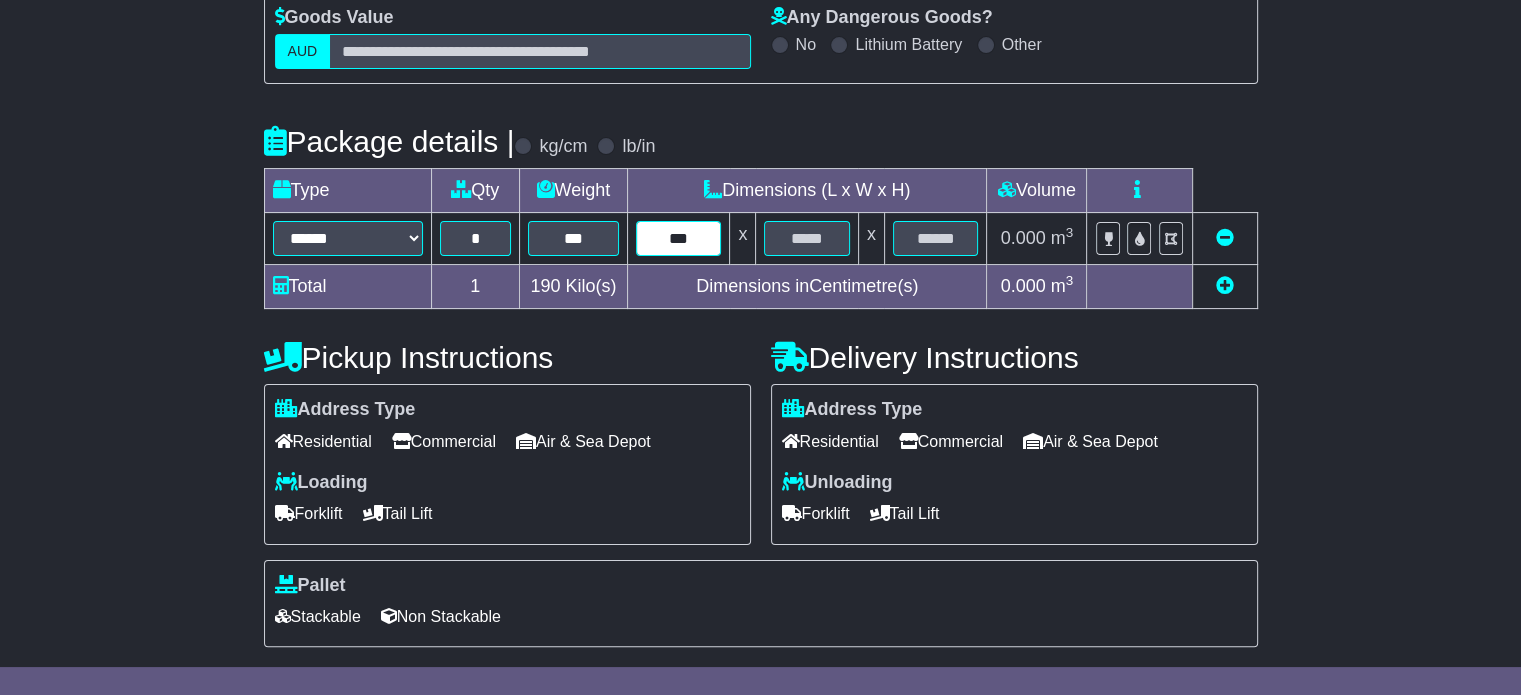 type on "***" 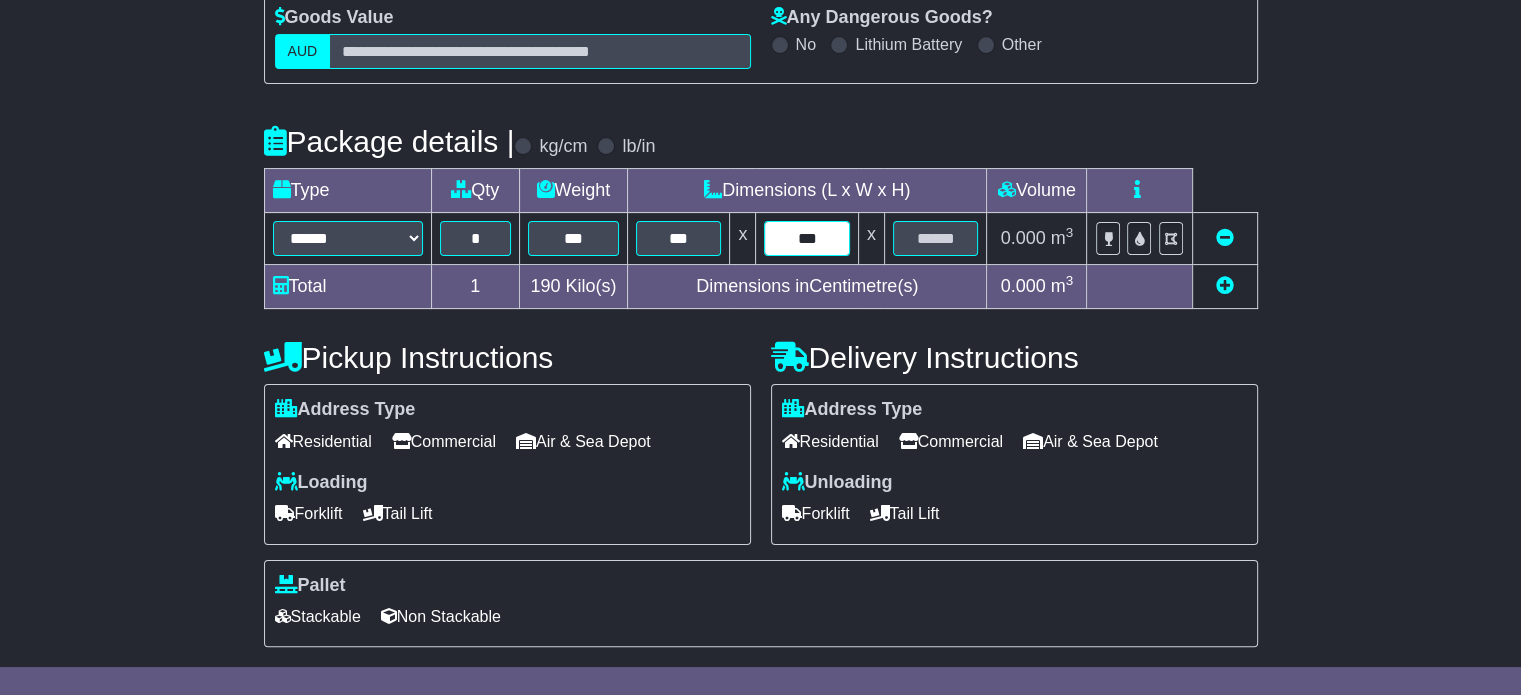type on "***" 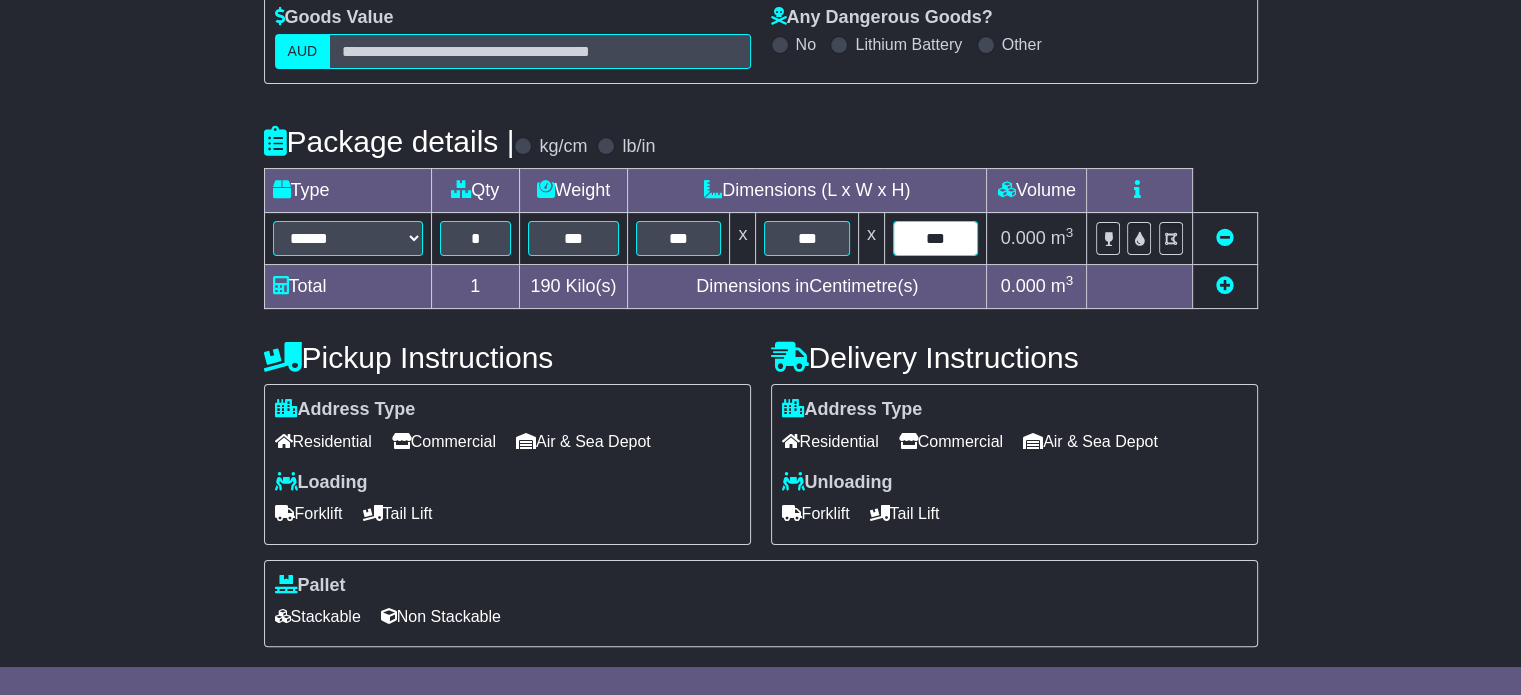type on "***" 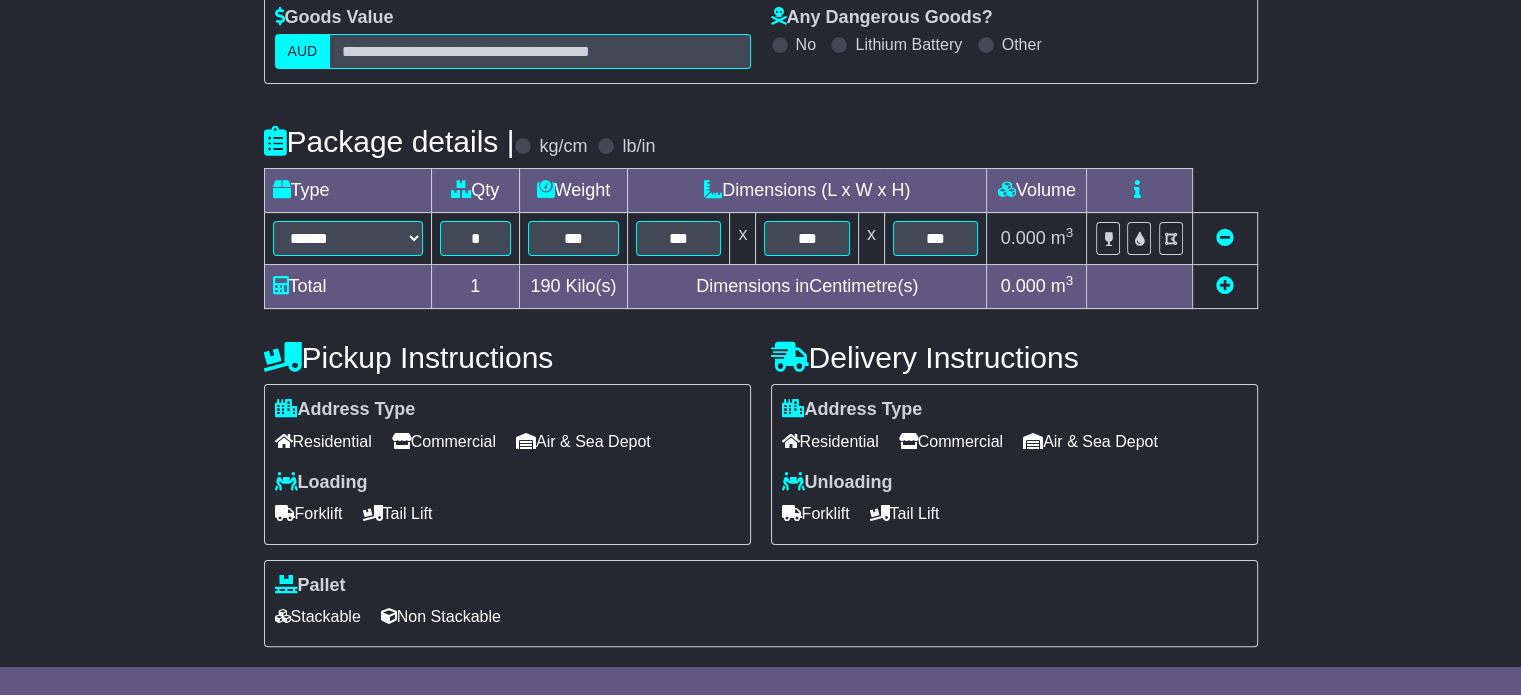 scroll, scrollTop: 535, scrollLeft: 0, axis: vertical 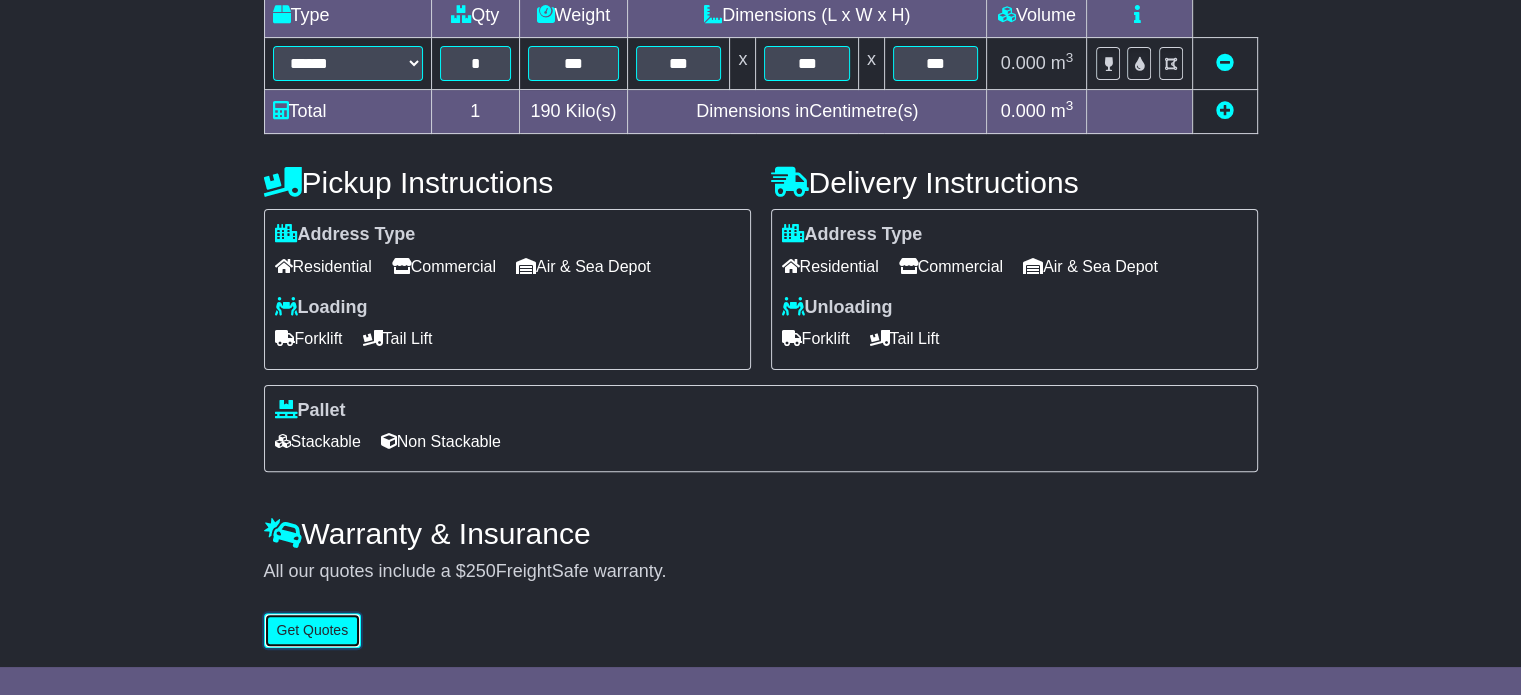 type 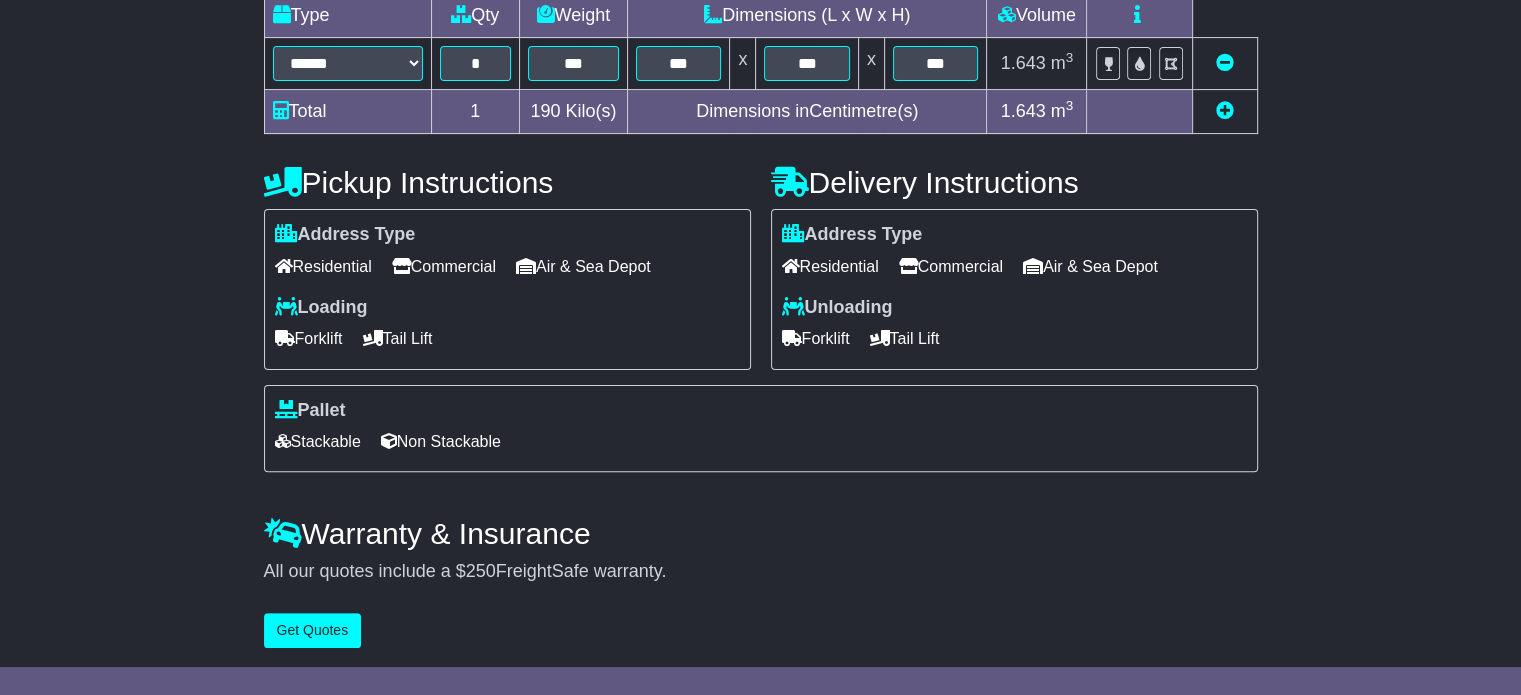click on "Commercial" at bounding box center [444, 266] 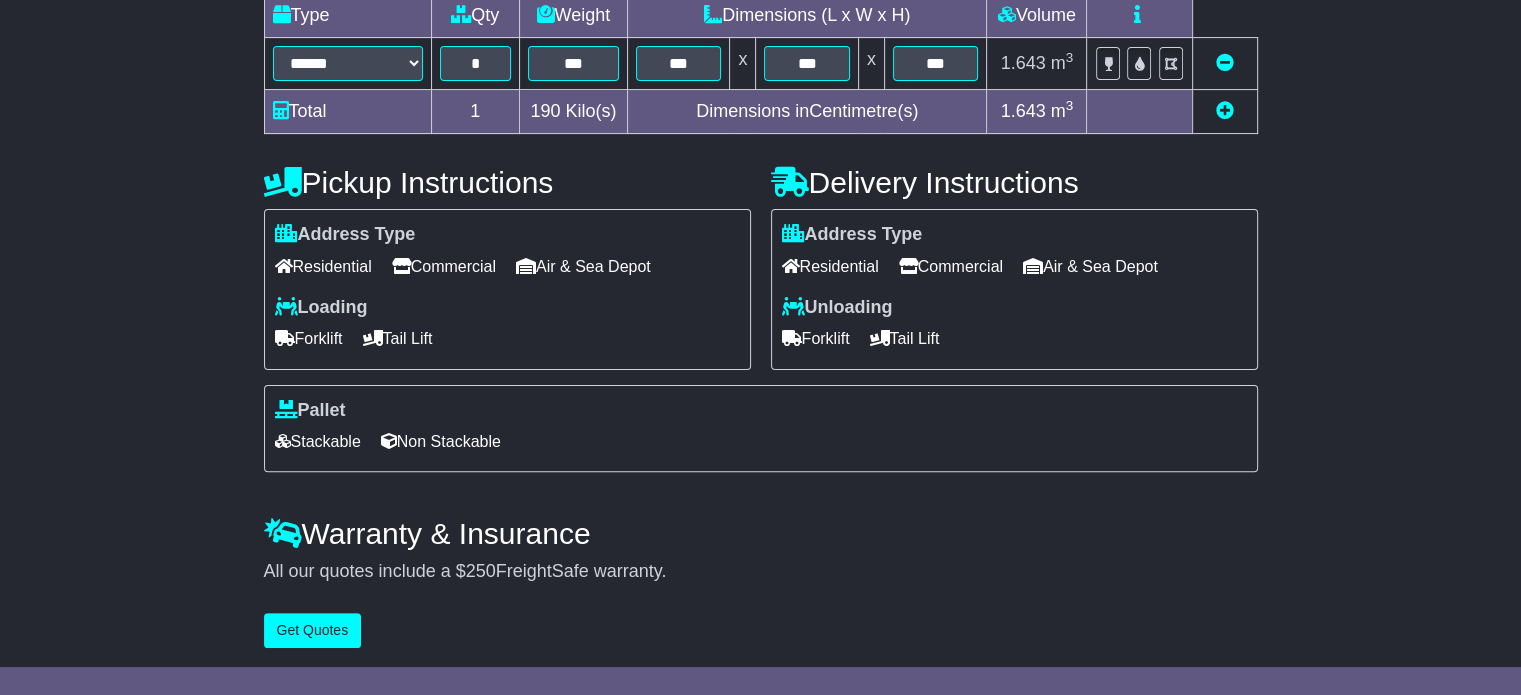 click on "Forklift" at bounding box center (816, 338) 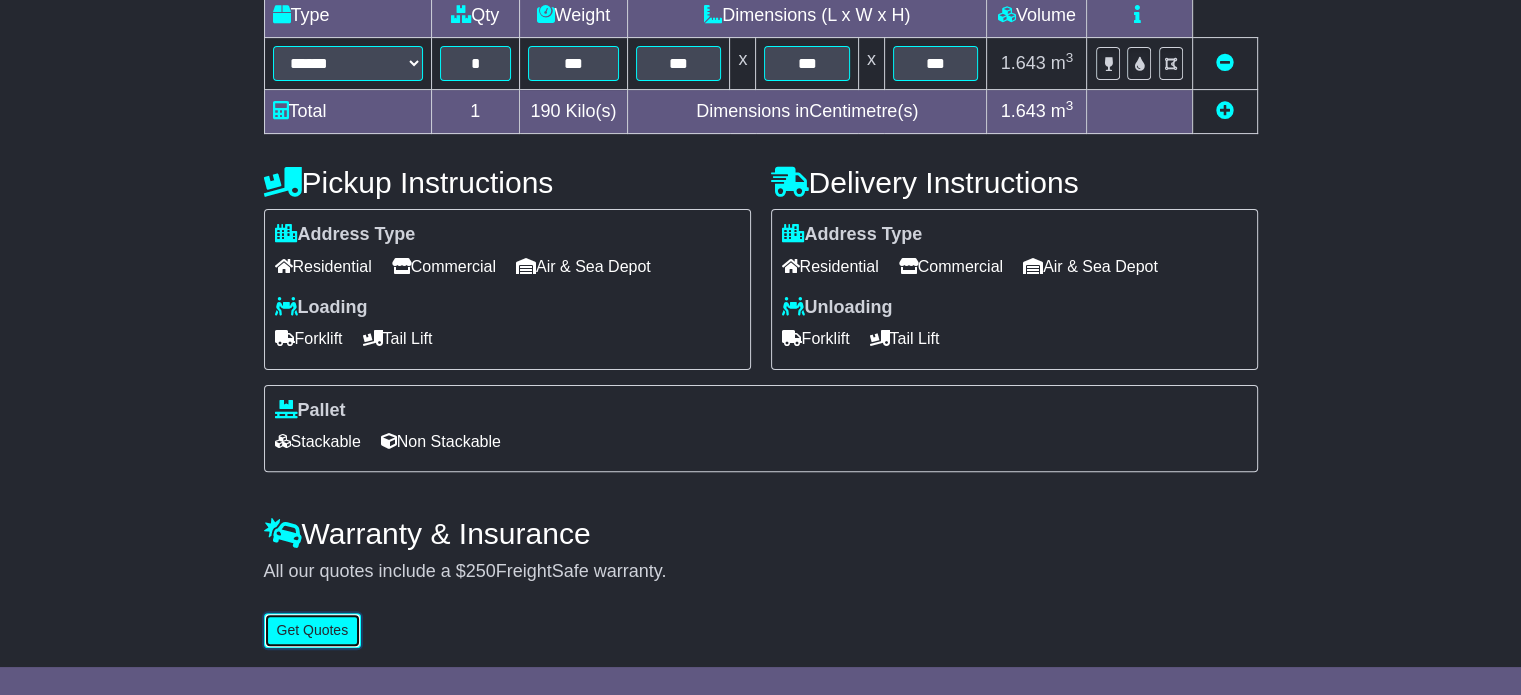 click on "Get Quotes" at bounding box center [313, 630] 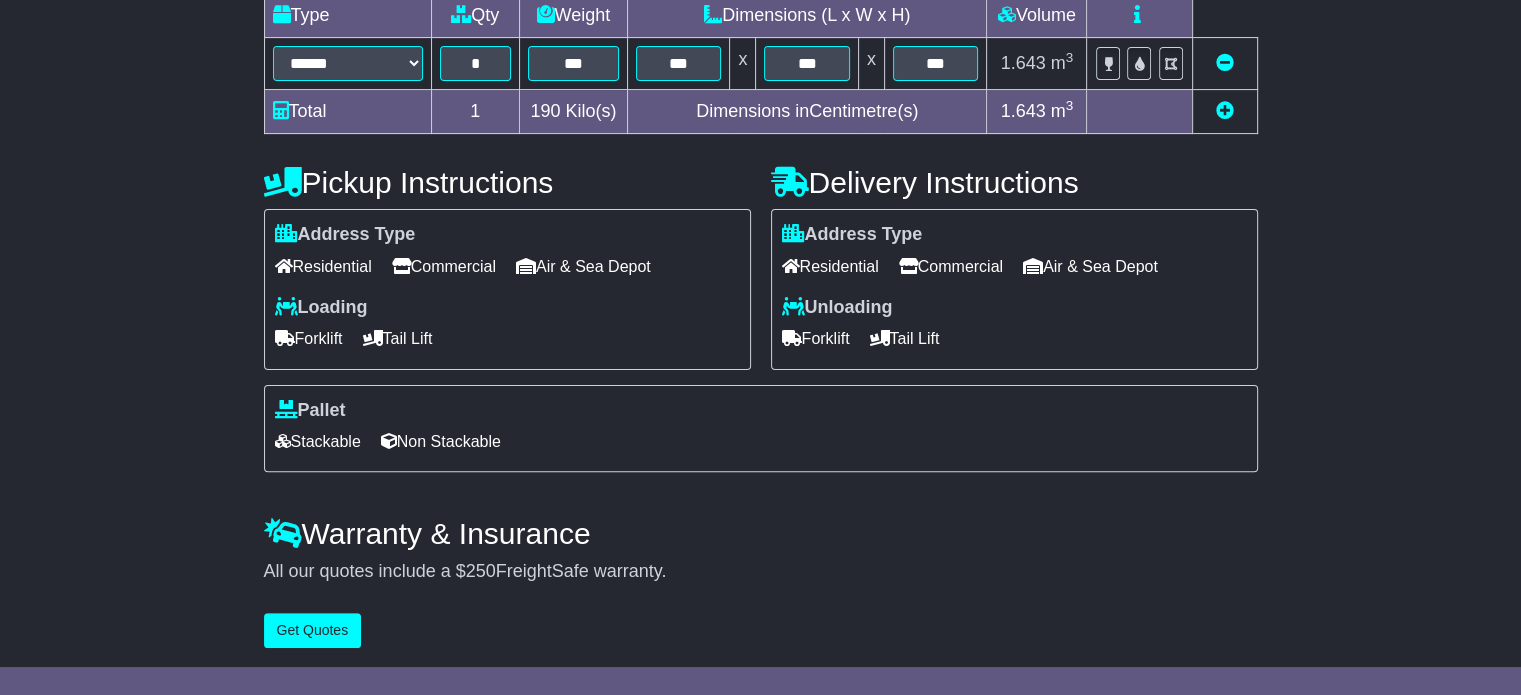 scroll, scrollTop: 0, scrollLeft: 0, axis: both 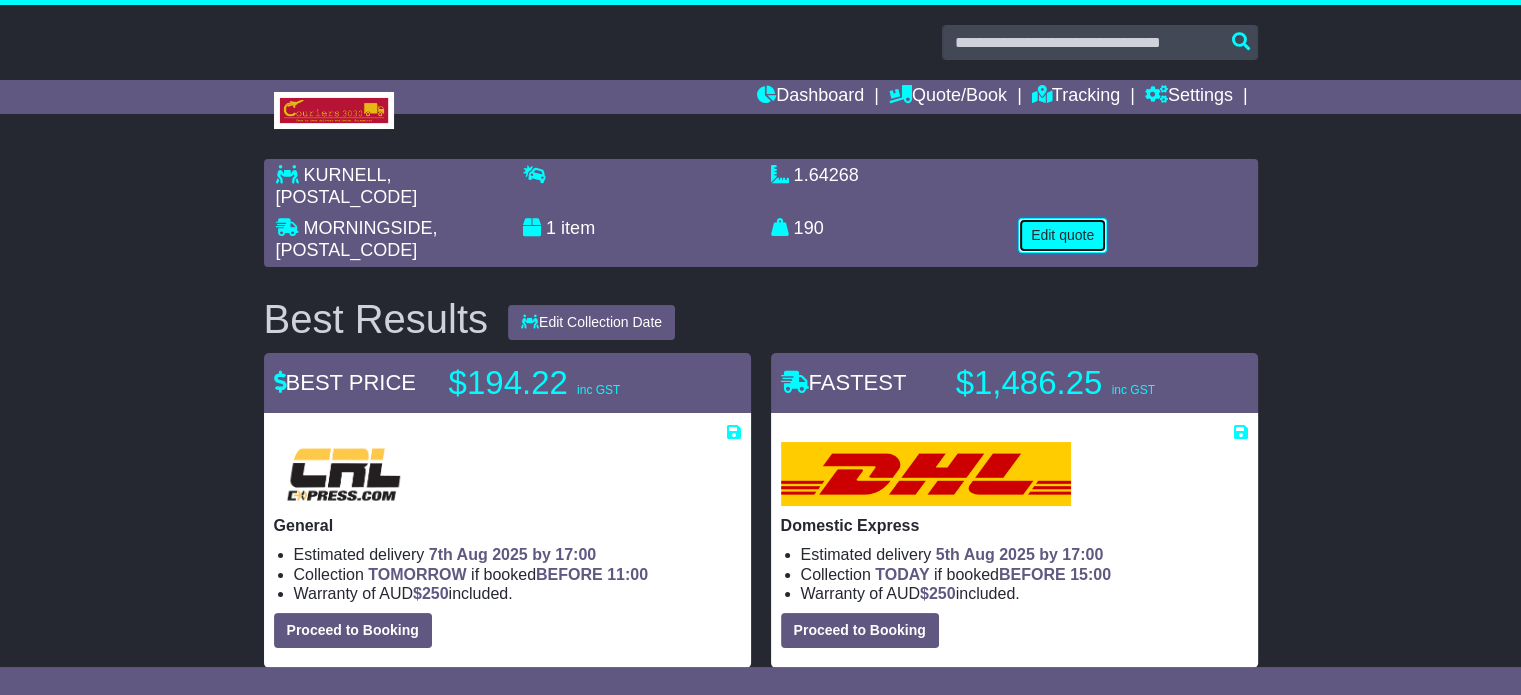 click on "Edit quote" at bounding box center (1062, 235) 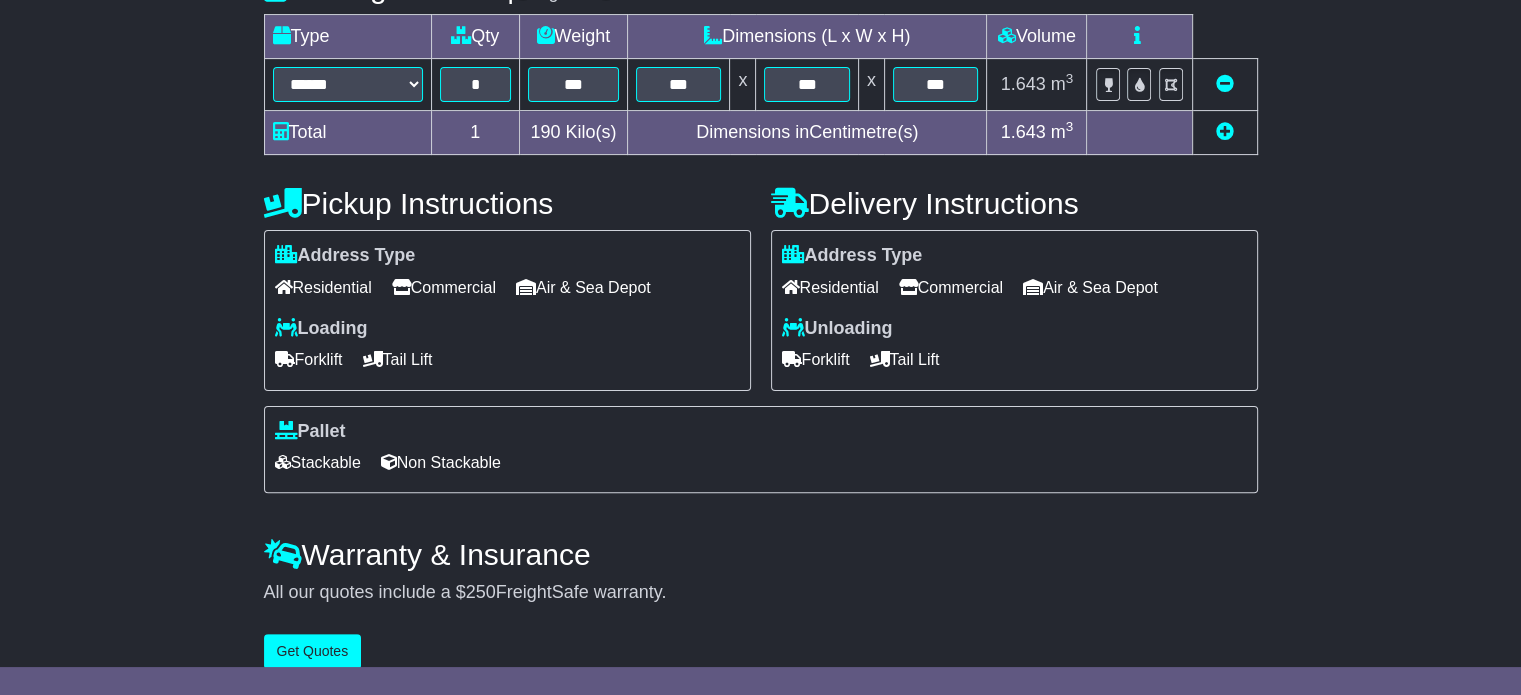 scroll, scrollTop: 540, scrollLeft: 0, axis: vertical 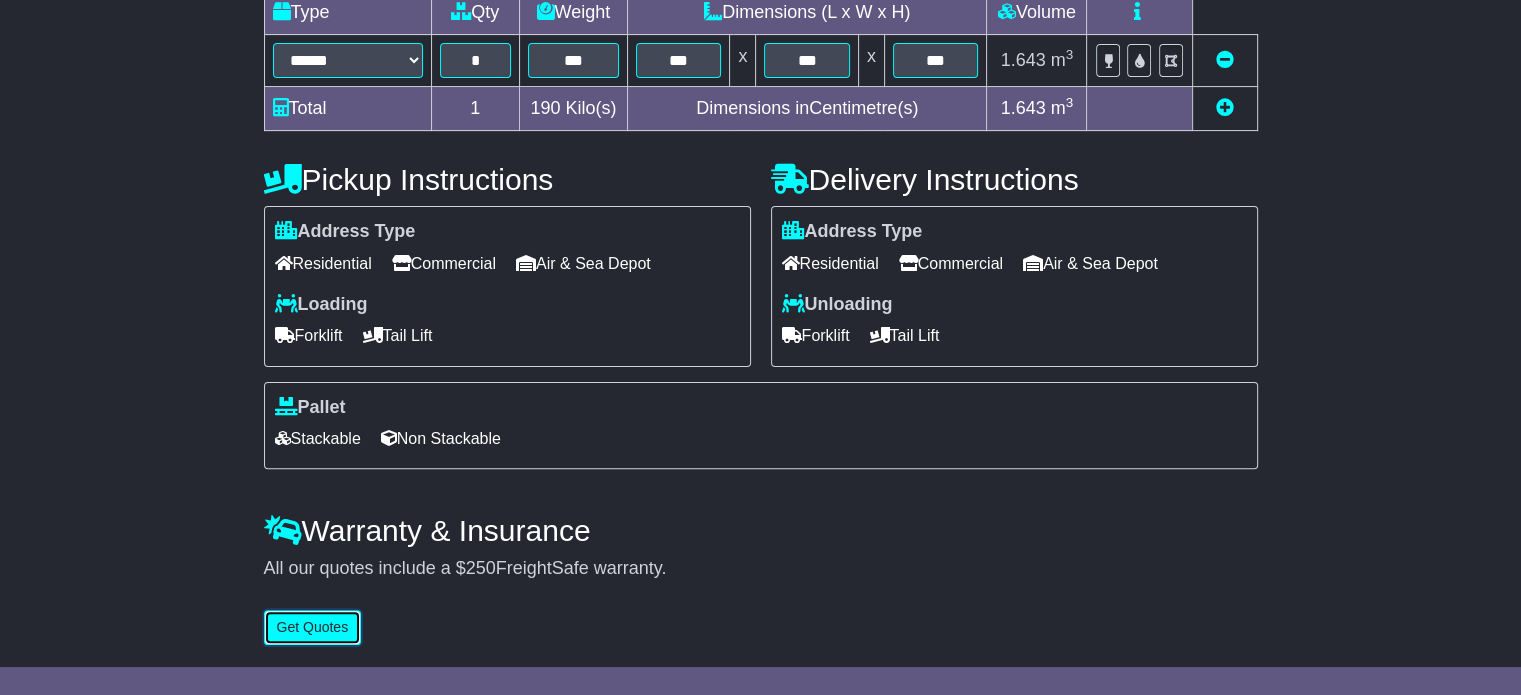 click on "Get Quotes" at bounding box center (313, 627) 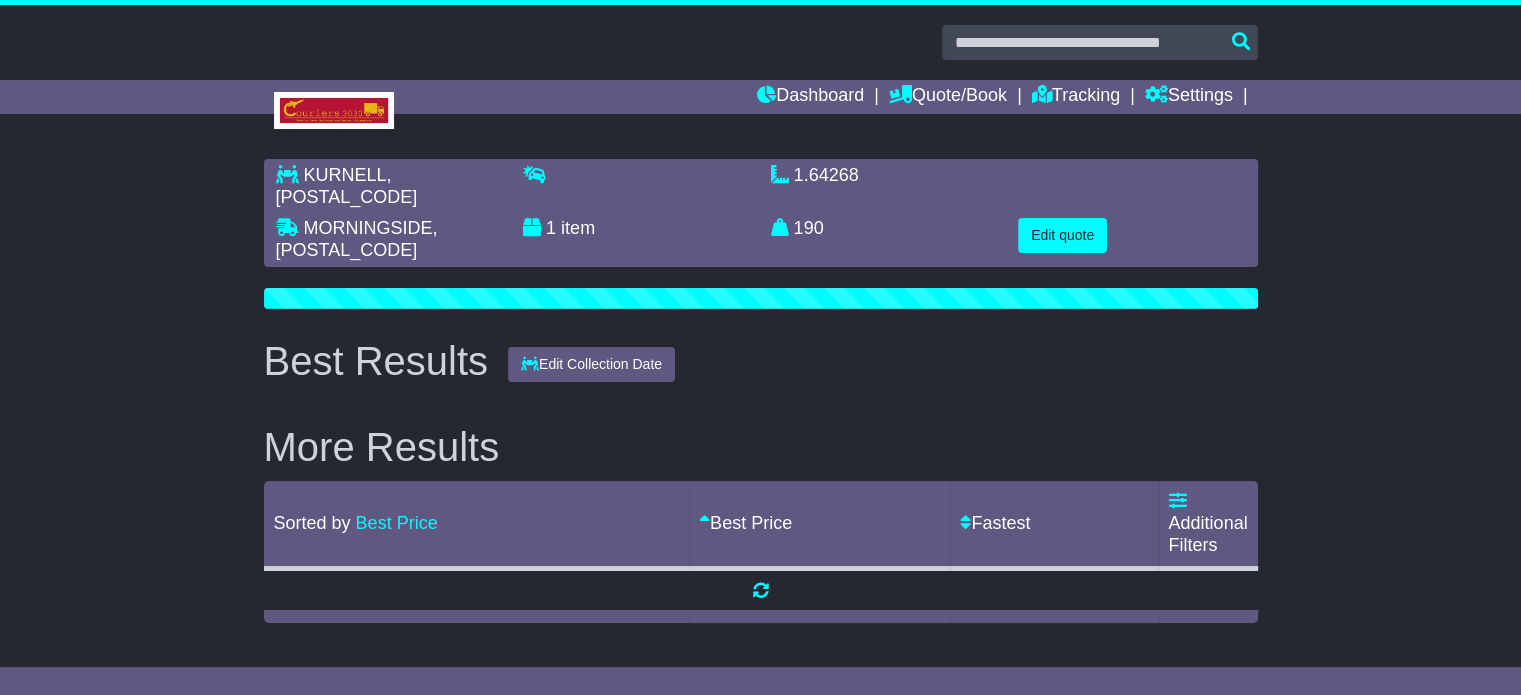 scroll, scrollTop: 0, scrollLeft: 0, axis: both 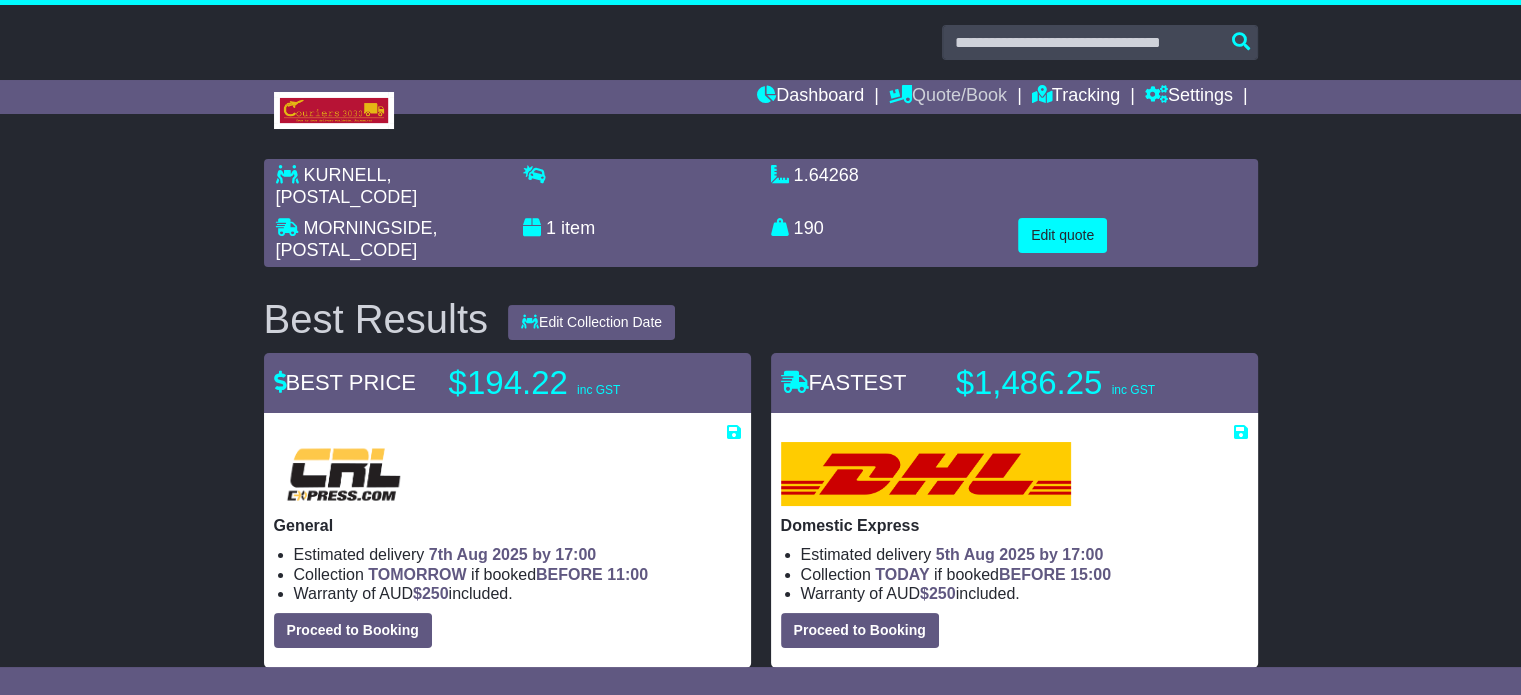 drag, startPoint x: 952, startPoint y: 101, endPoint x: 942, endPoint y: 128, distance: 28.79236 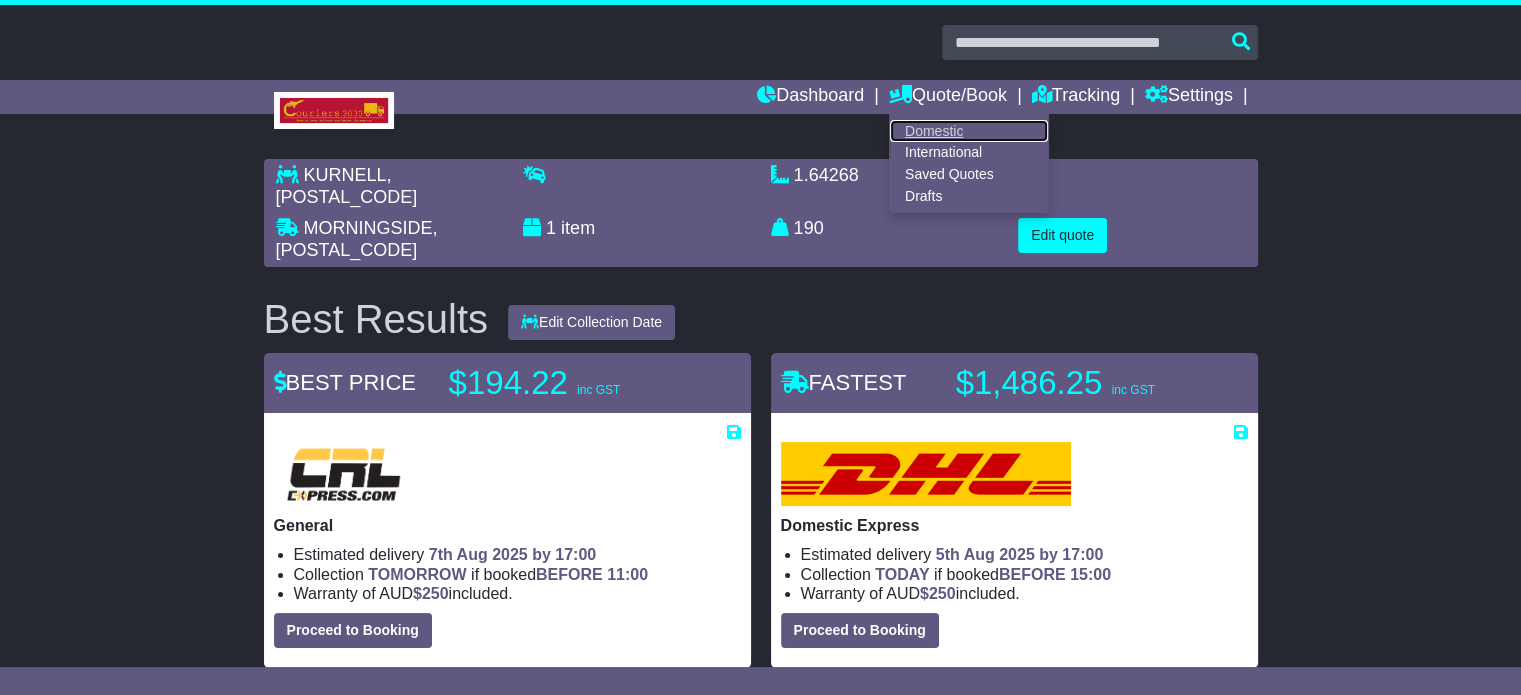 click on "Domestic" at bounding box center [969, 131] 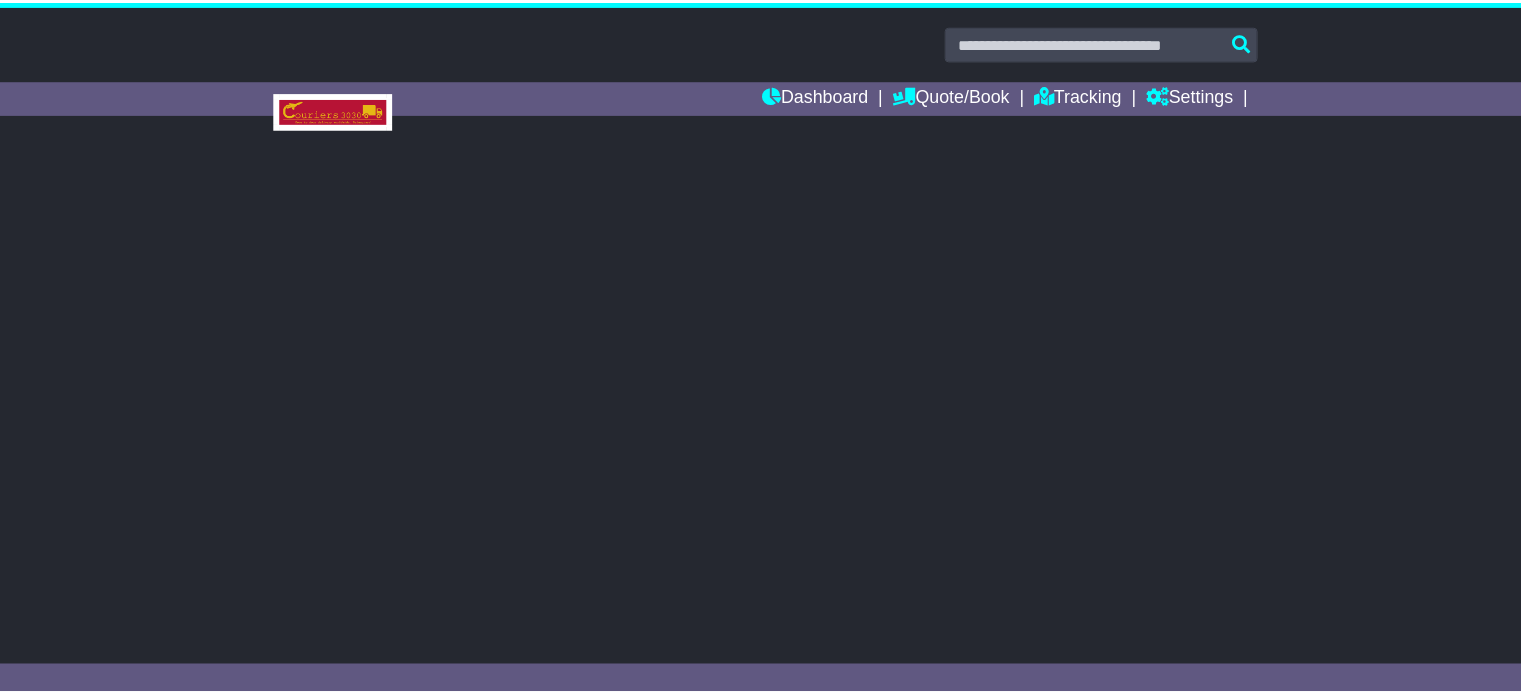 scroll, scrollTop: 0, scrollLeft: 0, axis: both 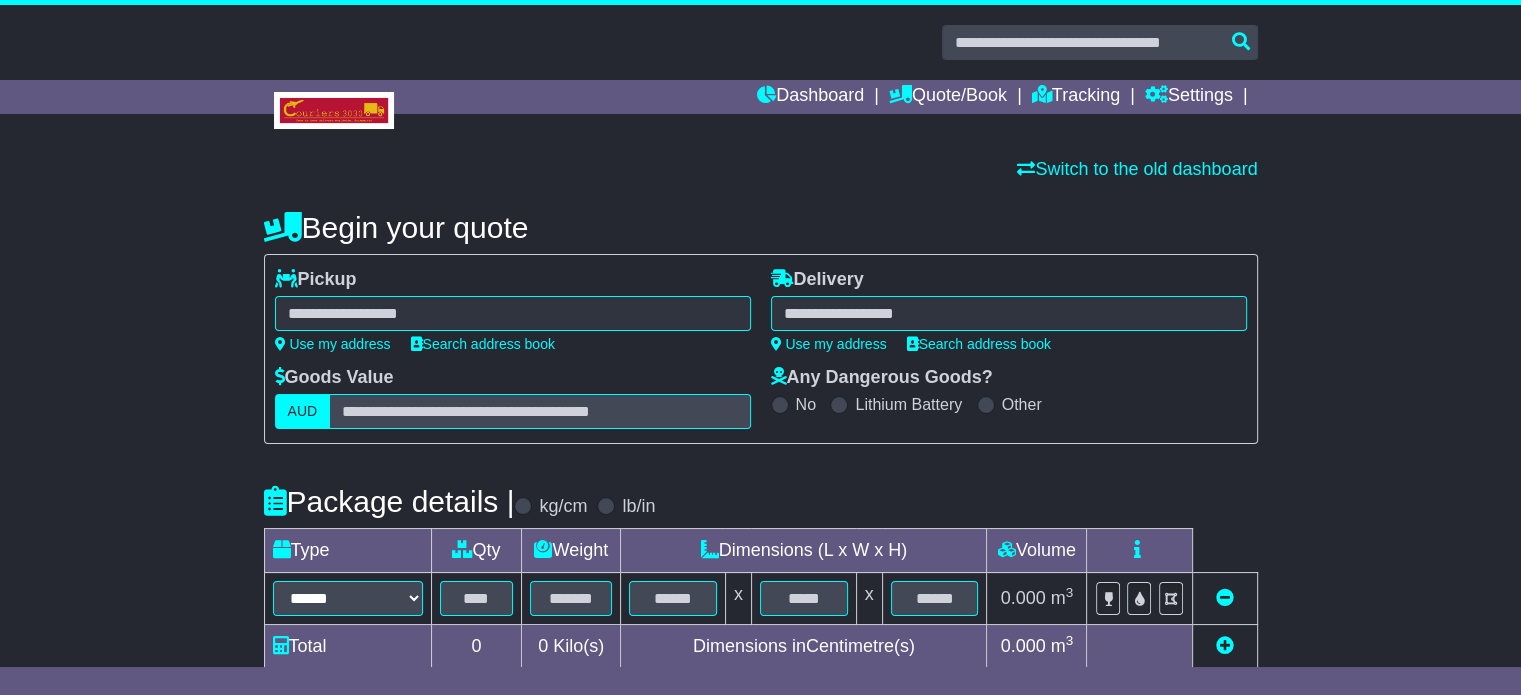 click at bounding box center (513, 313) 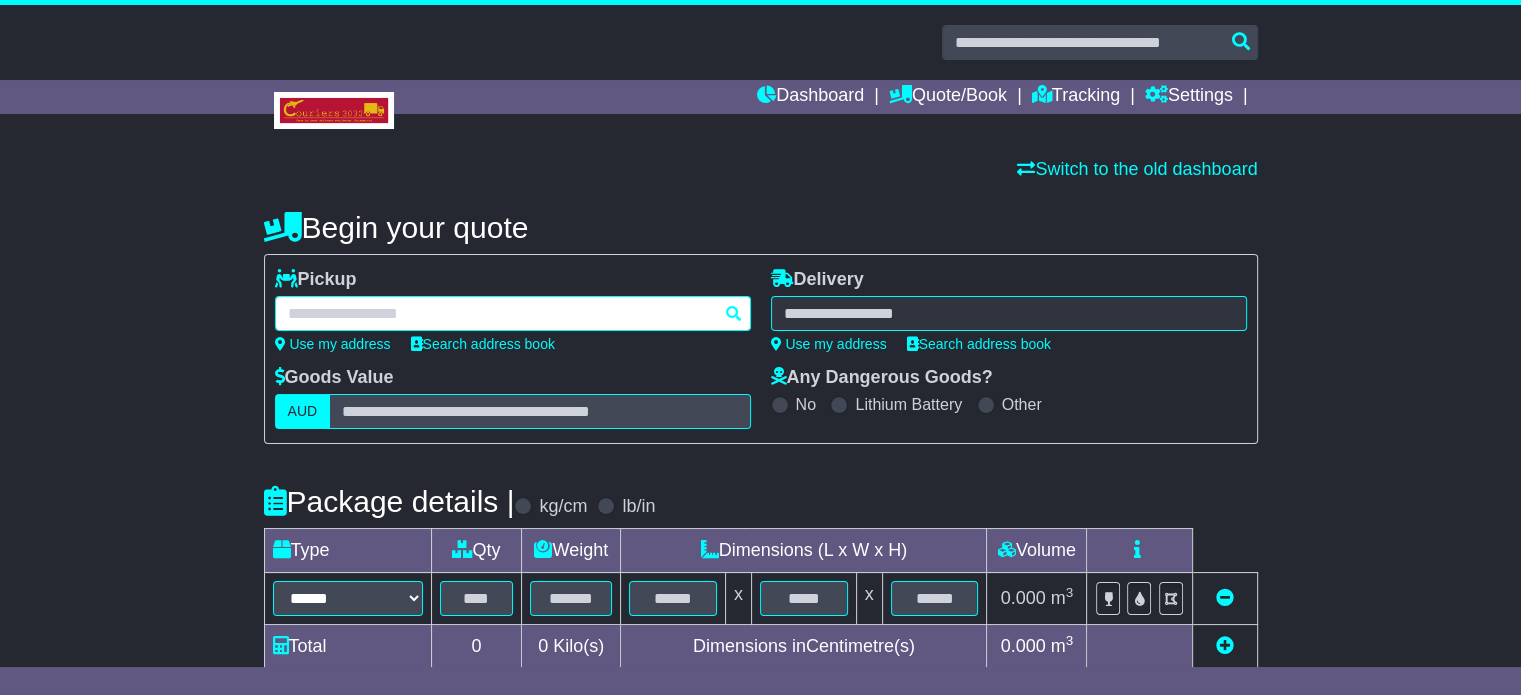 paste on "*******" 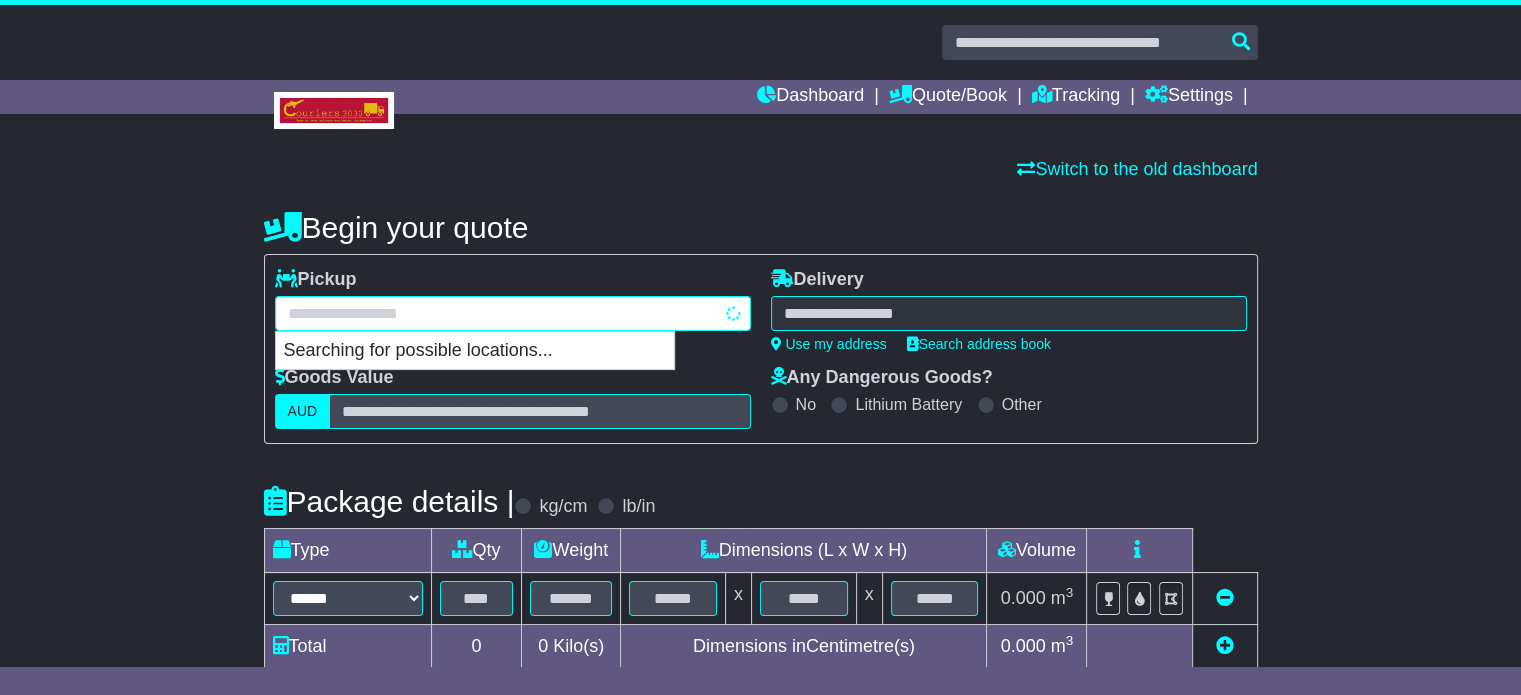 type on "*******" 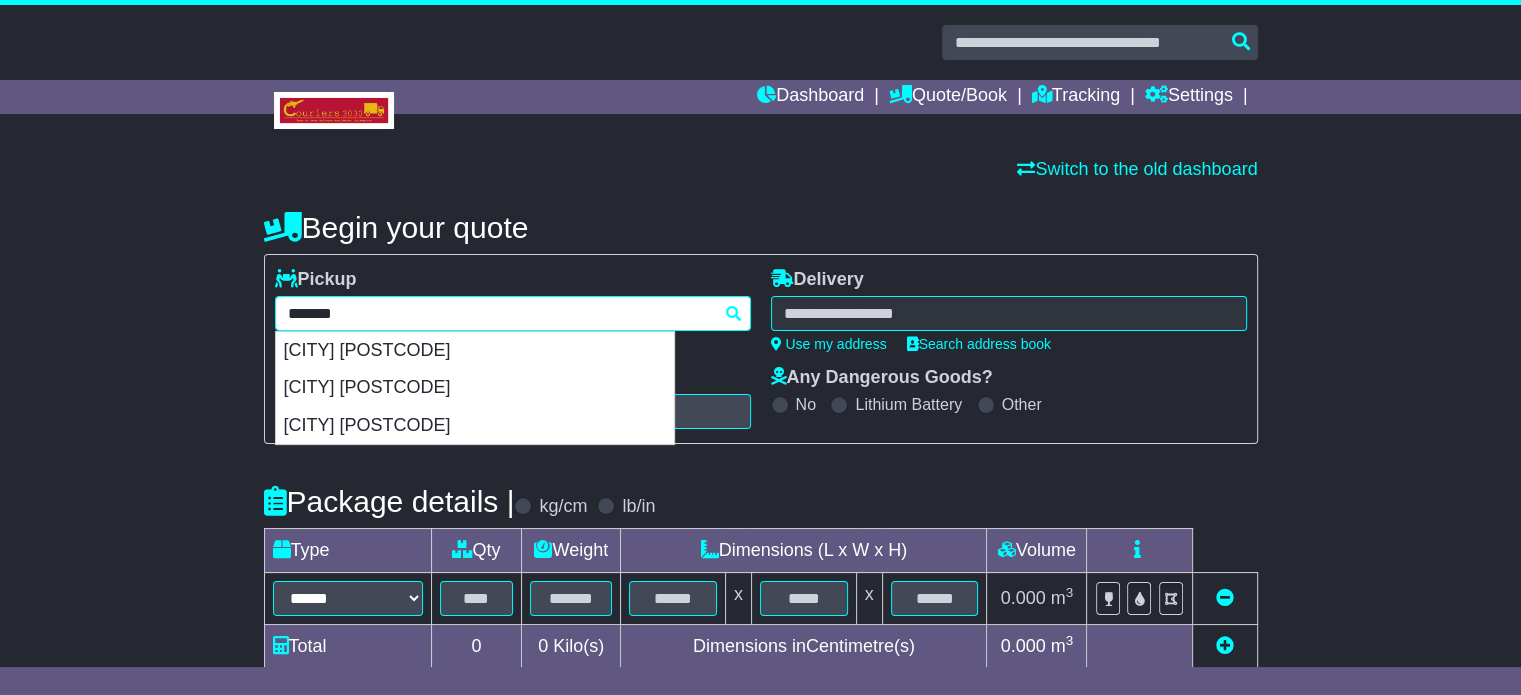 click on "******* BAYVIEW BAYVIEW 0820 BAYVIEW 2104 BAYVIEW HEIGHTS 4868" at bounding box center [513, 313] 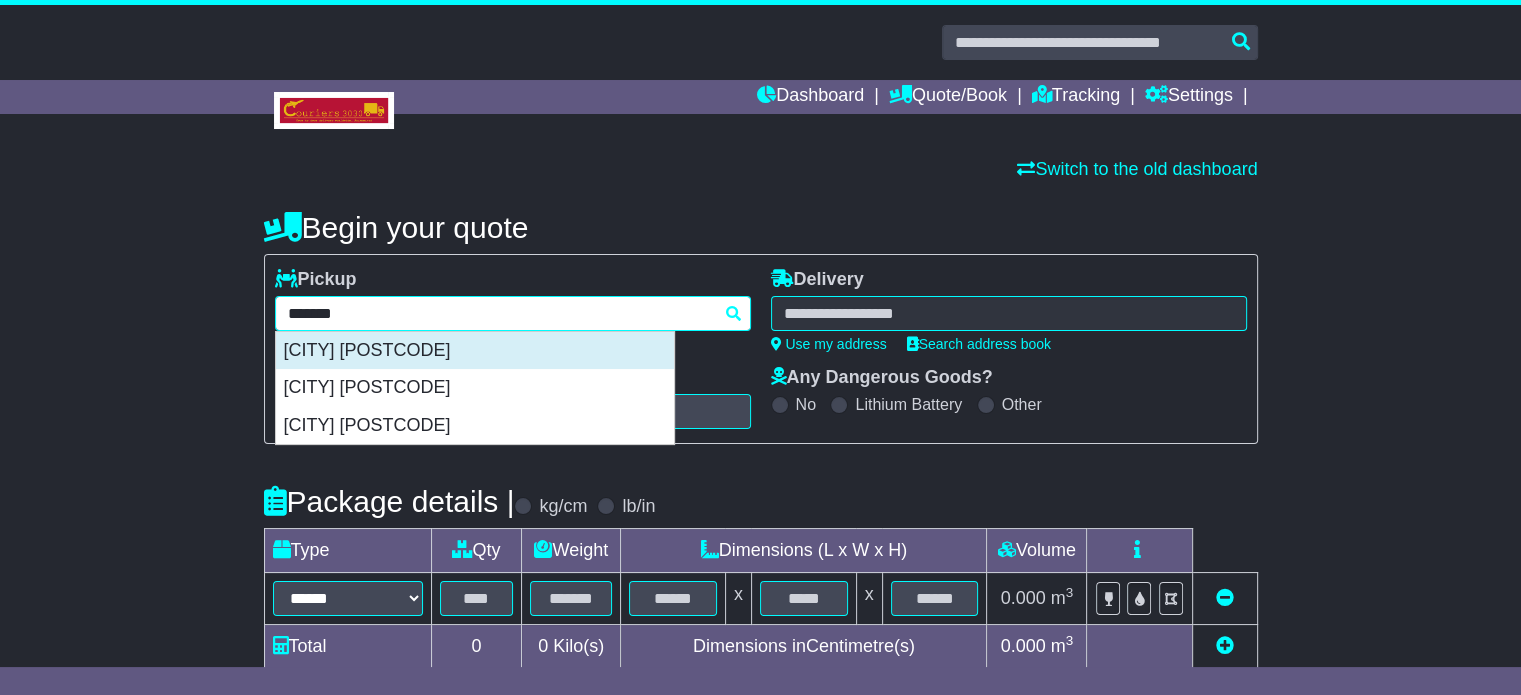 click on "BAYVIEW 0820" at bounding box center (475, 351) 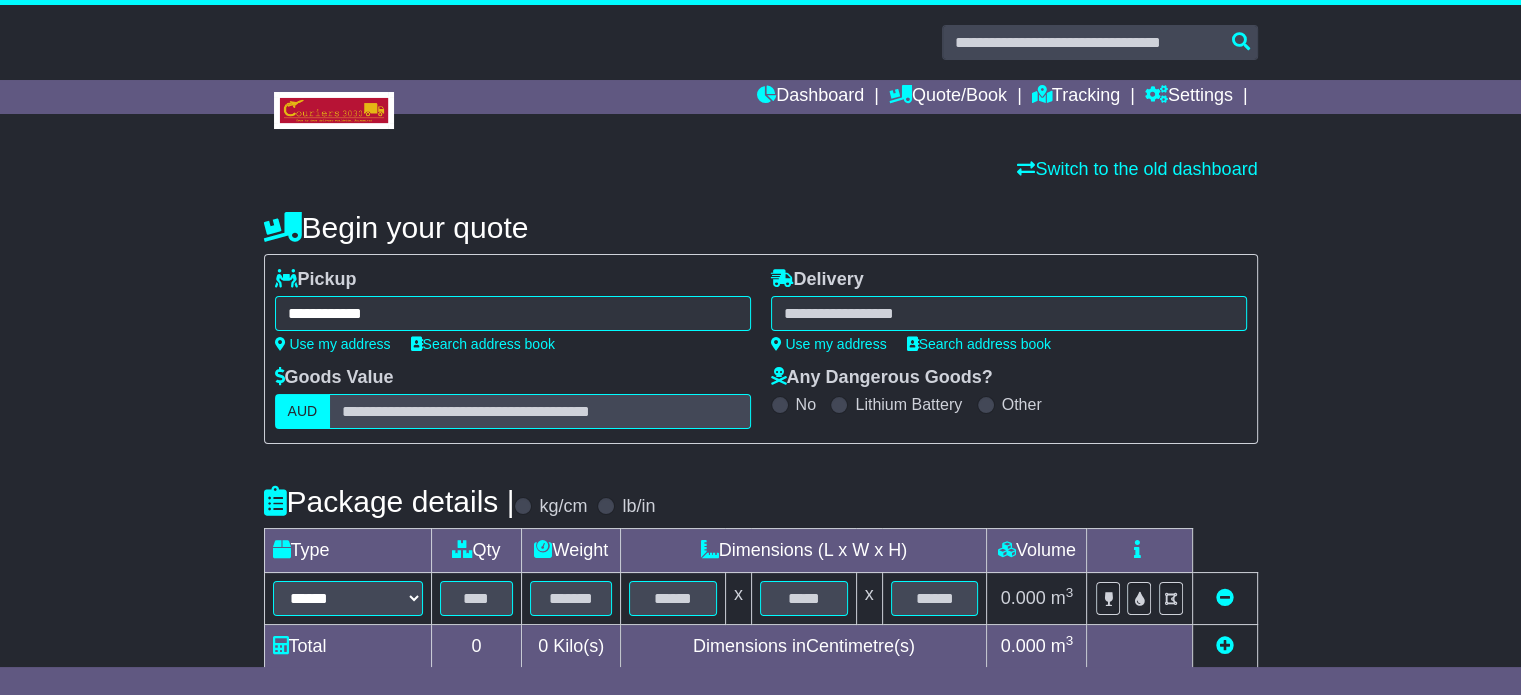 type on "**********" 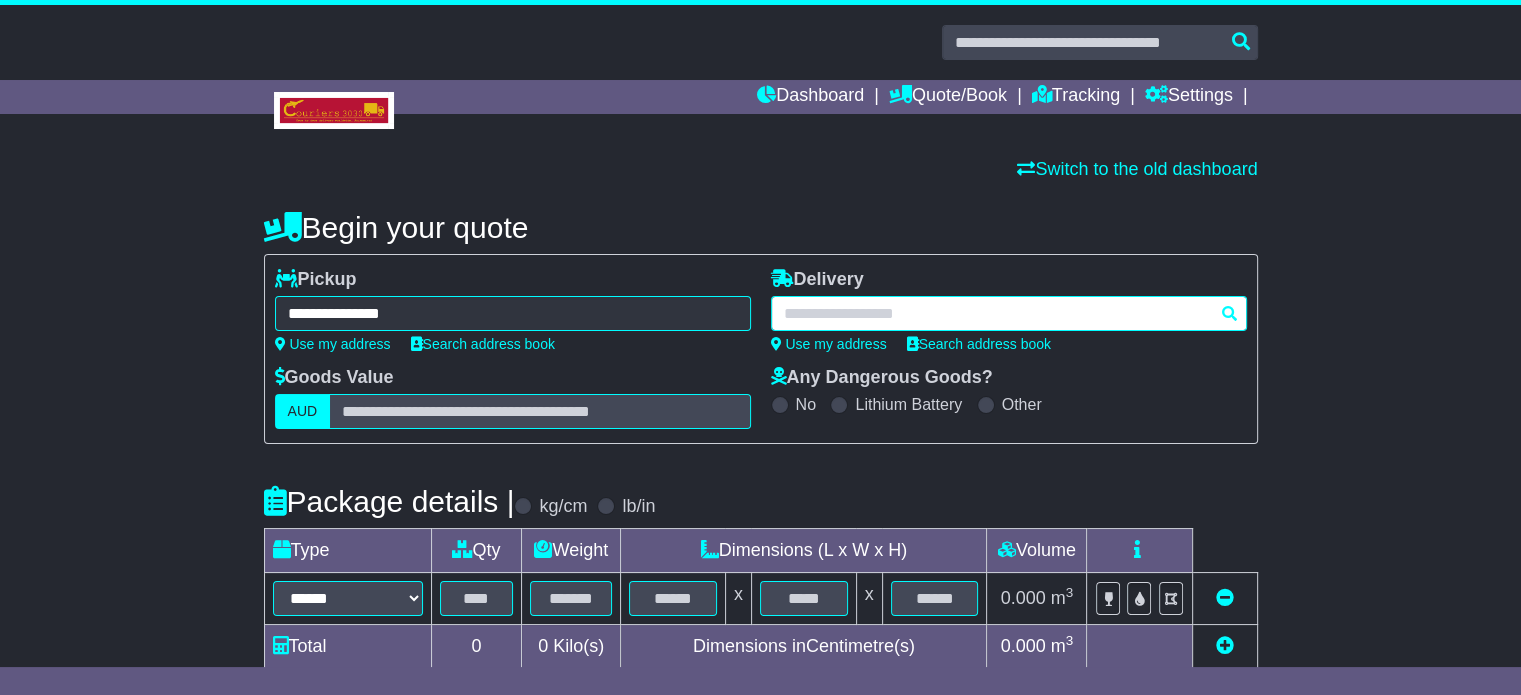 click at bounding box center [1009, 313] 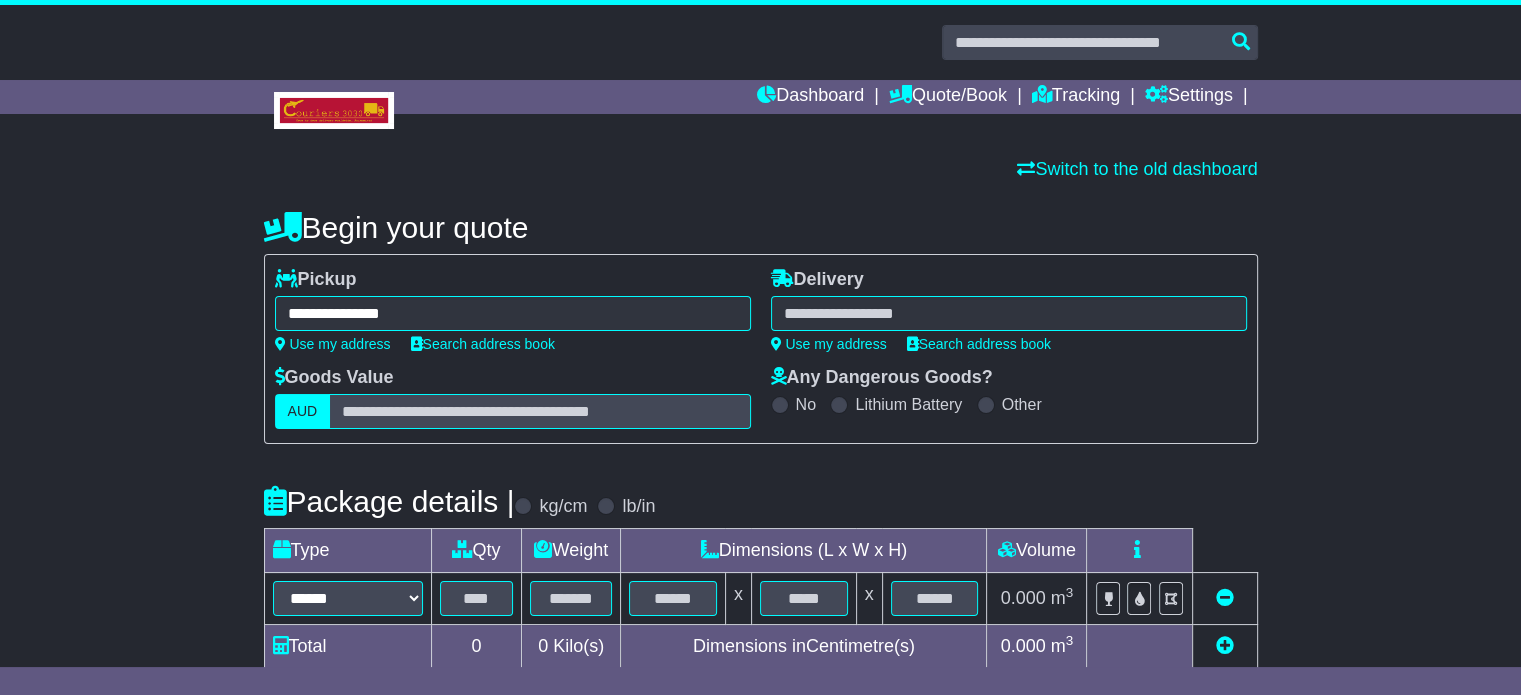 click on "**********" at bounding box center [1009, 313] 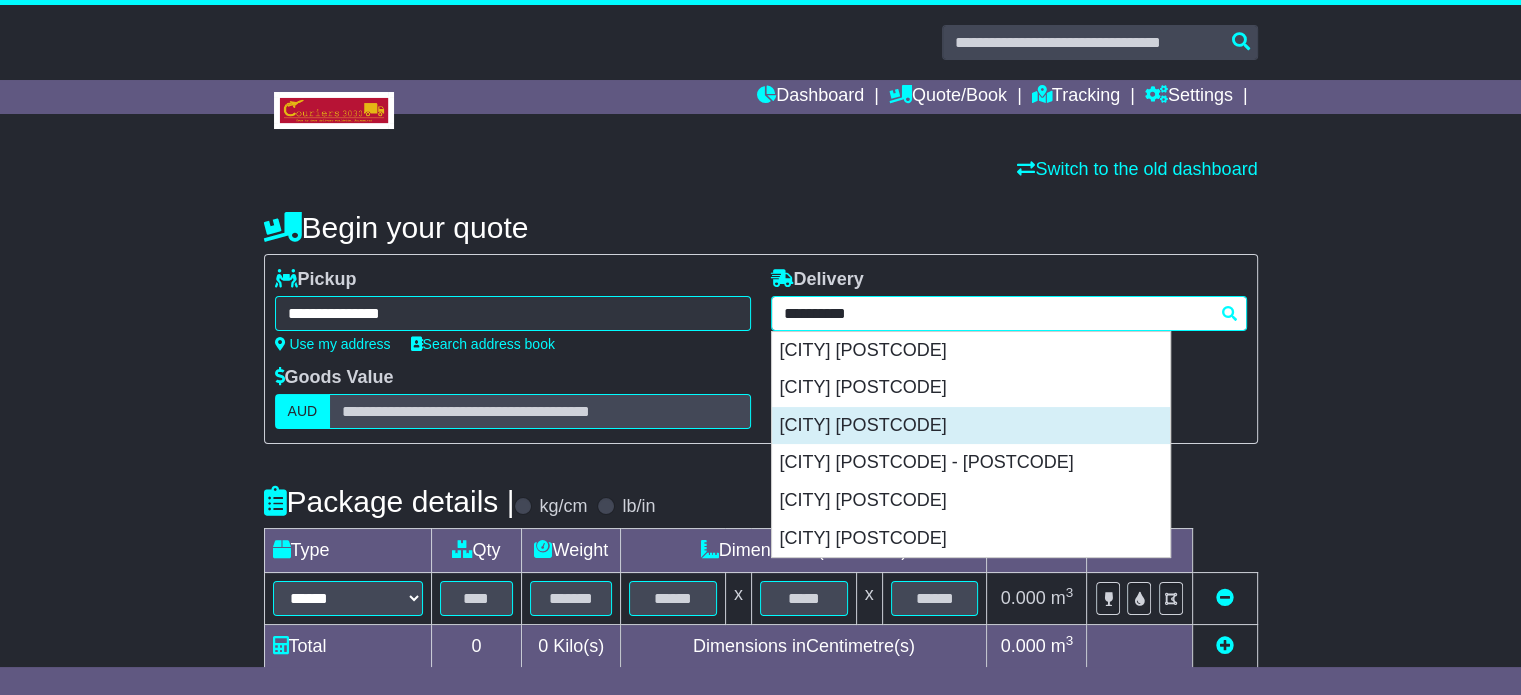 click on "PARRAMATTA 2150" at bounding box center [971, 426] 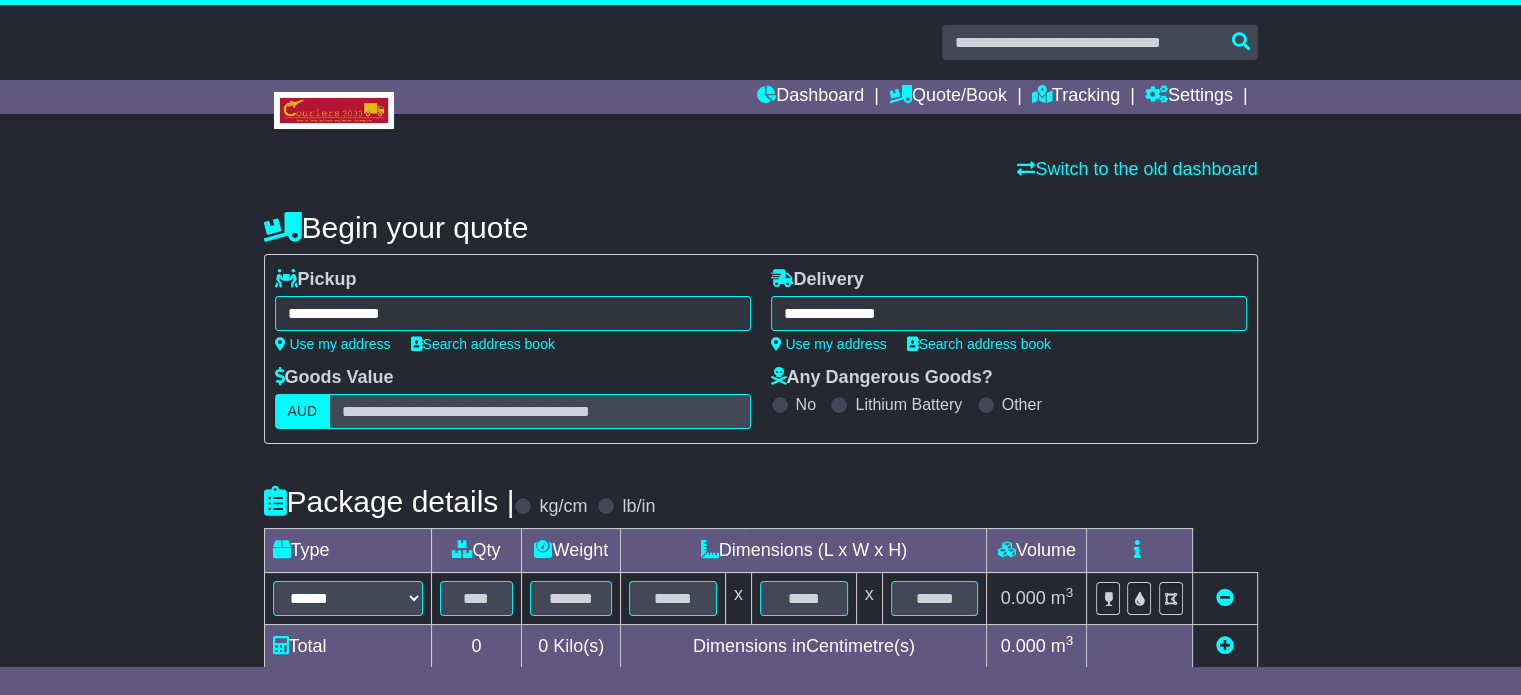type on "**********" 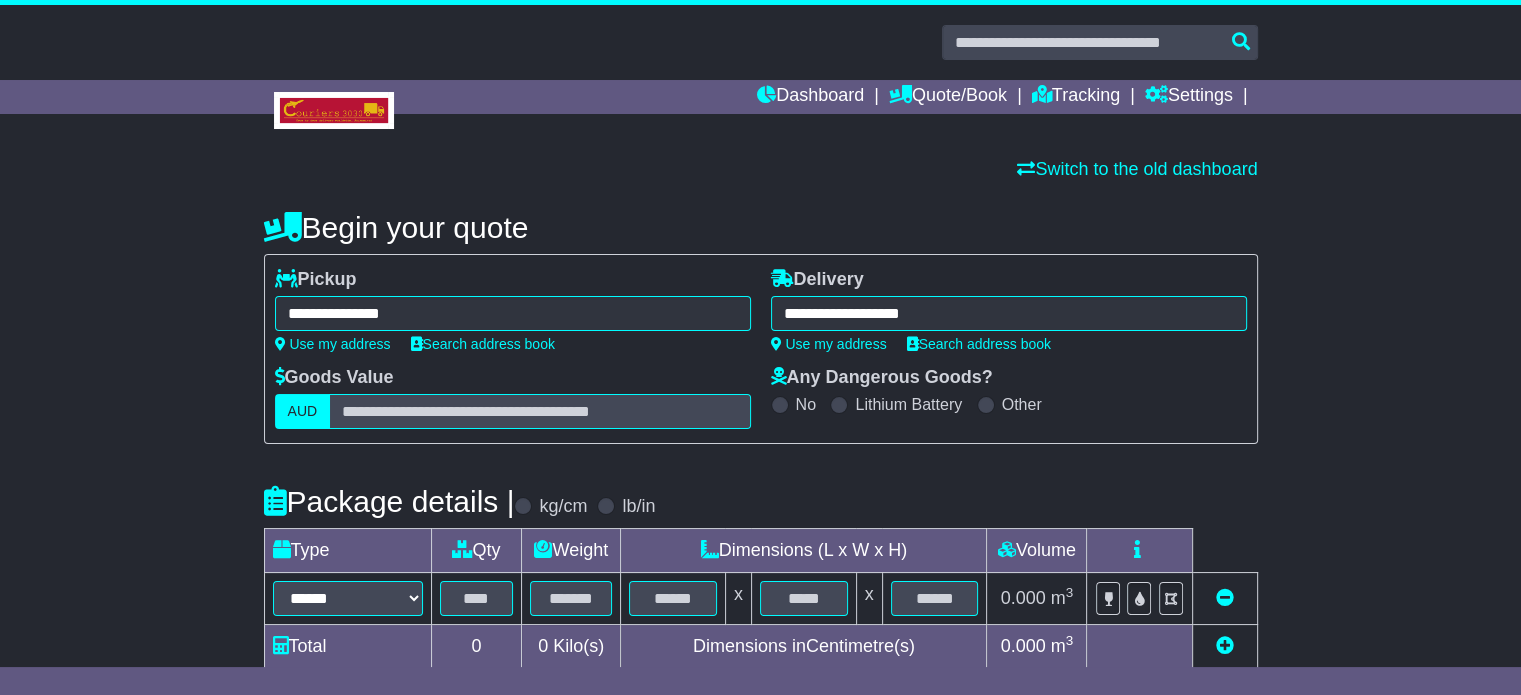 scroll, scrollTop: 360, scrollLeft: 0, axis: vertical 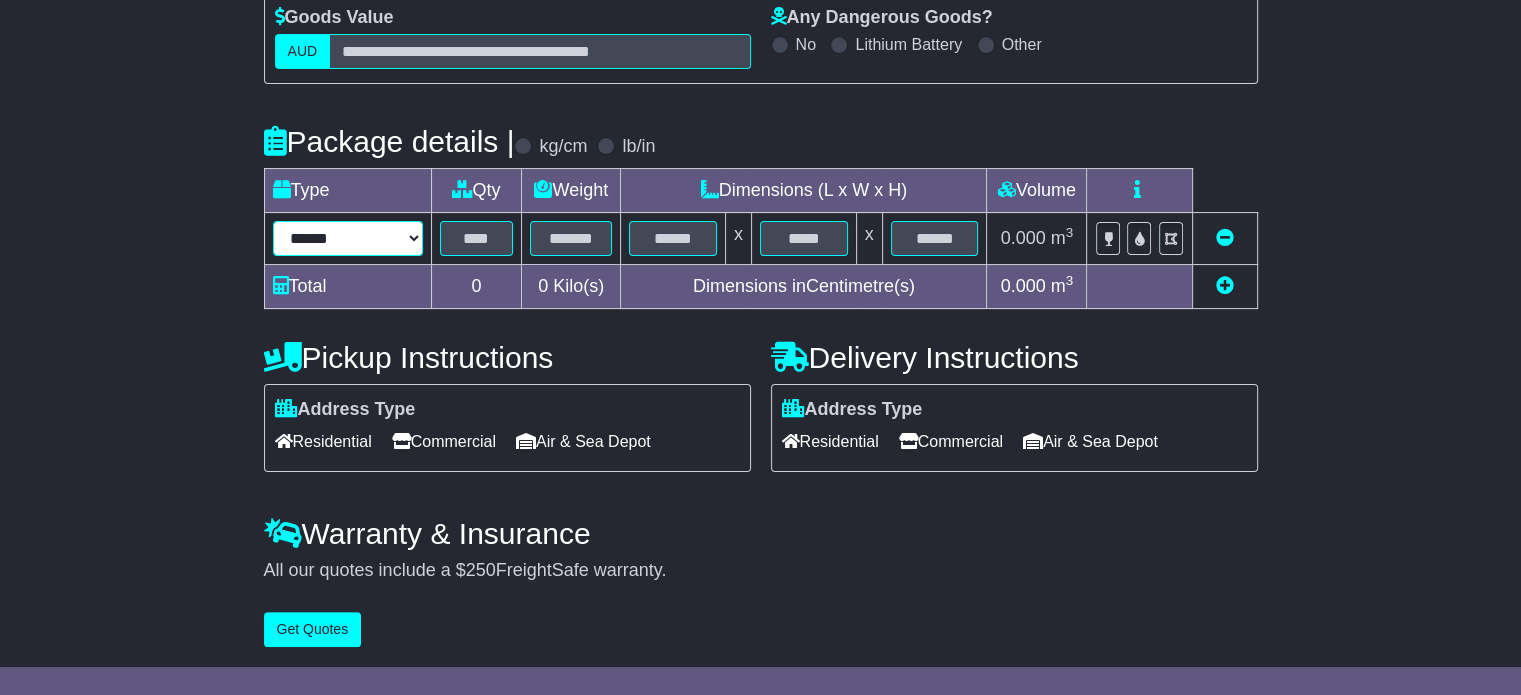 click on "****** ****** *** ******** ***** **** **** ****** *** *******" at bounding box center [348, 238] 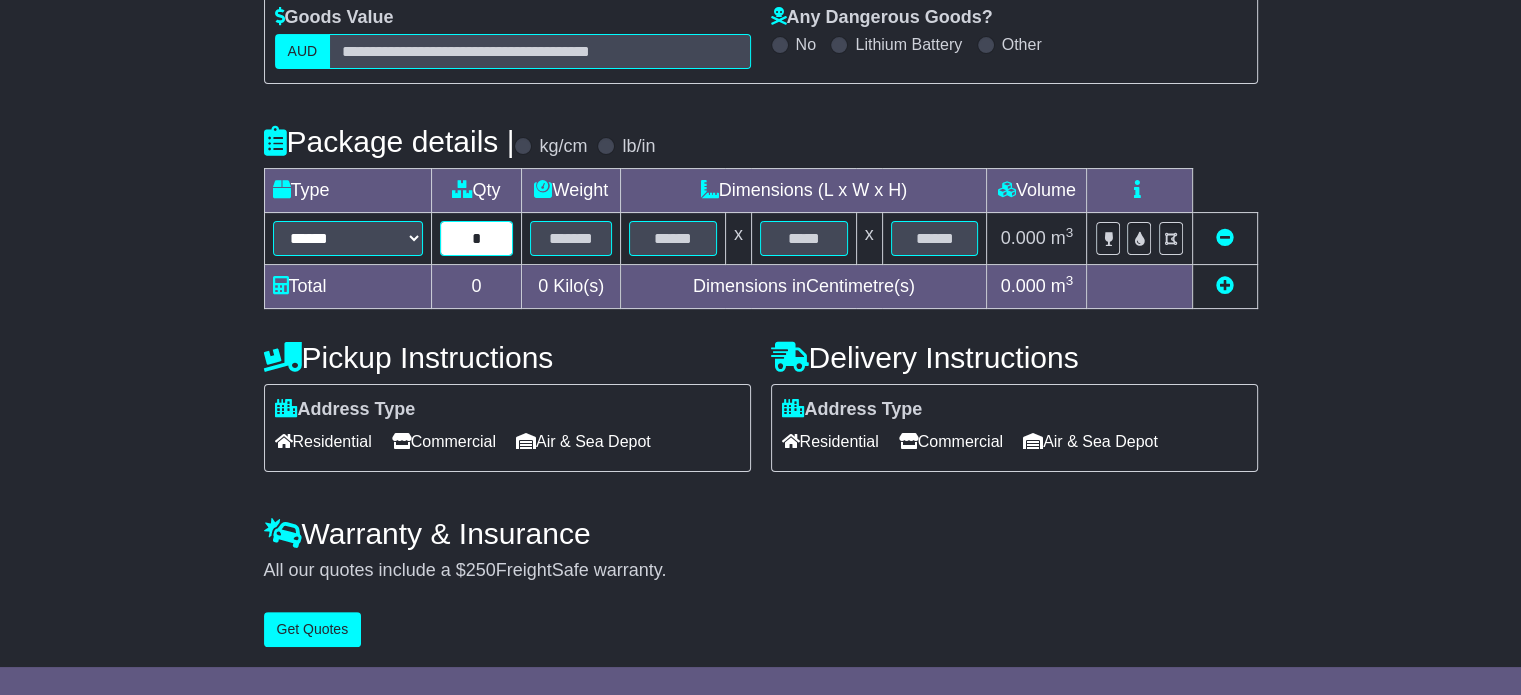 type on "*" 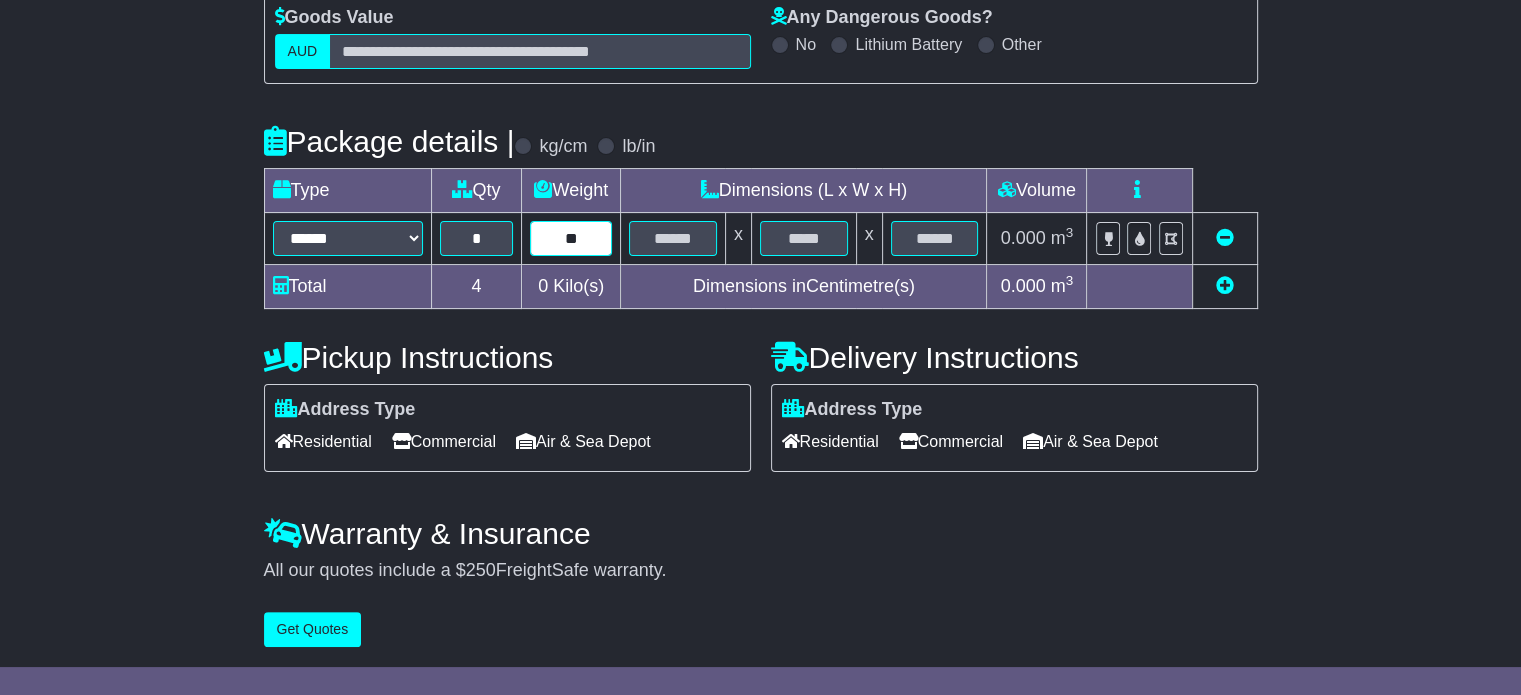 type on "**" 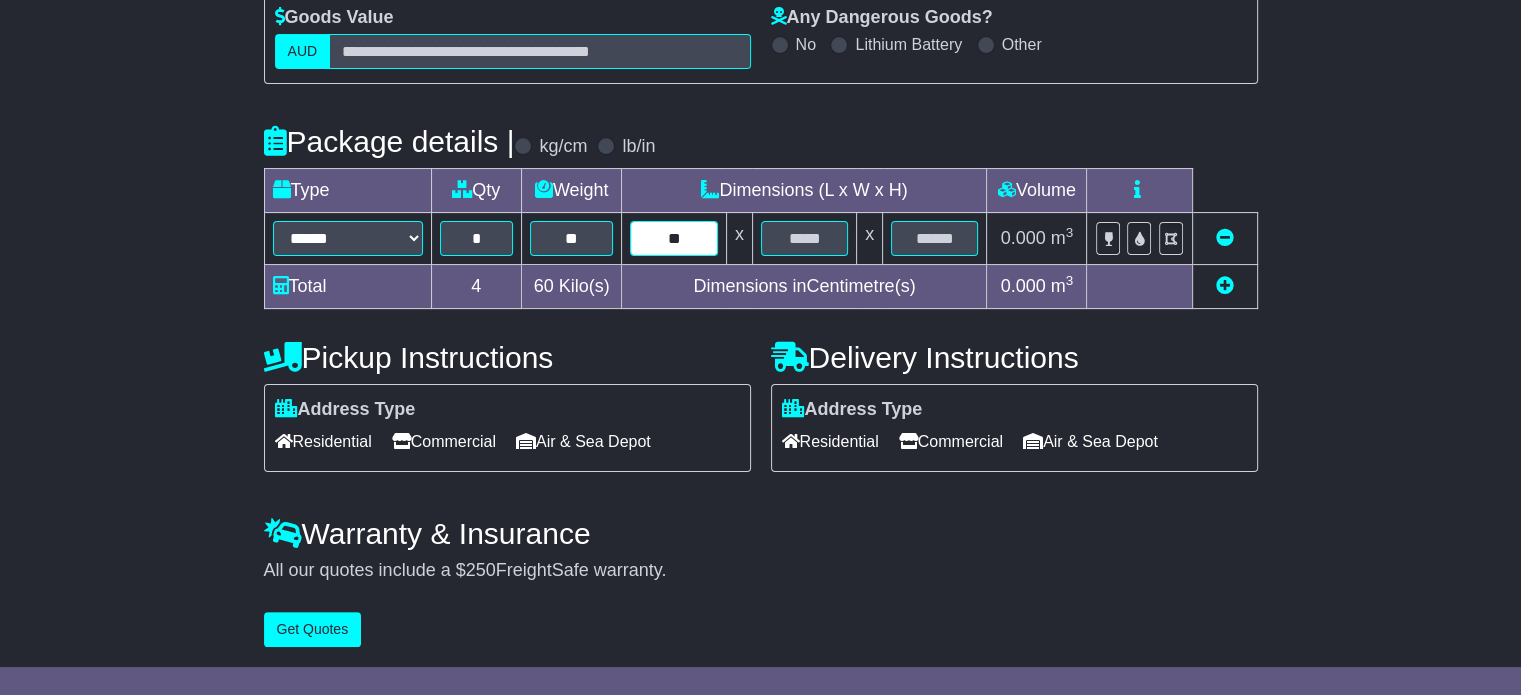 type on "**" 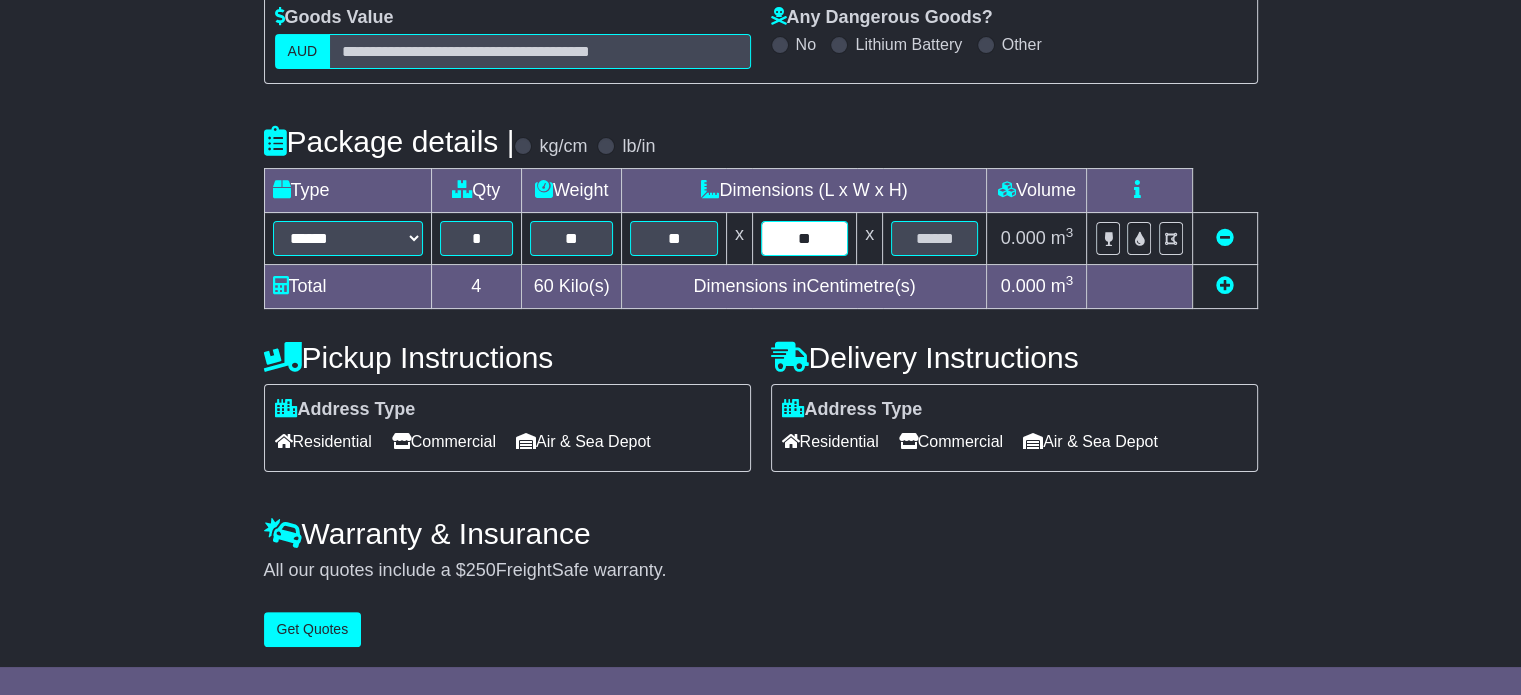 type on "**" 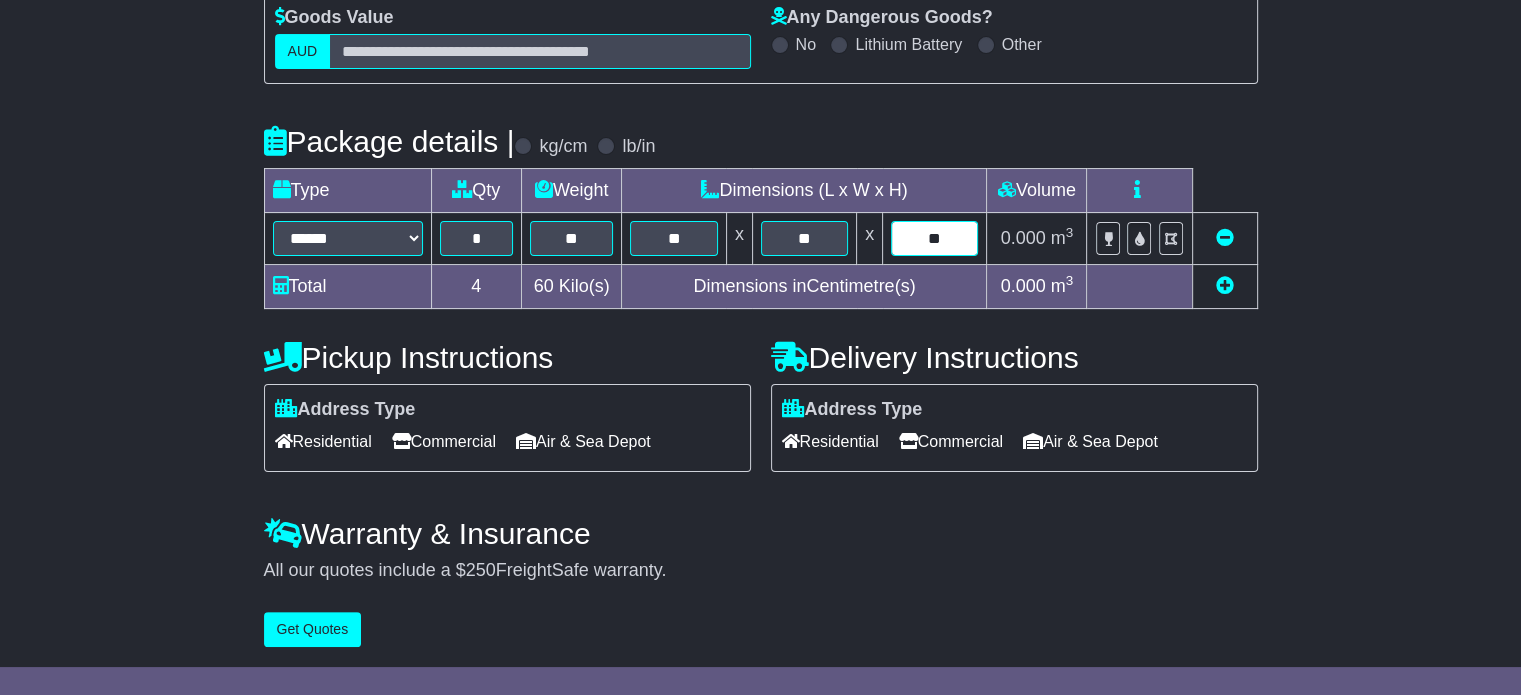 type on "**" 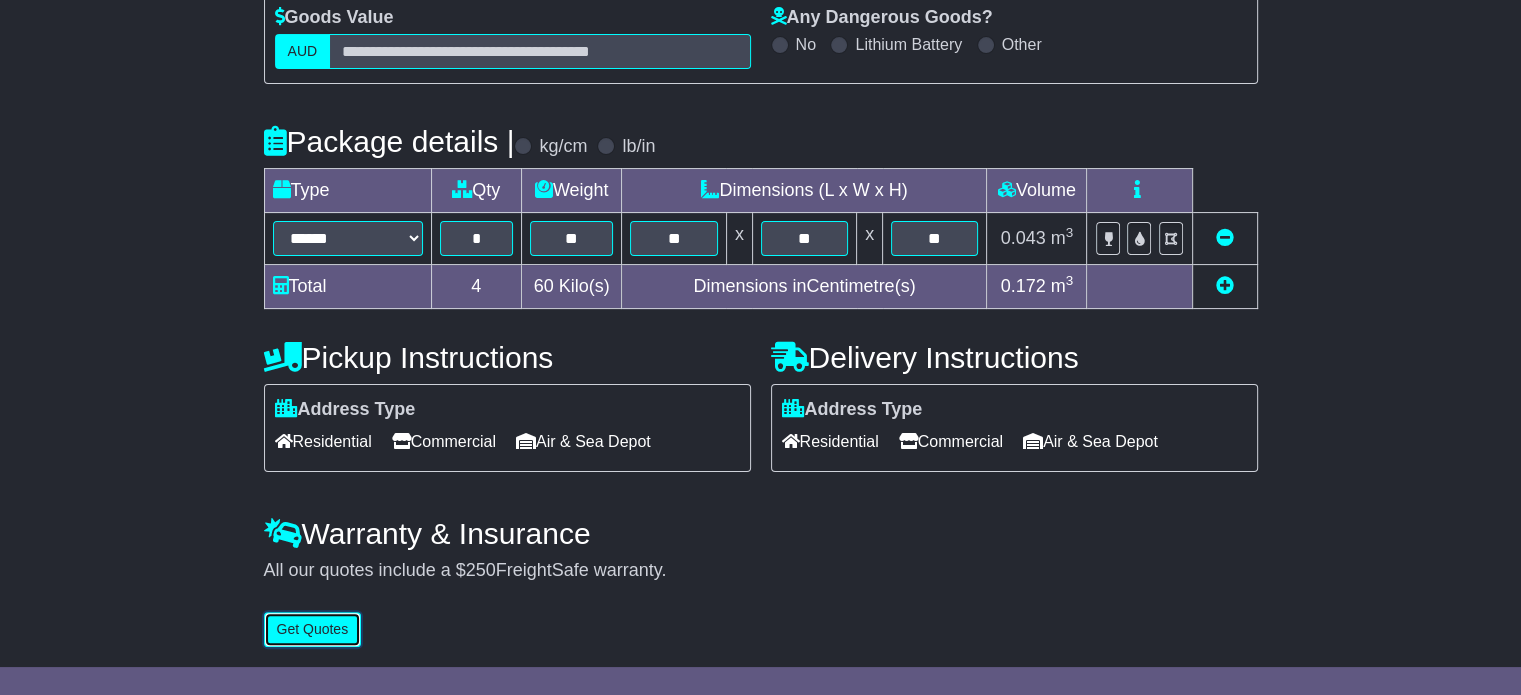 type 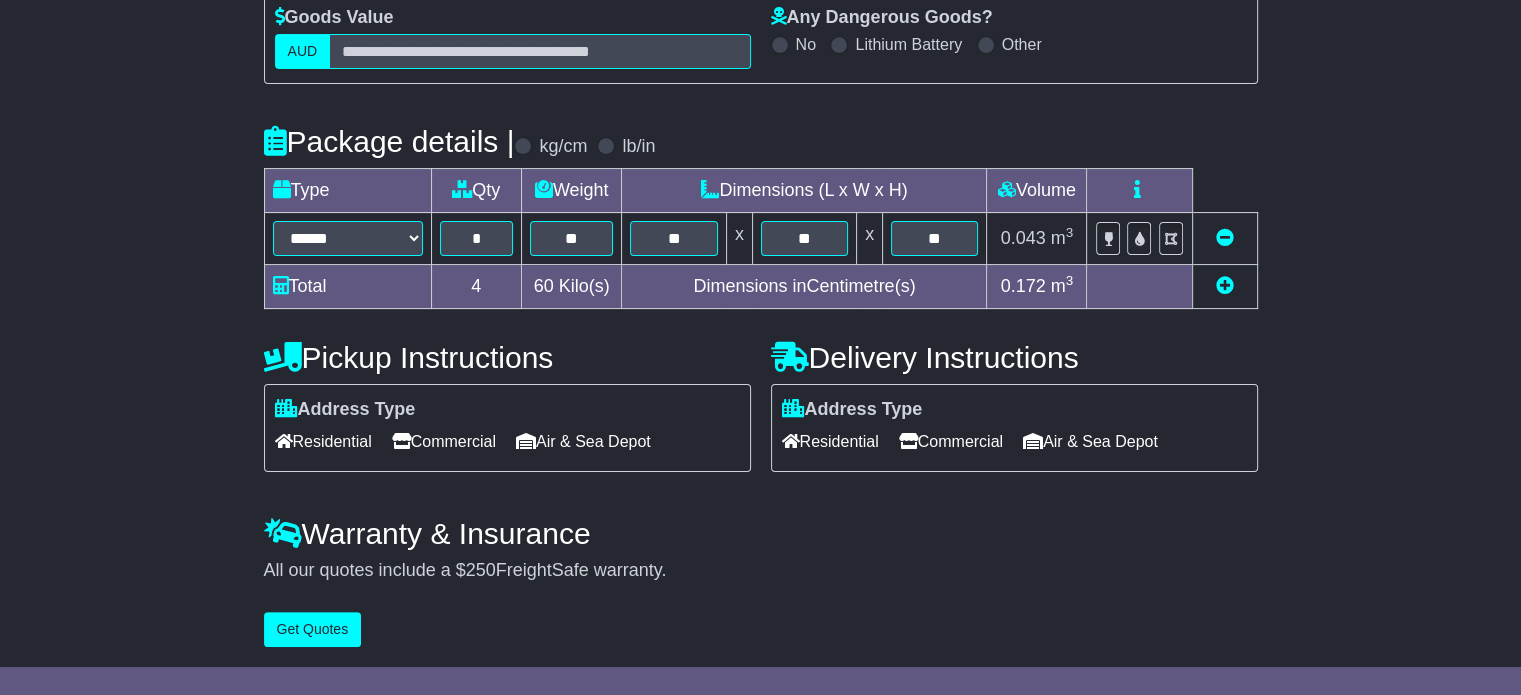 click at bounding box center [284, 441] 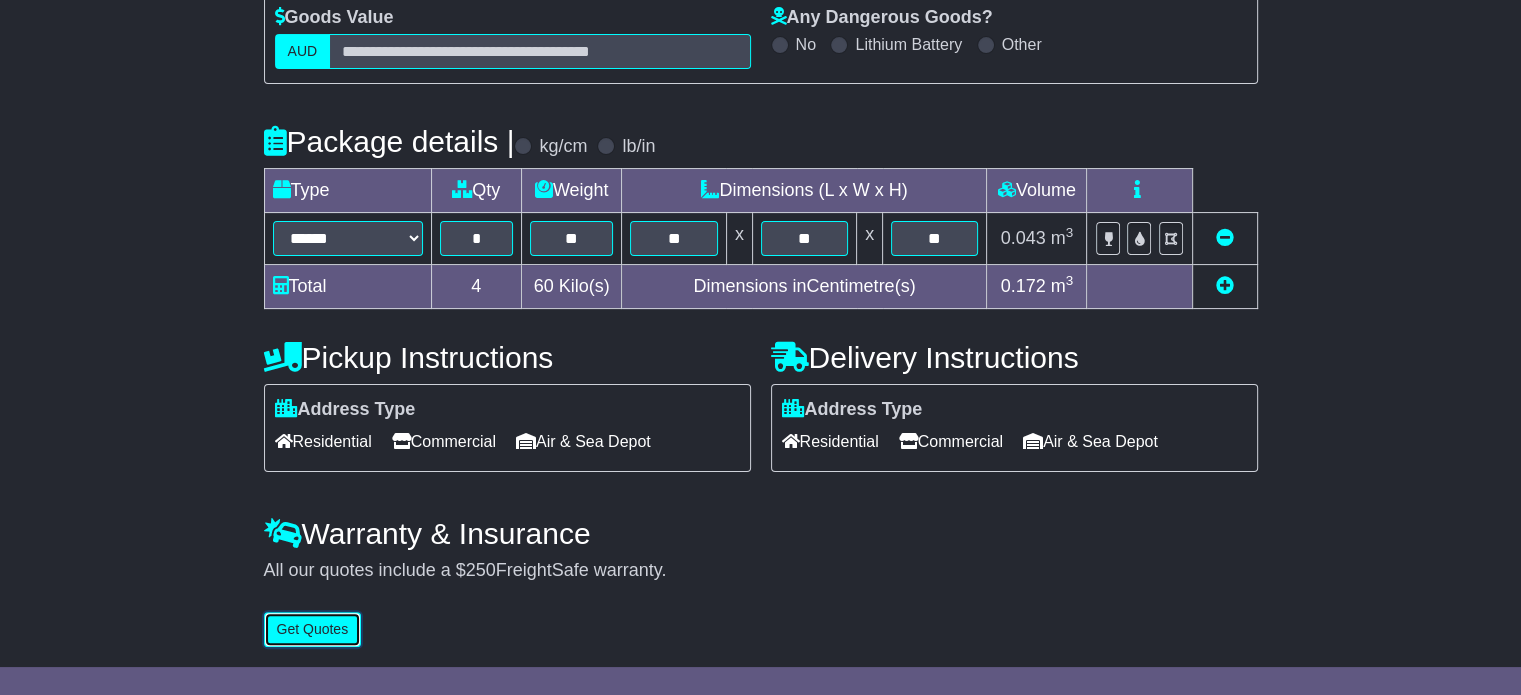click on "Get Quotes" at bounding box center (313, 629) 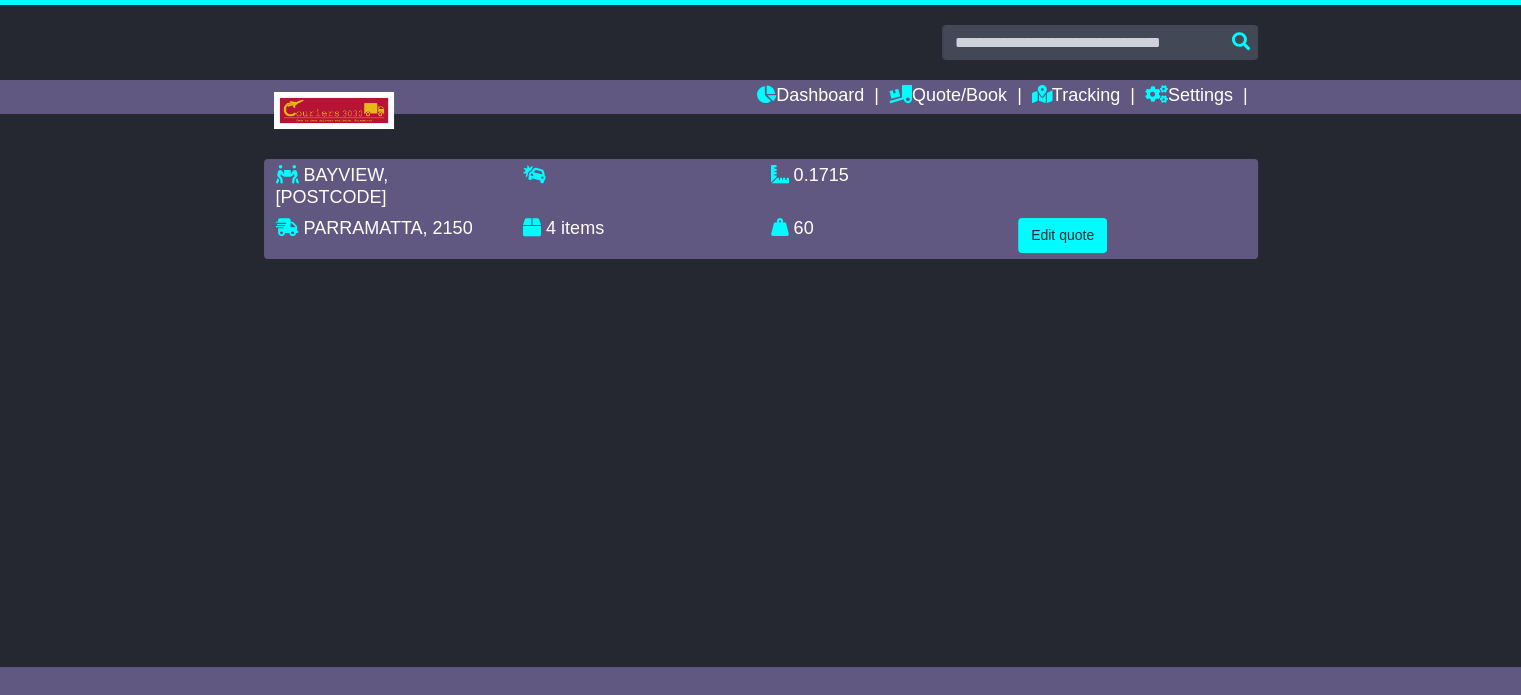 scroll, scrollTop: 0, scrollLeft: 0, axis: both 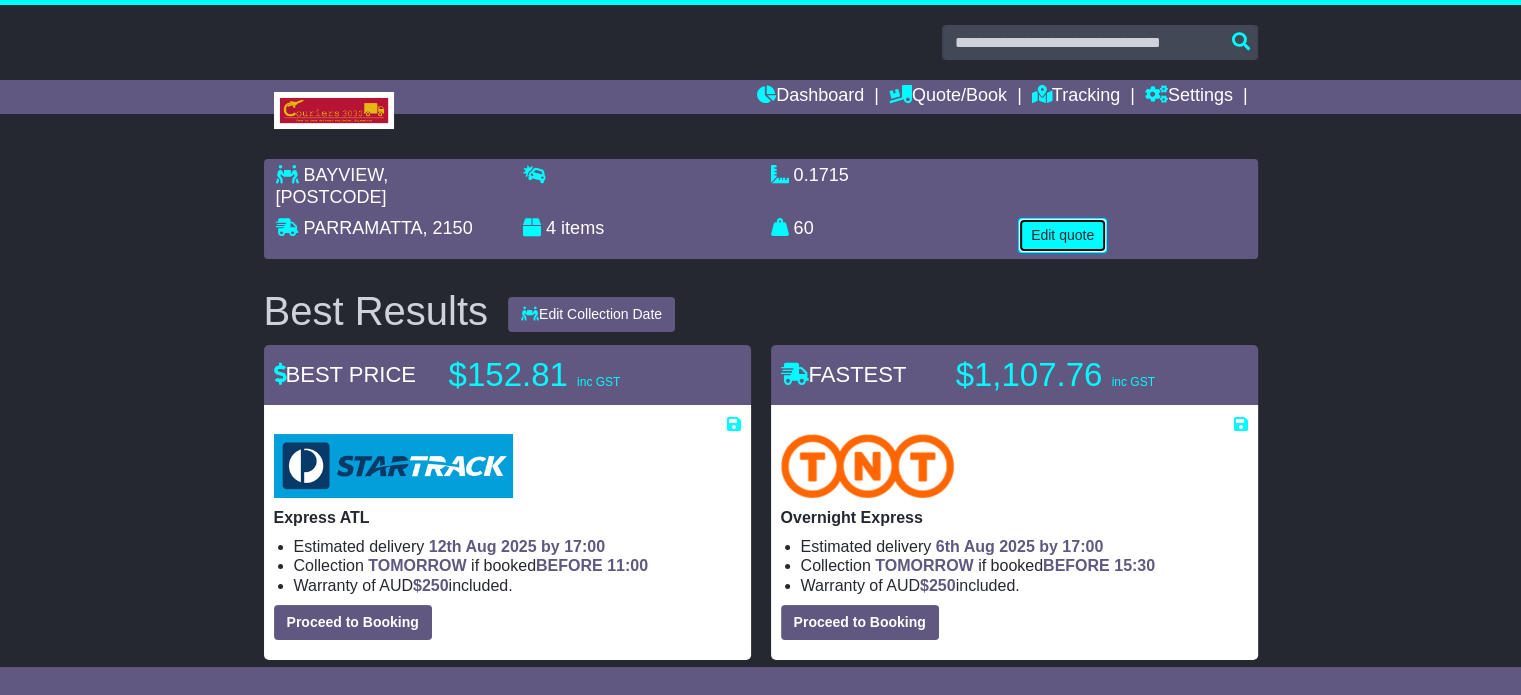 click on "Edit quote" at bounding box center (1062, 235) 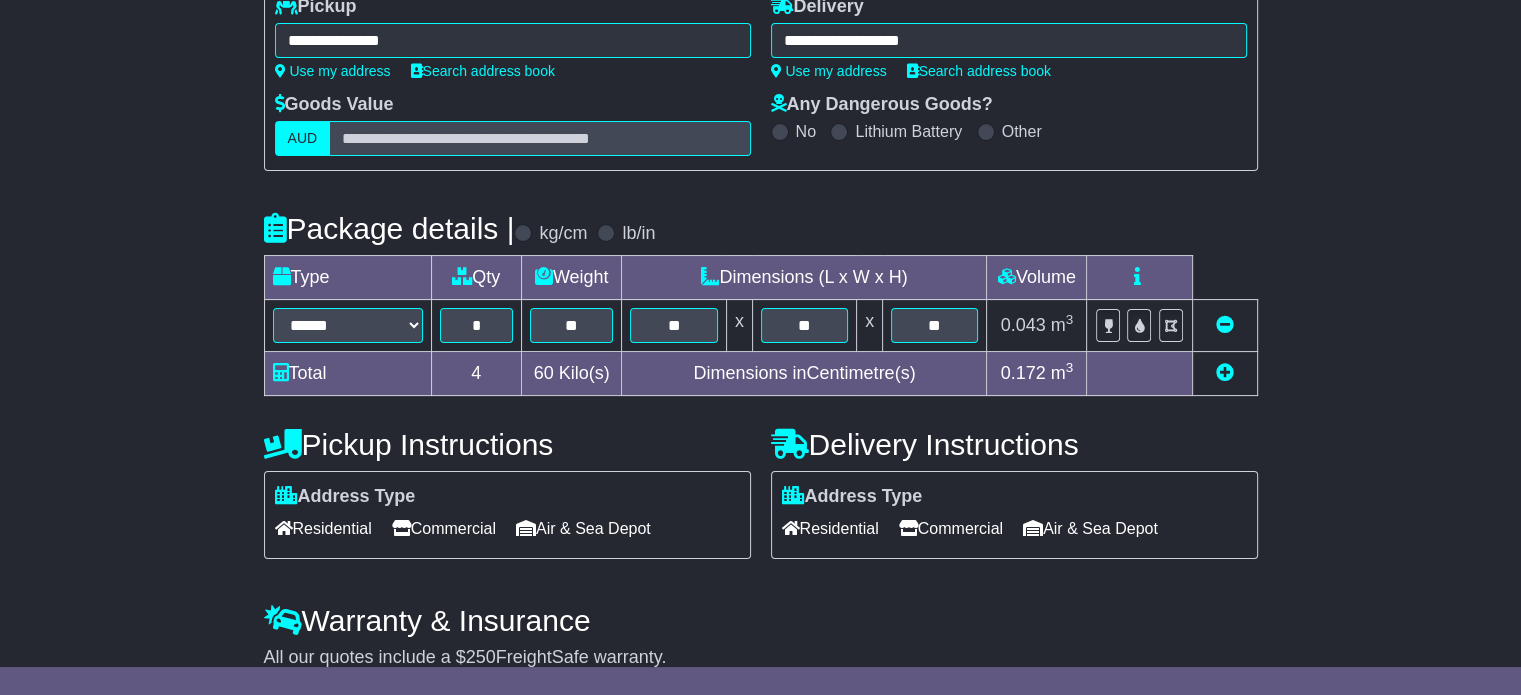 scroll, scrollTop: 361, scrollLeft: 0, axis: vertical 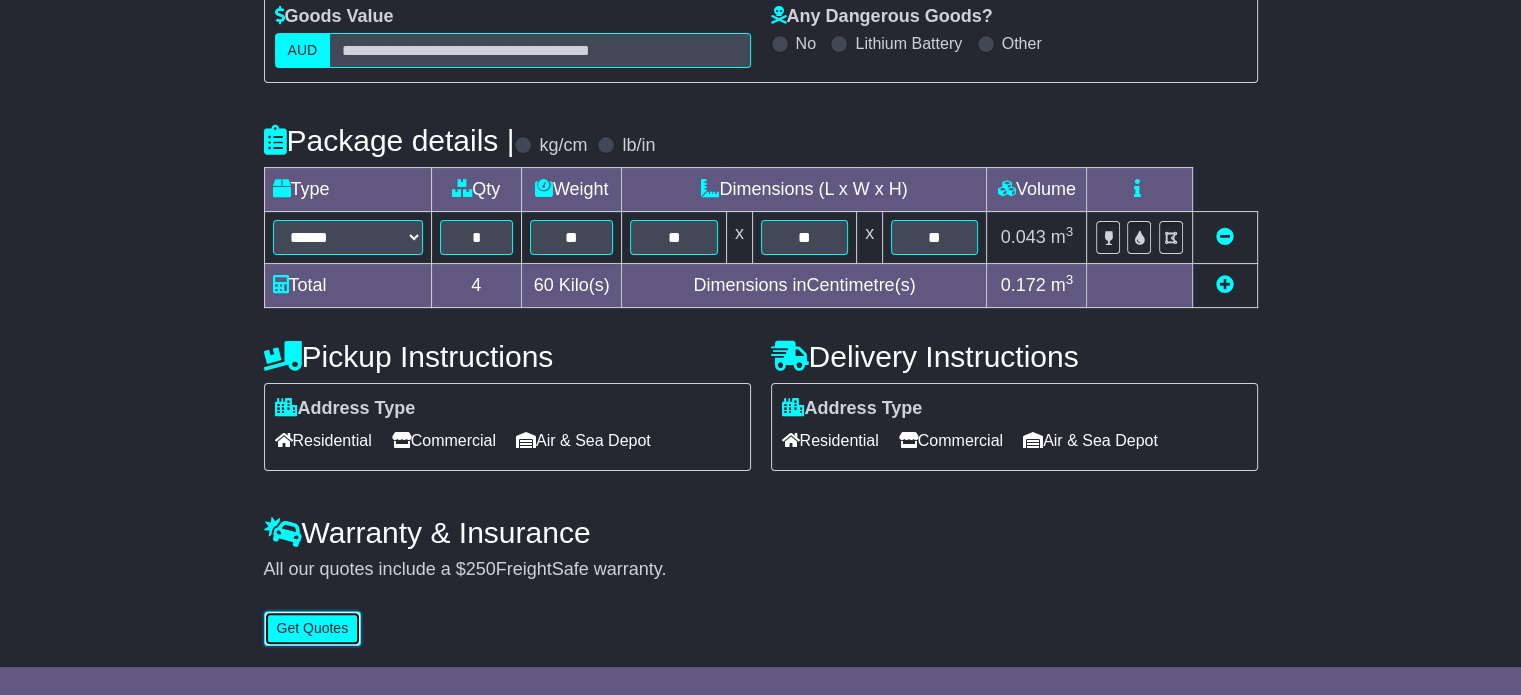 click on "Get Quotes" at bounding box center (313, 628) 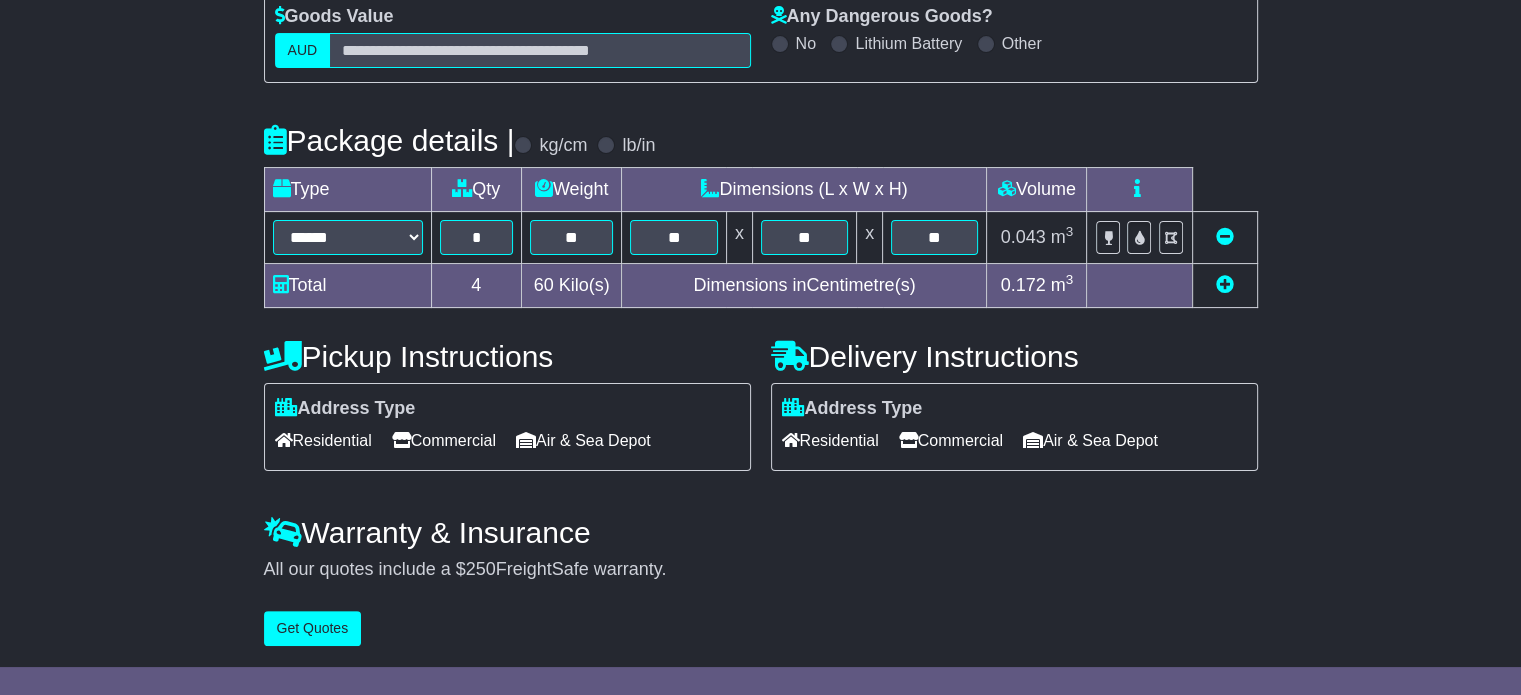 scroll, scrollTop: 0, scrollLeft: 0, axis: both 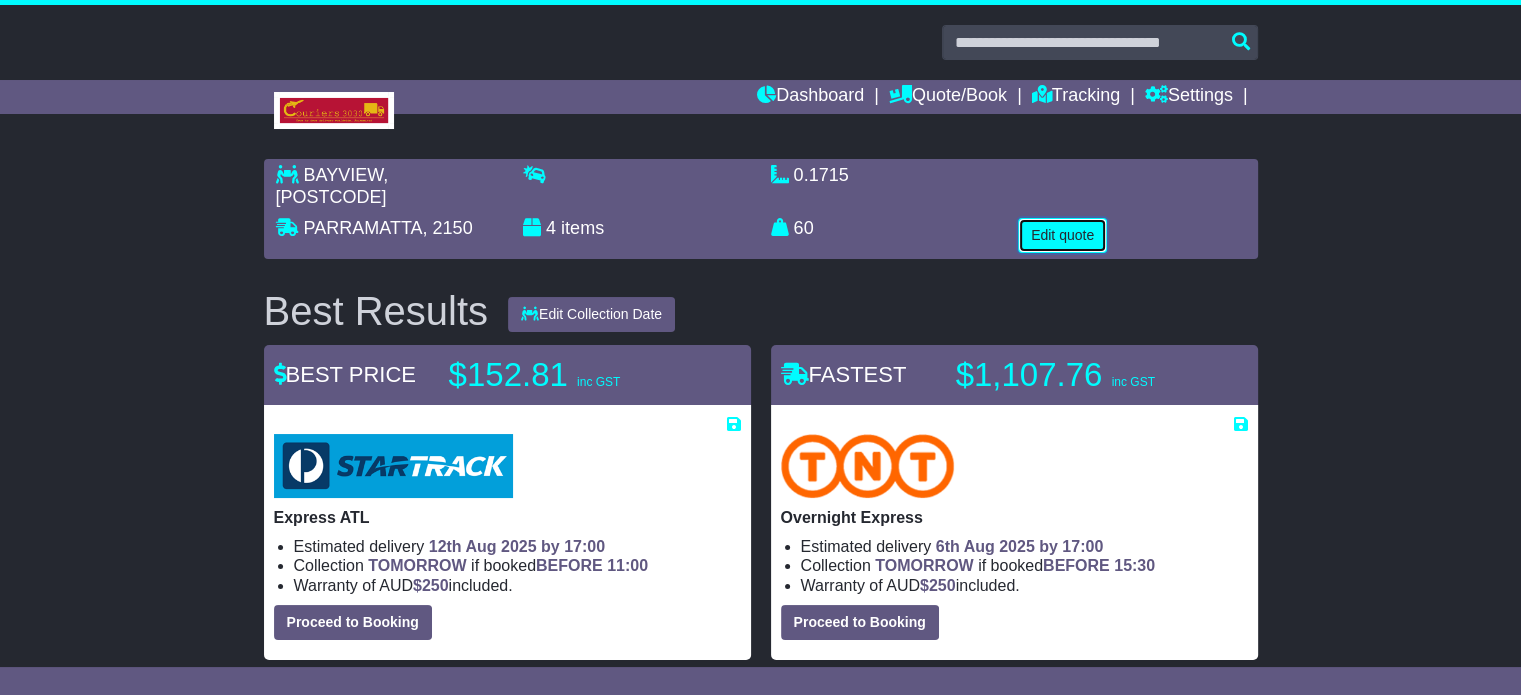 click on "Edit quote" at bounding box center (1062, 235) 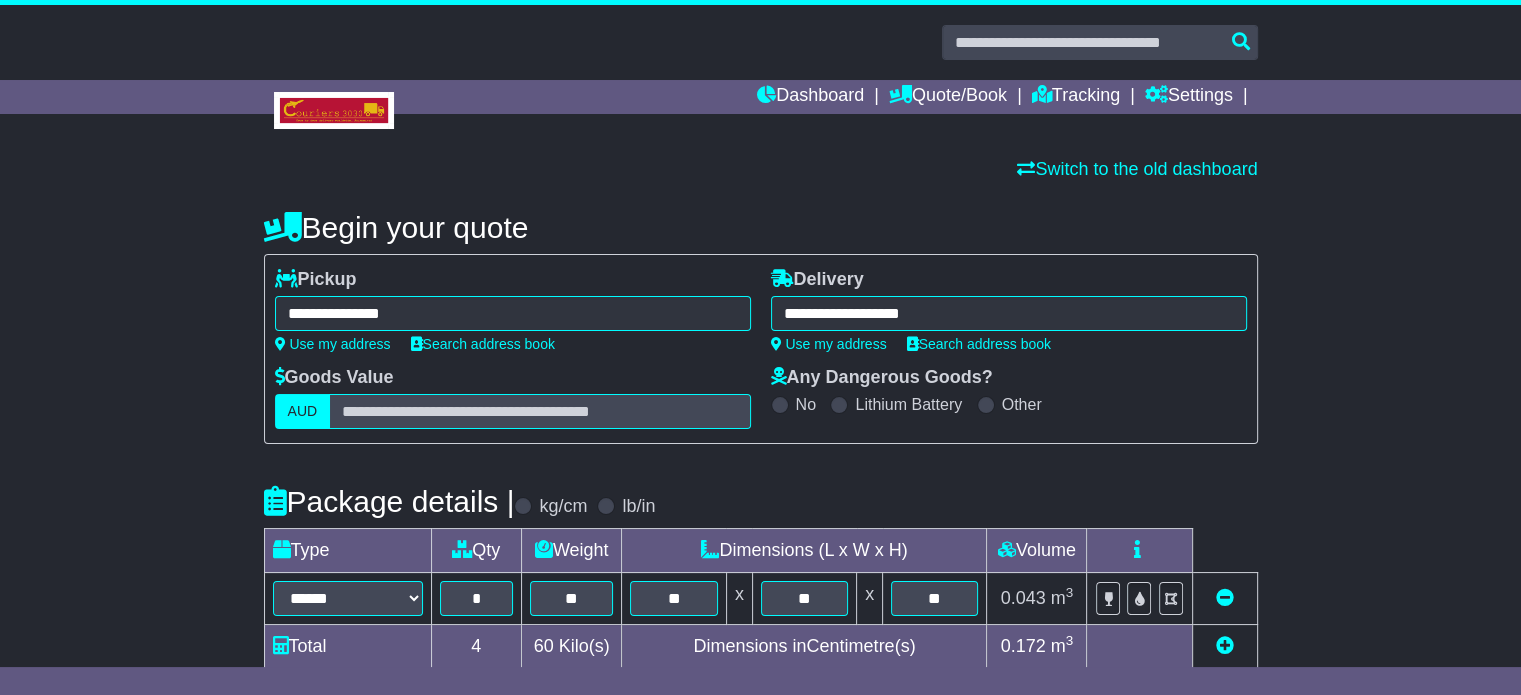 click on "**********" at bounding box center [513, 313] 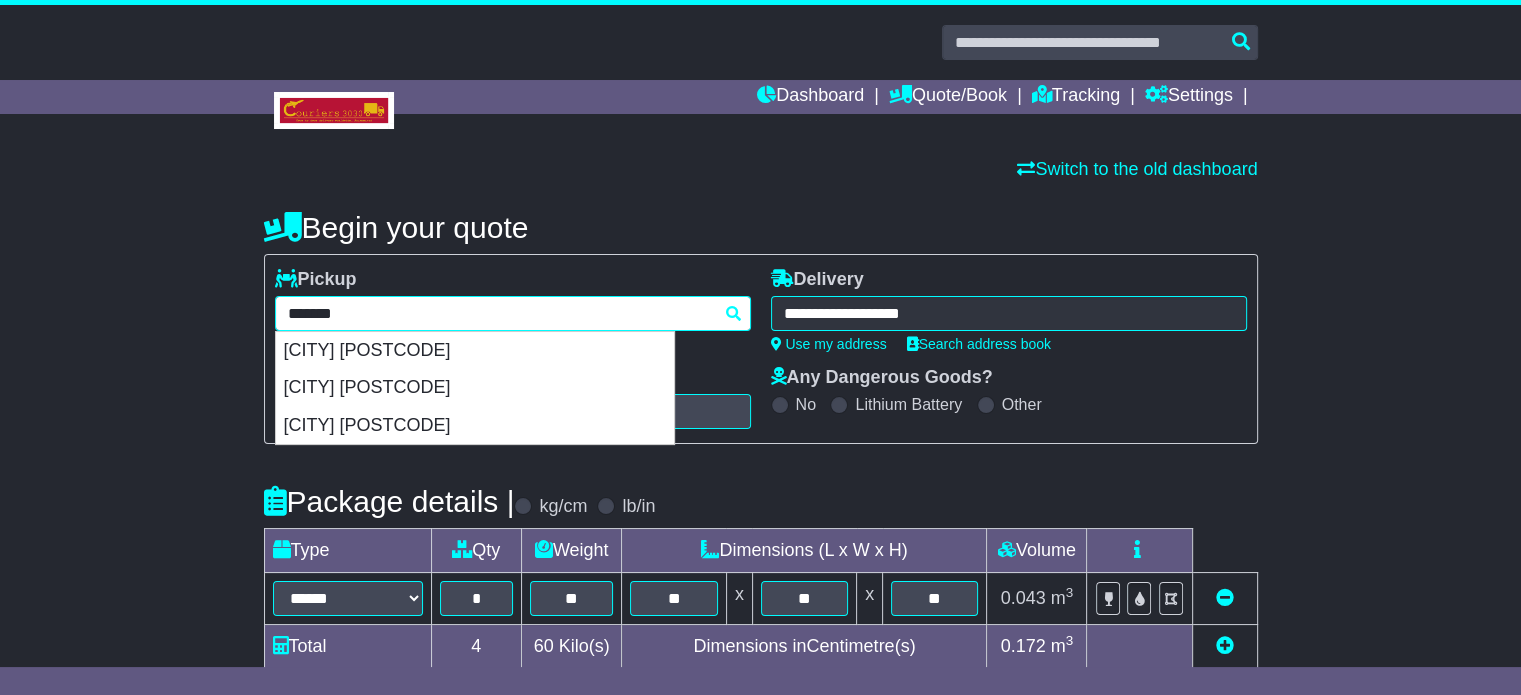 click on "*******" at bounding box center (513, 313) 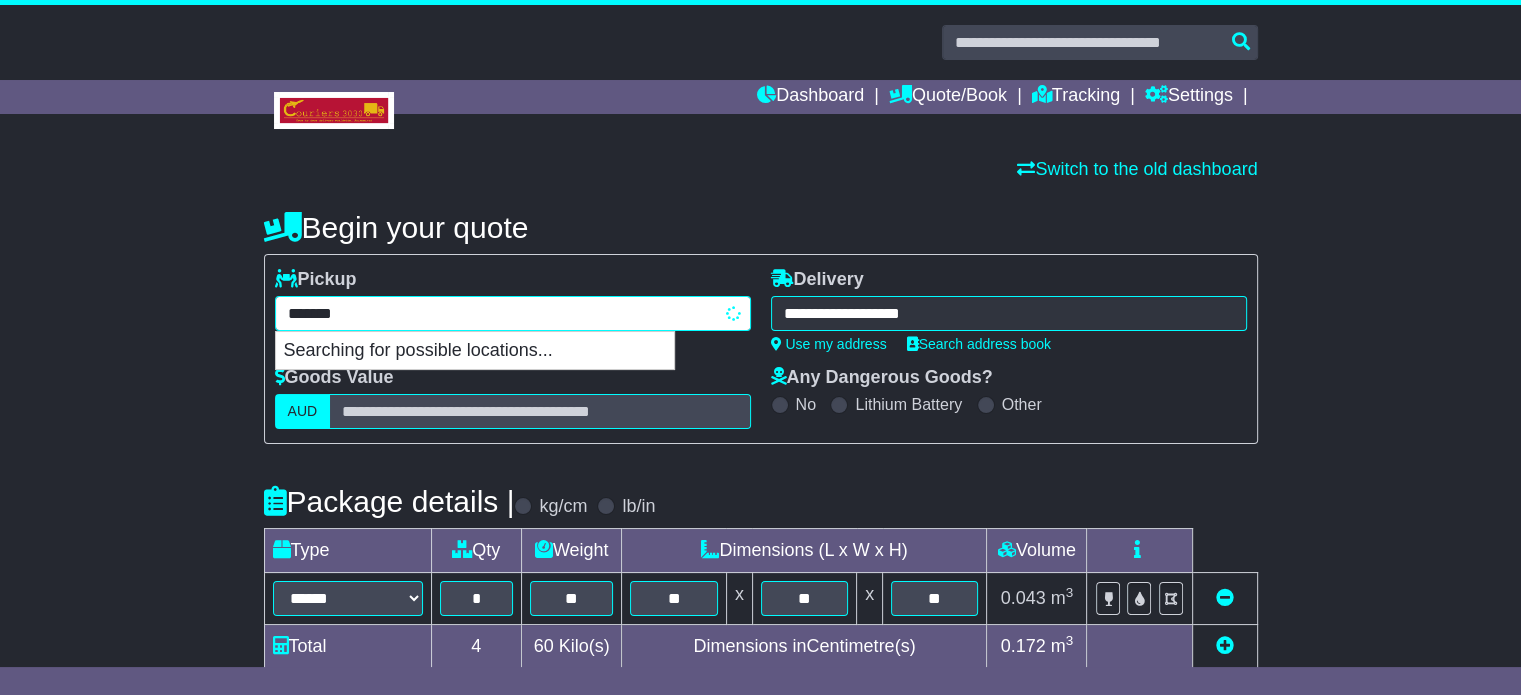 type on "**********" 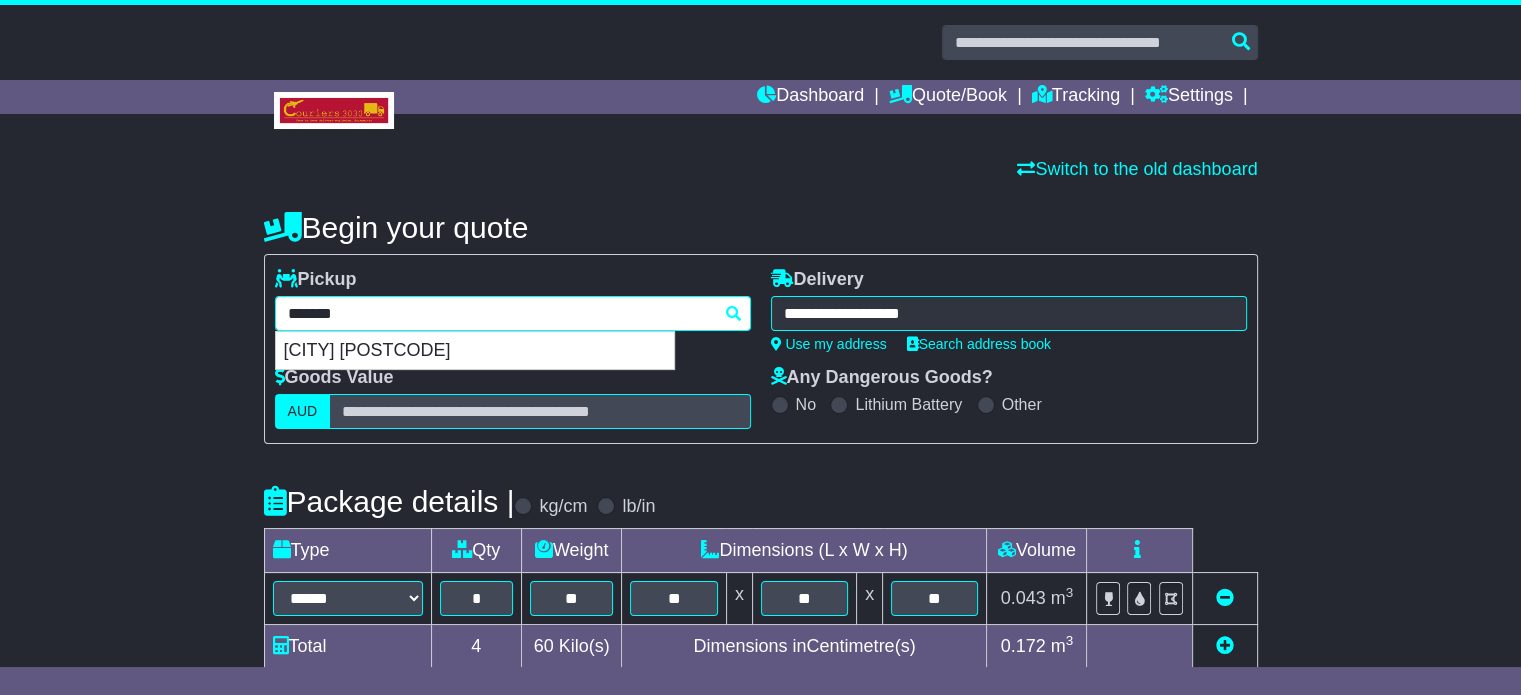 type 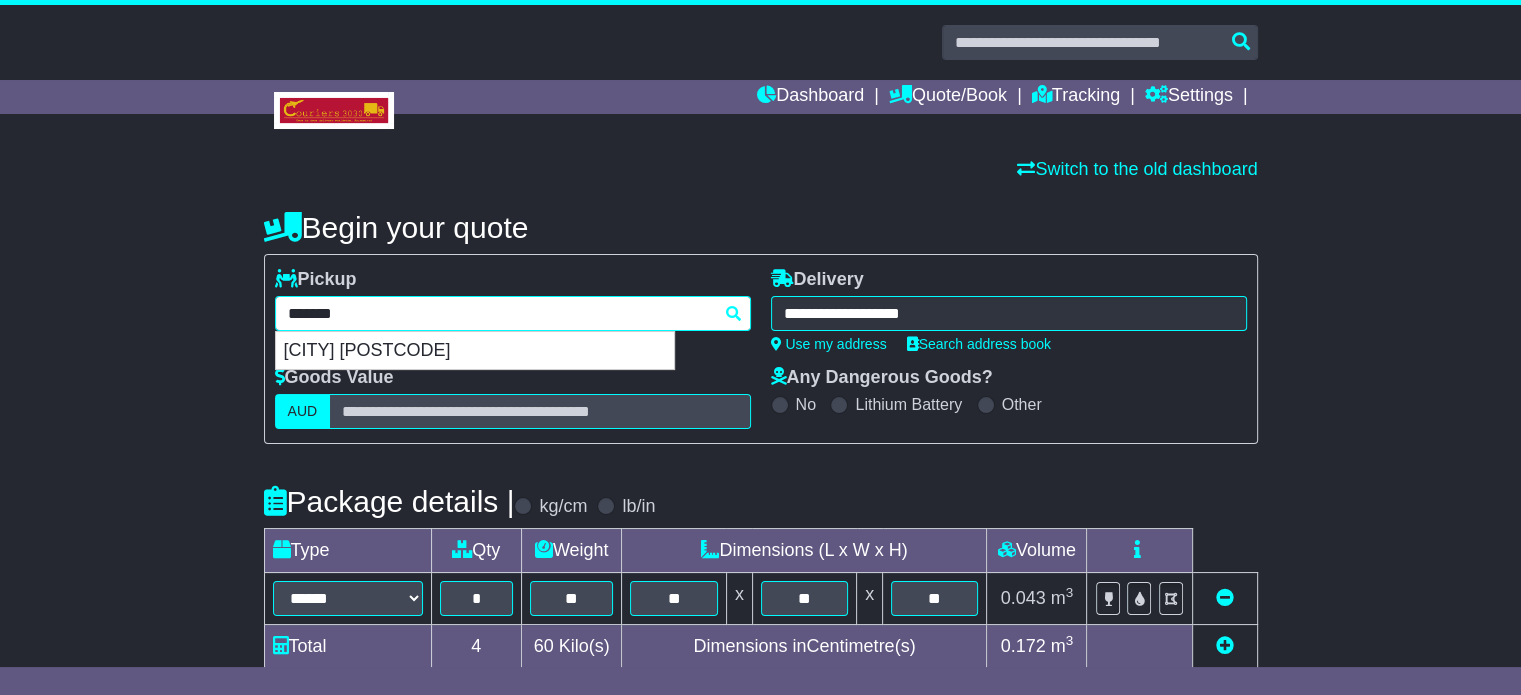 type on "********" 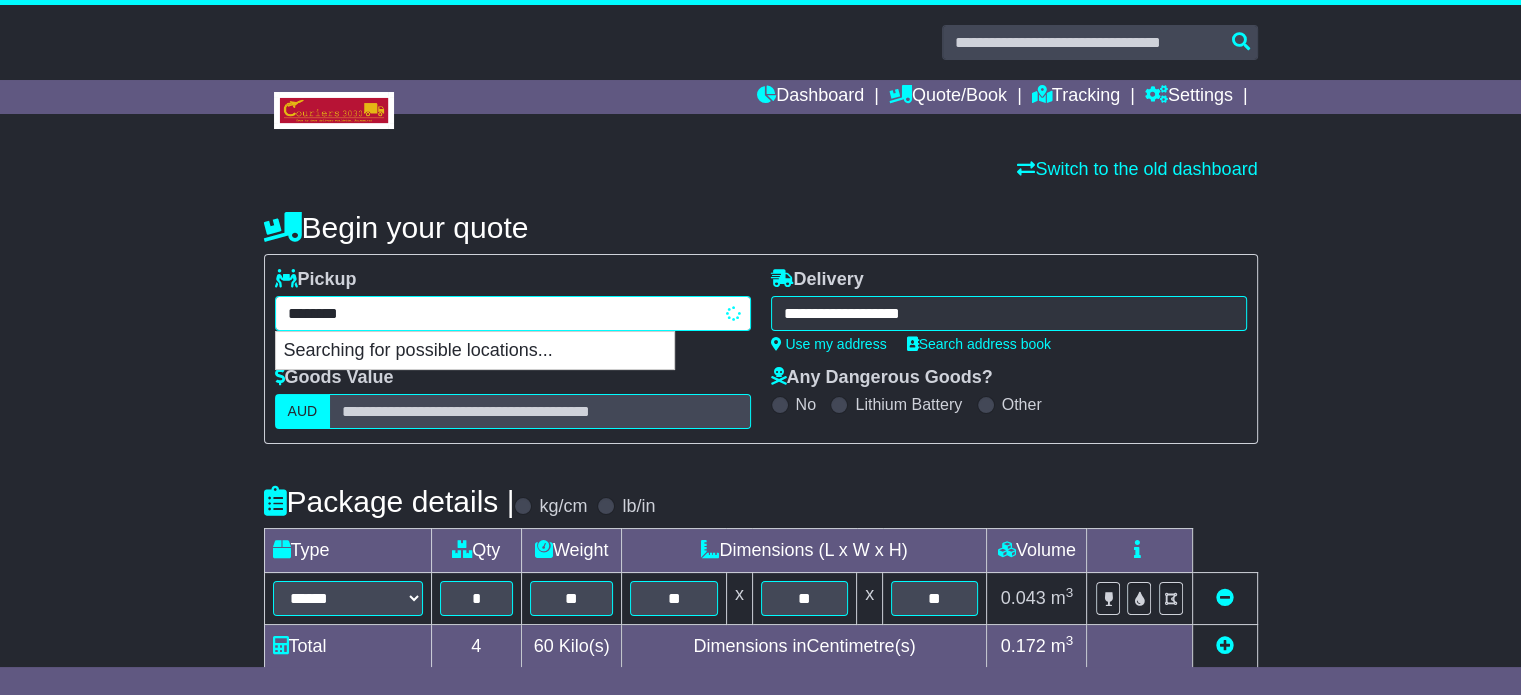 type on "**********" 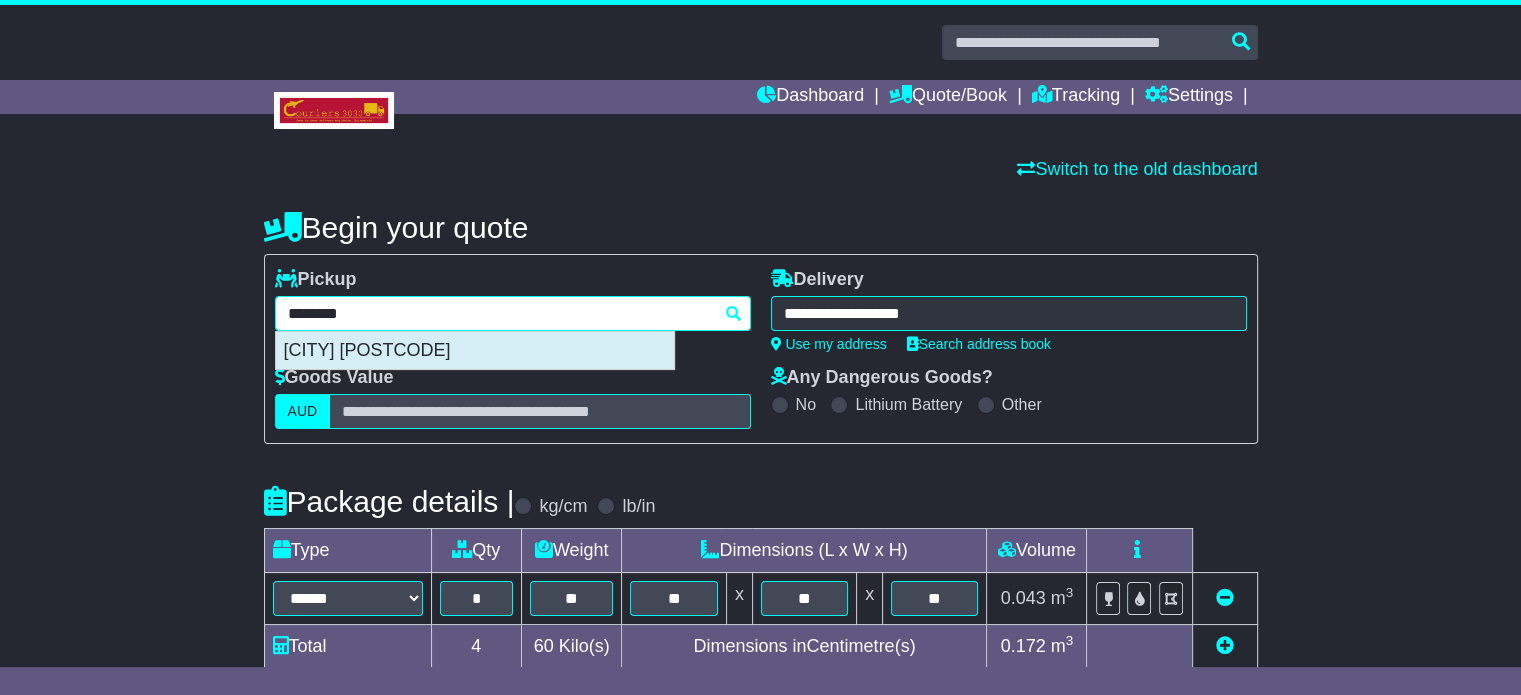 click on "TANNUM SANDS 4680" at bounding box center (475, 351) 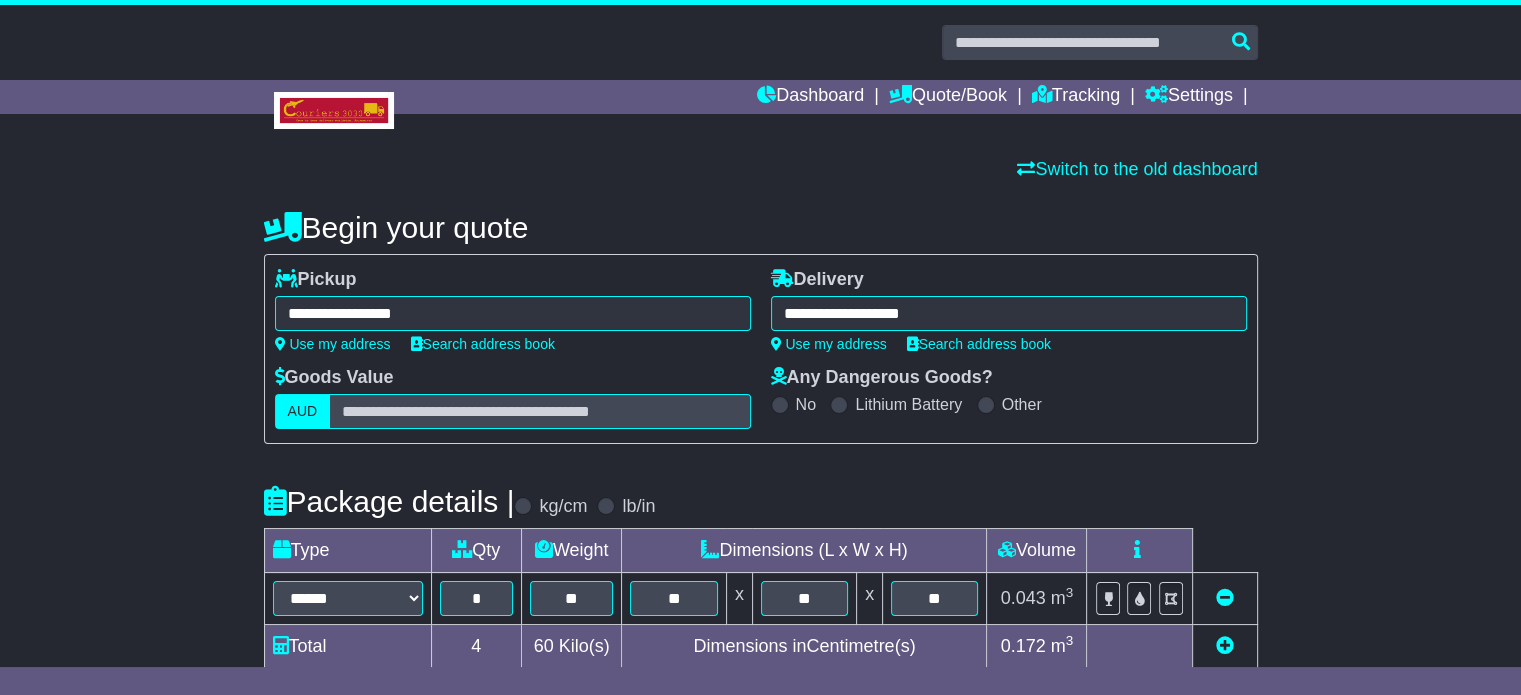 type on "**********" 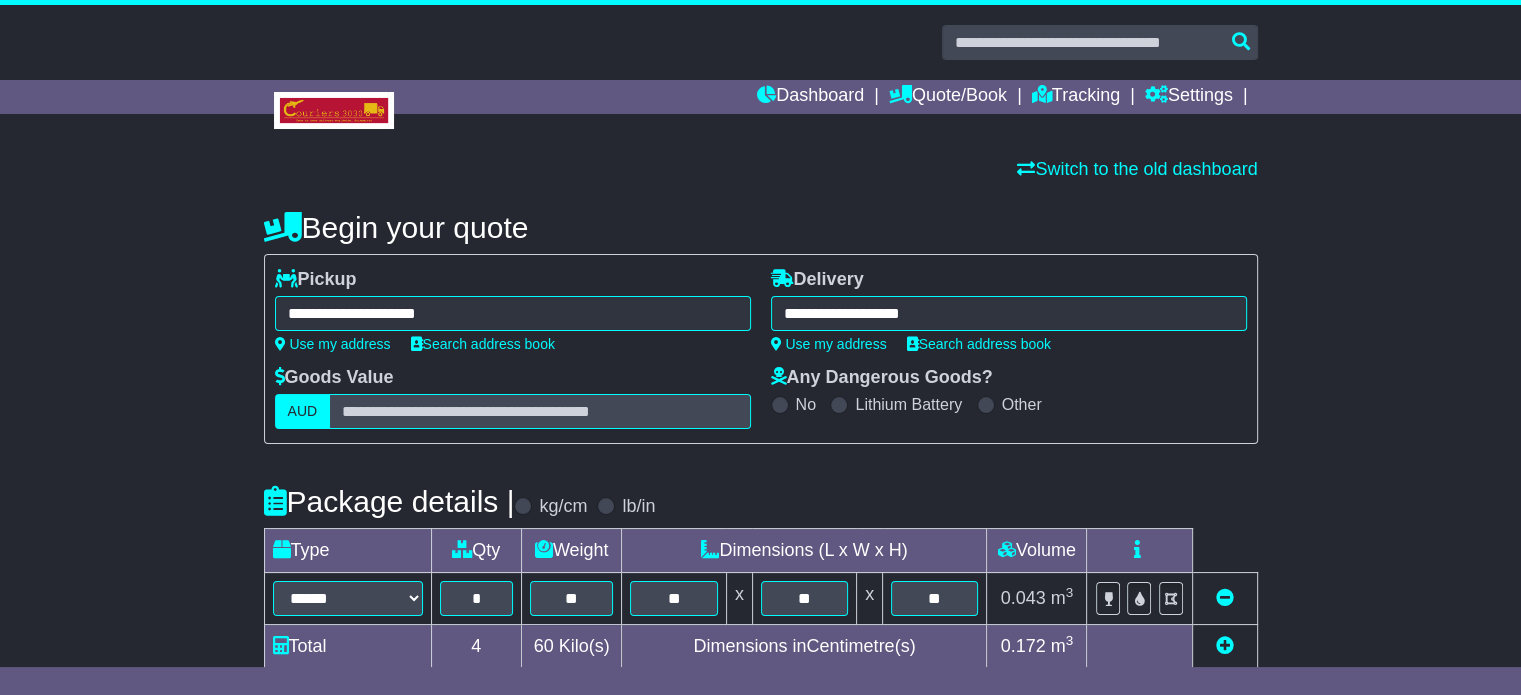 click on "**********" at bounding box center [1009, 313] 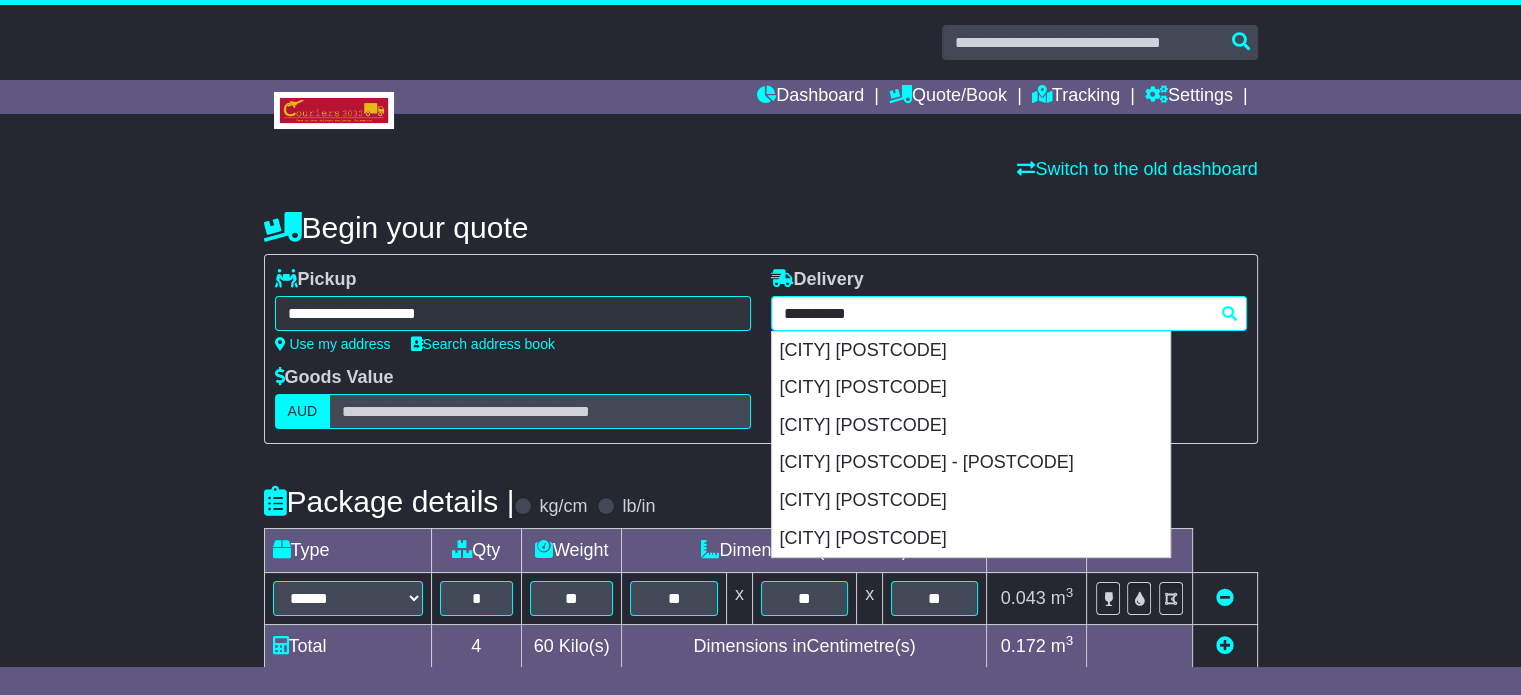click on "**********" at bounding box center [1009, 313] 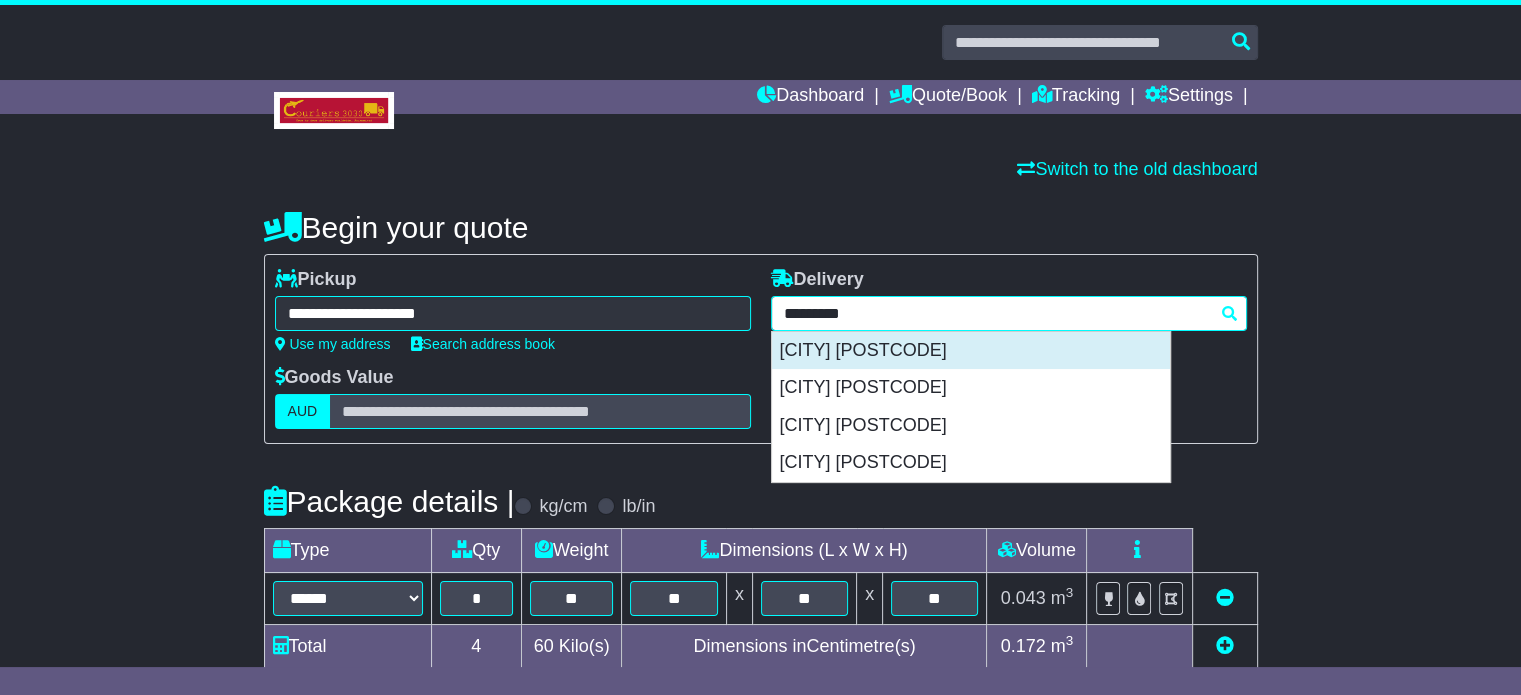click on "EAST INNISFAIL 4860" at bounding box center (971, 351) 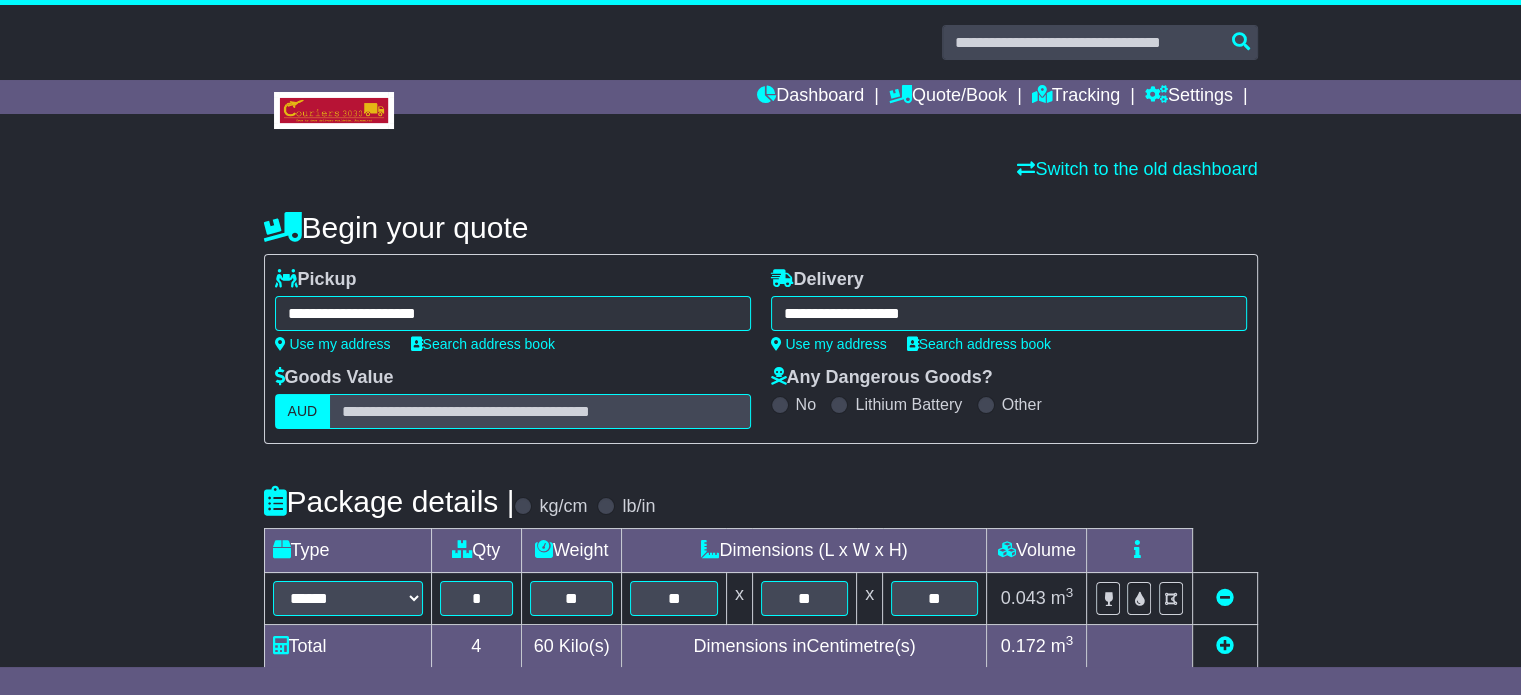 type on "**********" 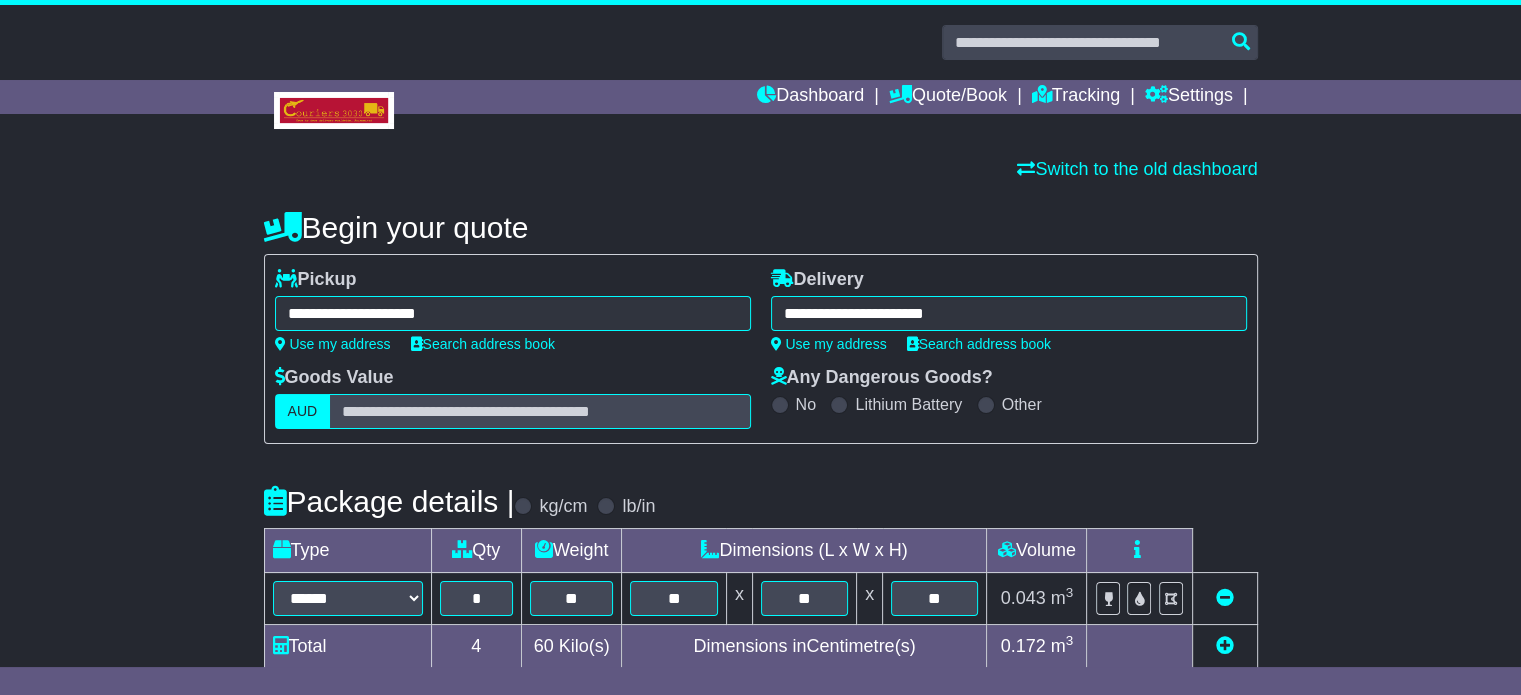 click on "**********" at bounding box center [1009, 313] 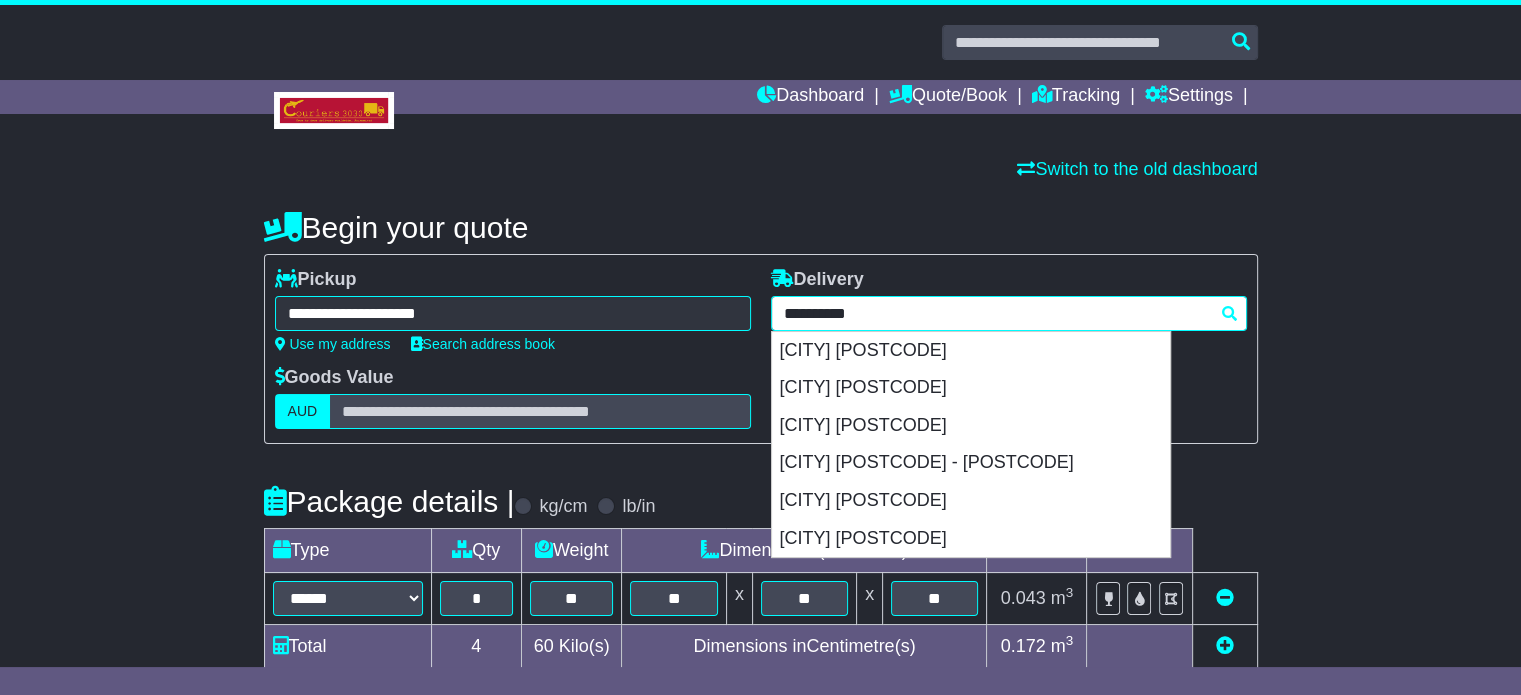 click on "**********" at bounding box center (1009, 313) 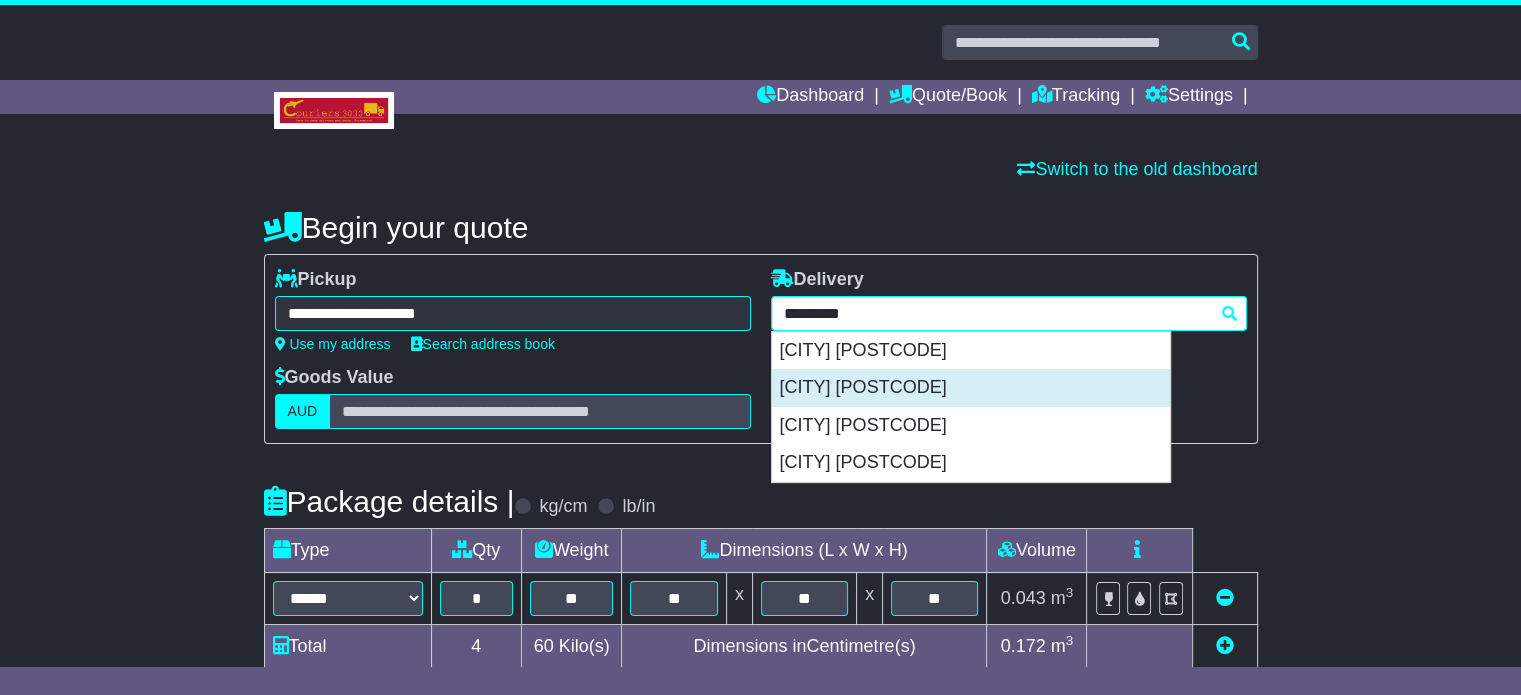 click on "INNISFAIL 4860" at bounding box center [971, 388] 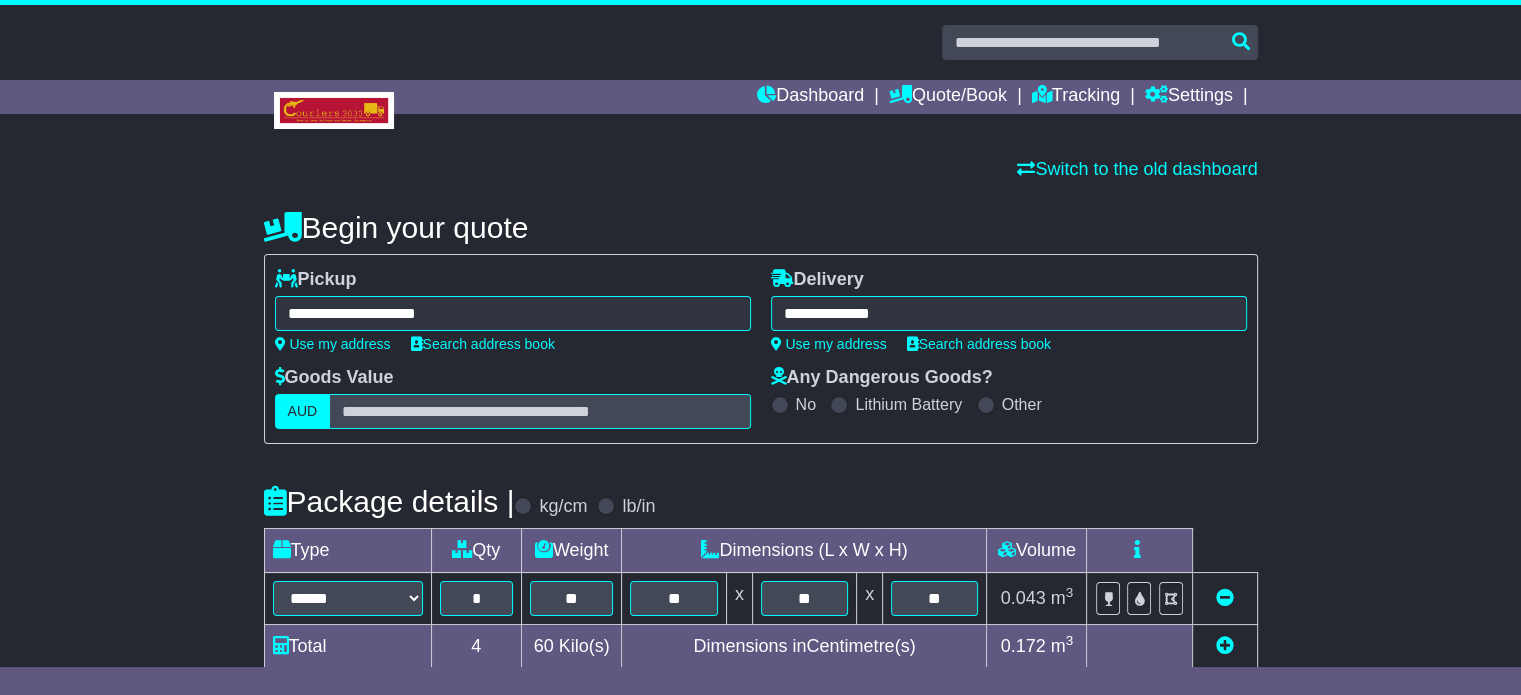 type on "**********" 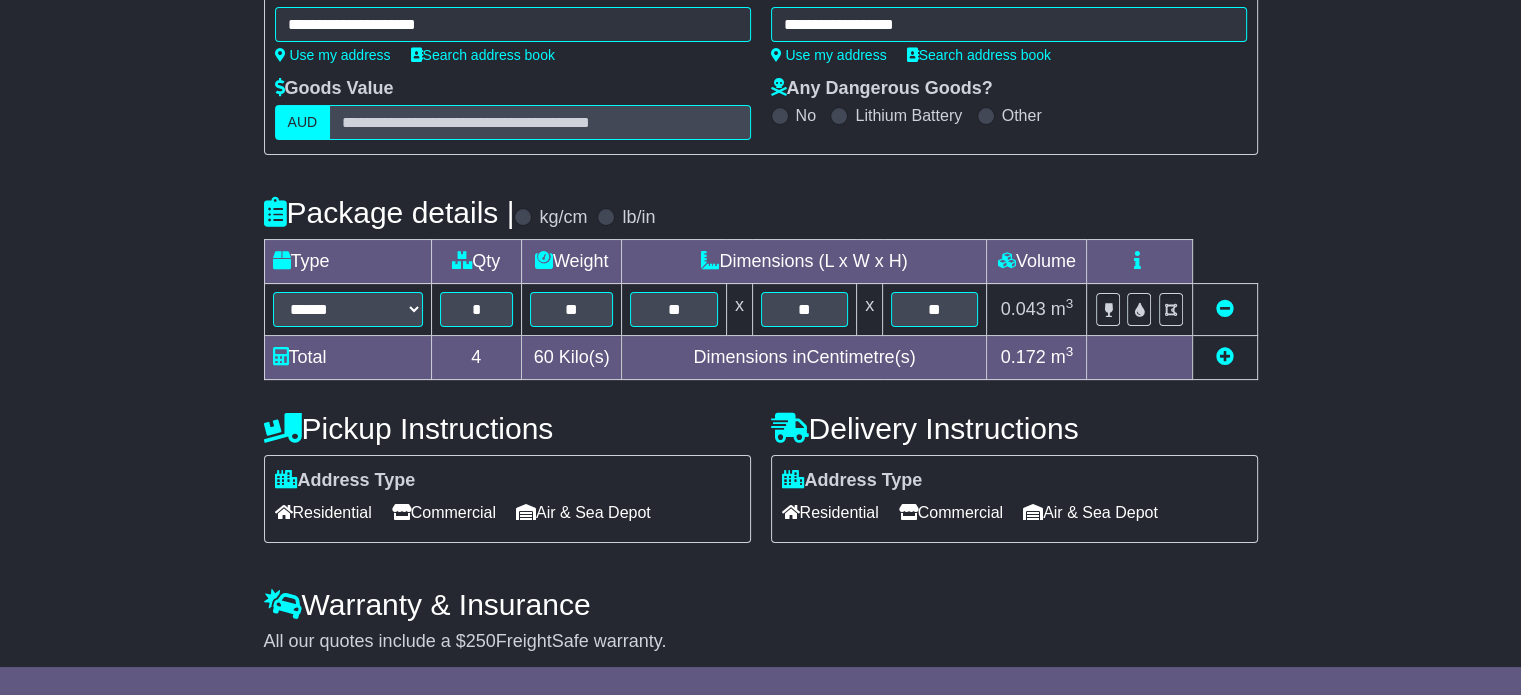 scroll, scrollTop: 300, scrollLeft: 0, axis: vertical 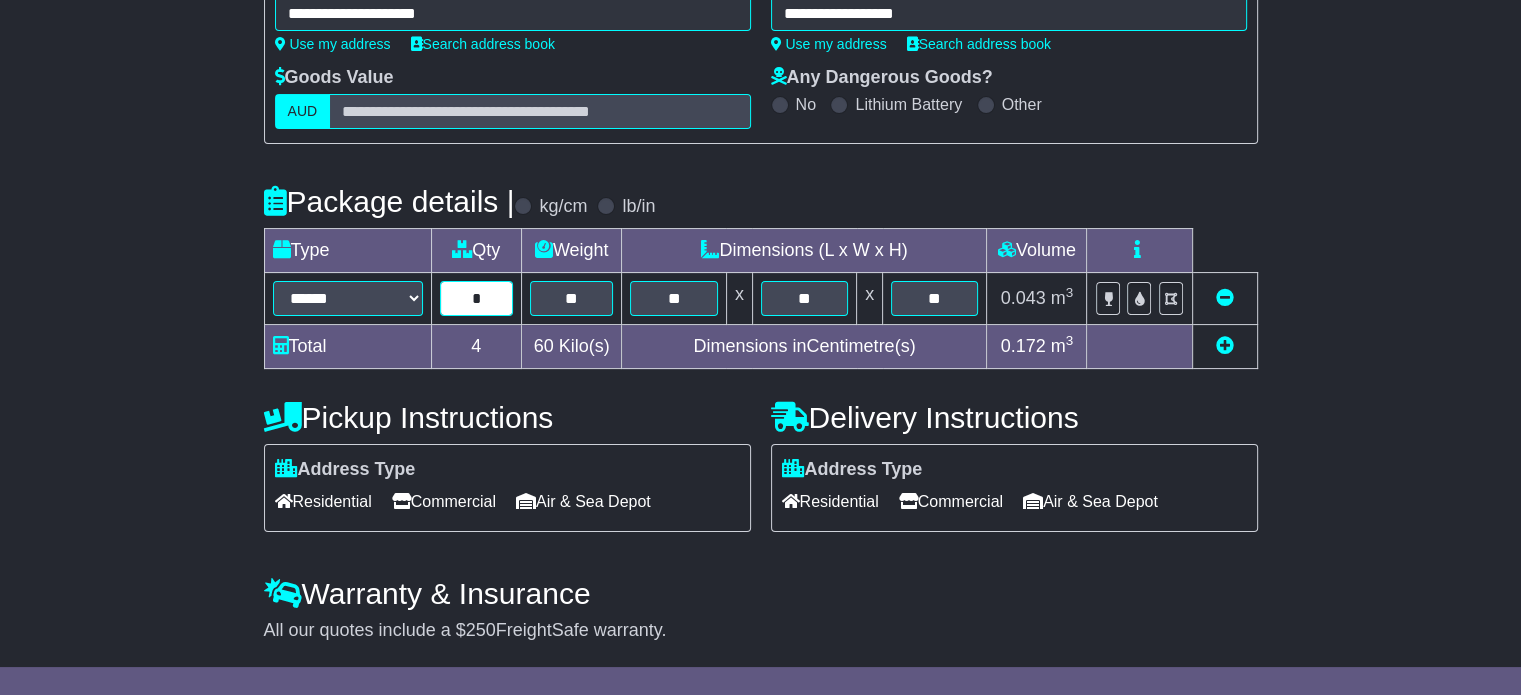 click on "*" at bounding box center [476, 298] 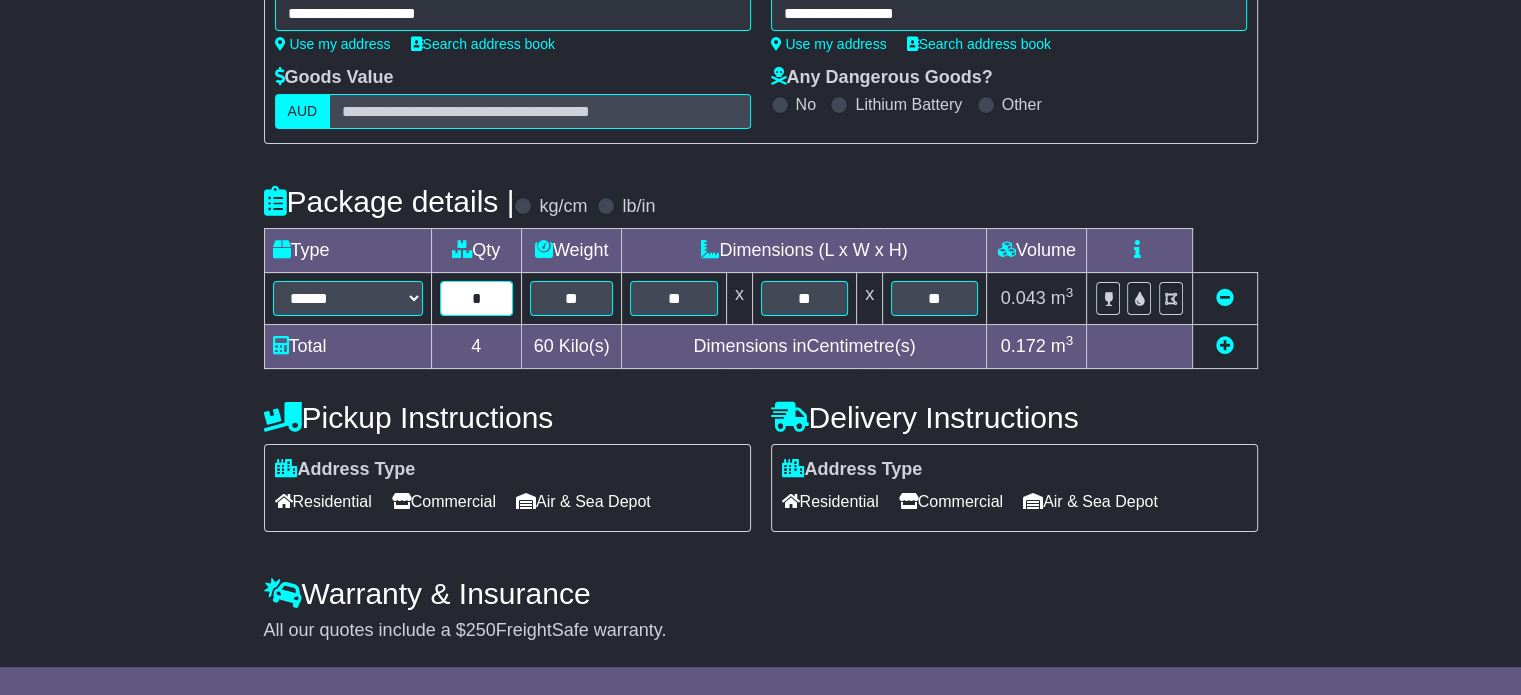 type on "*" 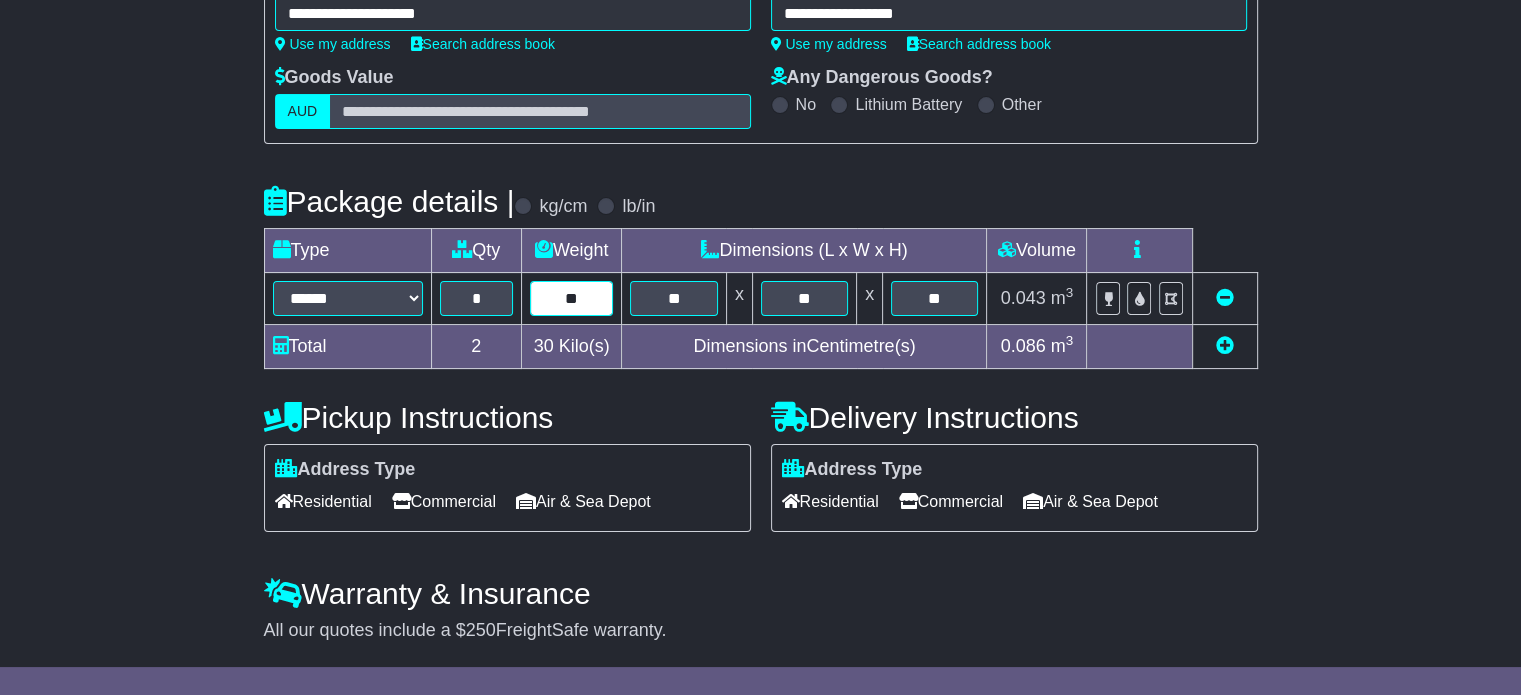 type on "**" 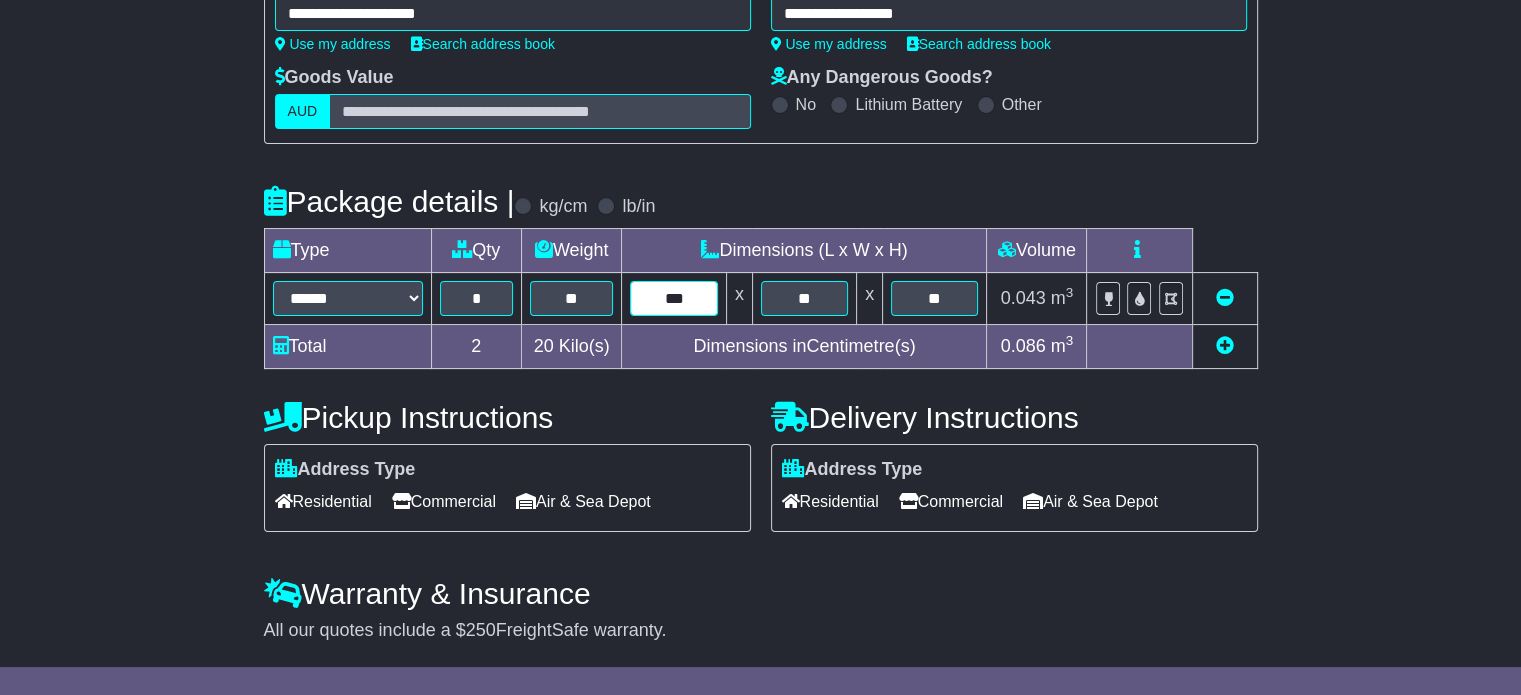 type on "***" 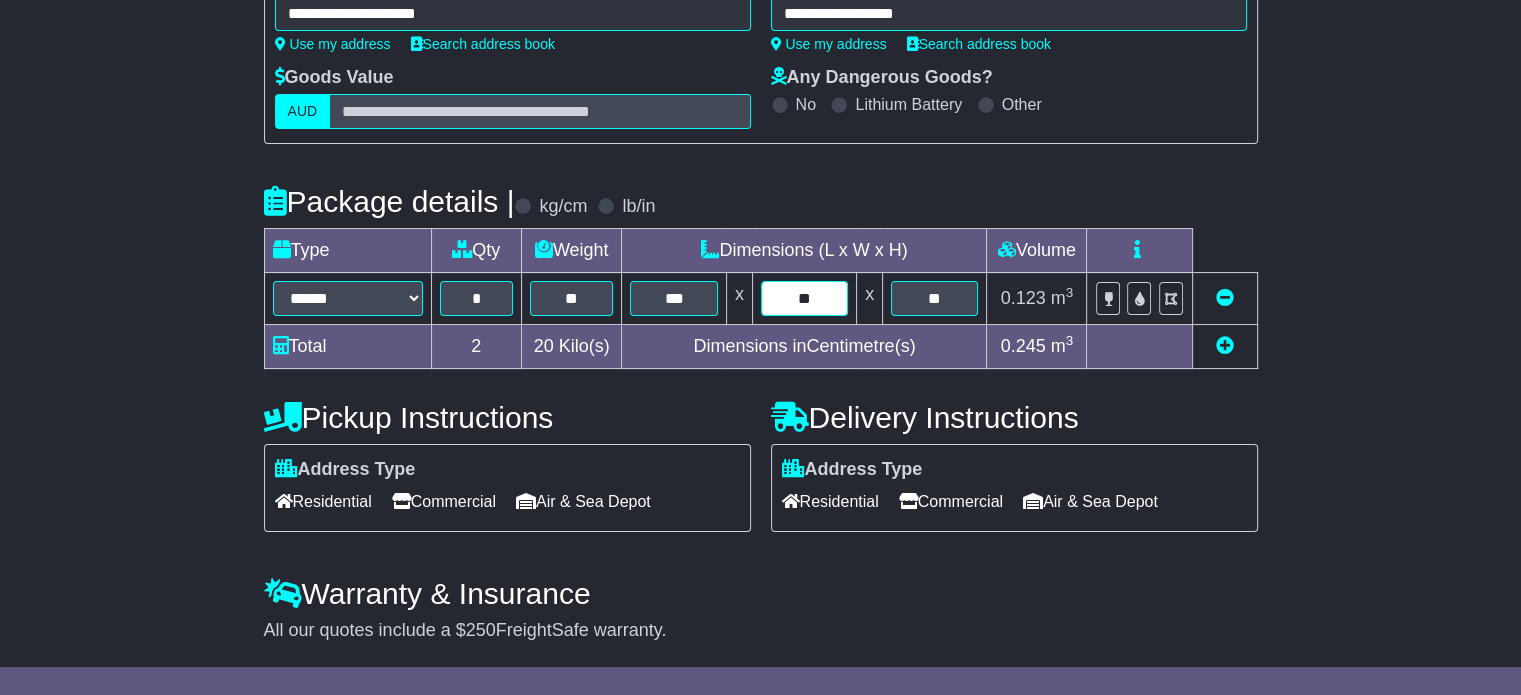 type on "**" 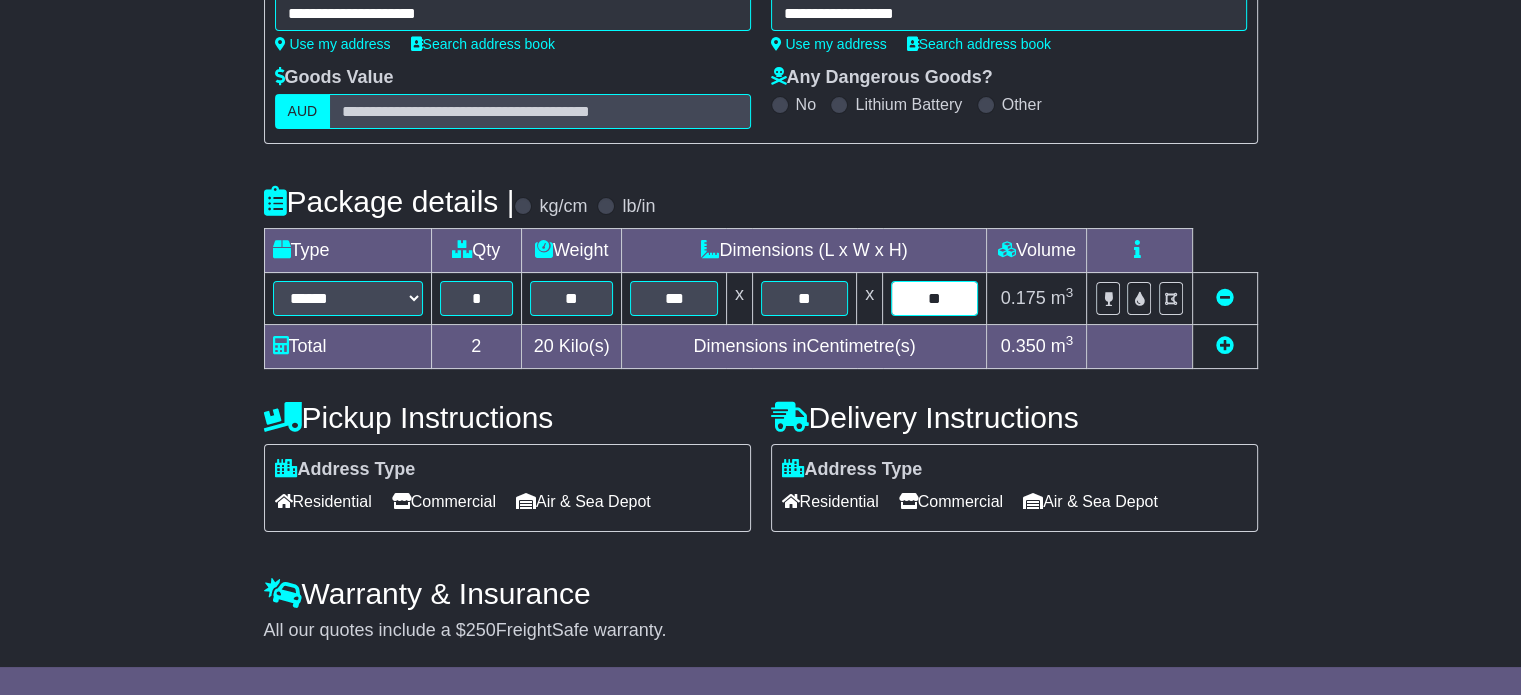 type on "**" 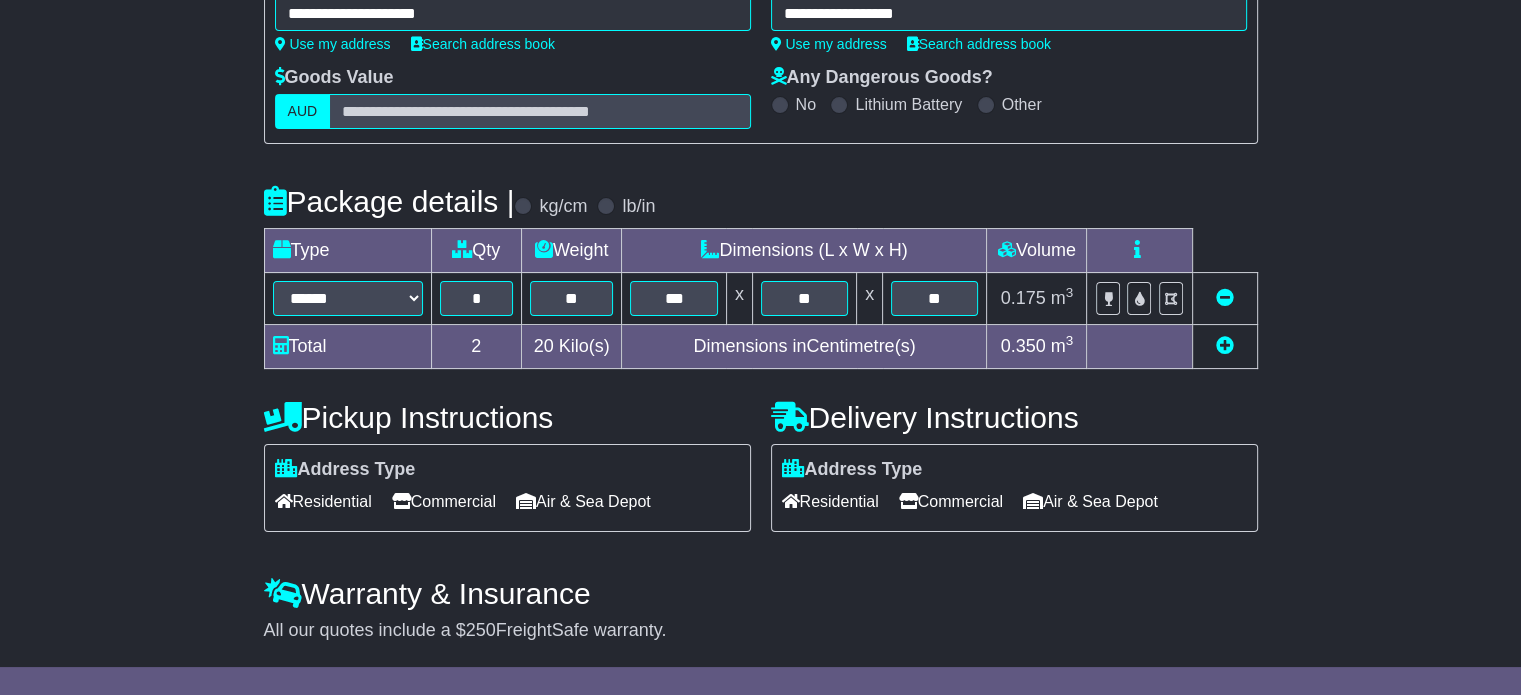 scroll, scrollTop: 311, scrollLeft: 0, axis: vertical 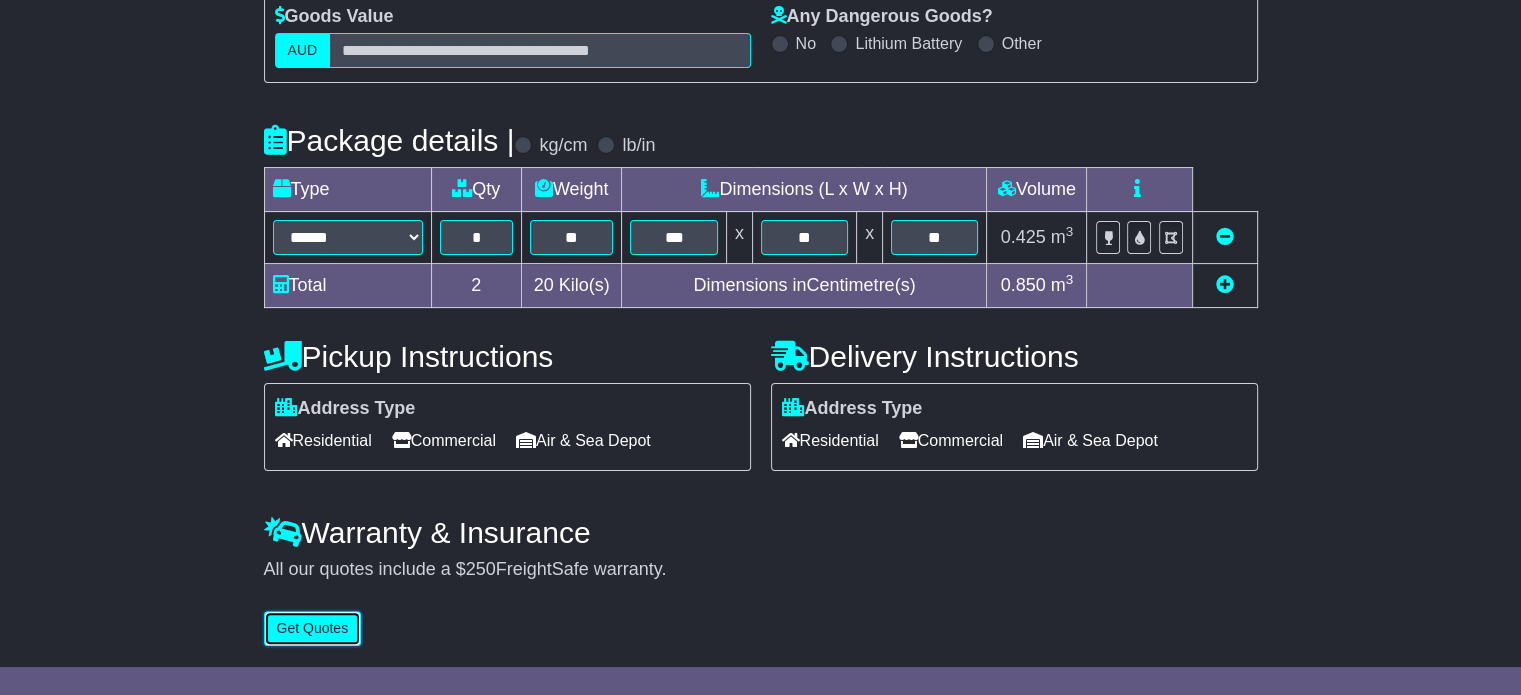click on "Get Quotes" at bounding box center [313, 628] 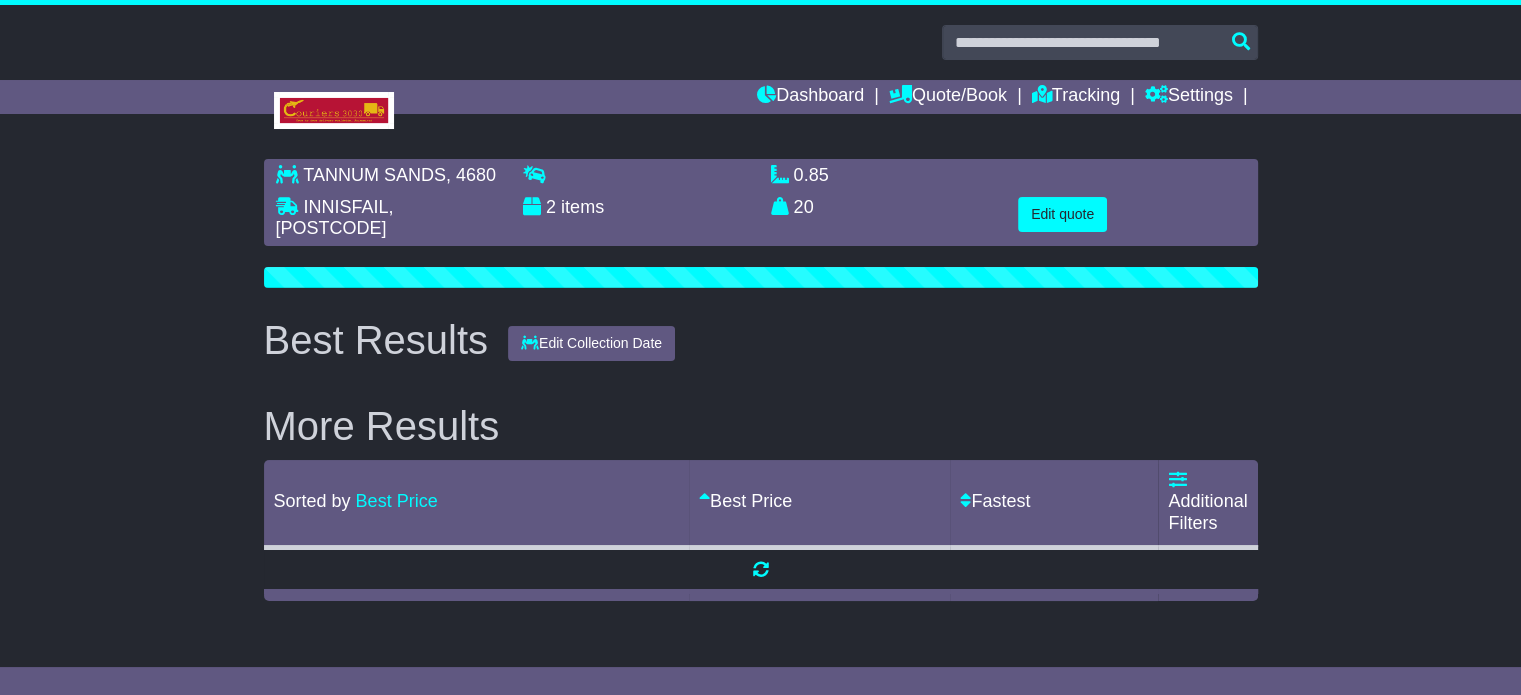 scroll, scrollTop: 0, scrollLeft: 0, axis: both 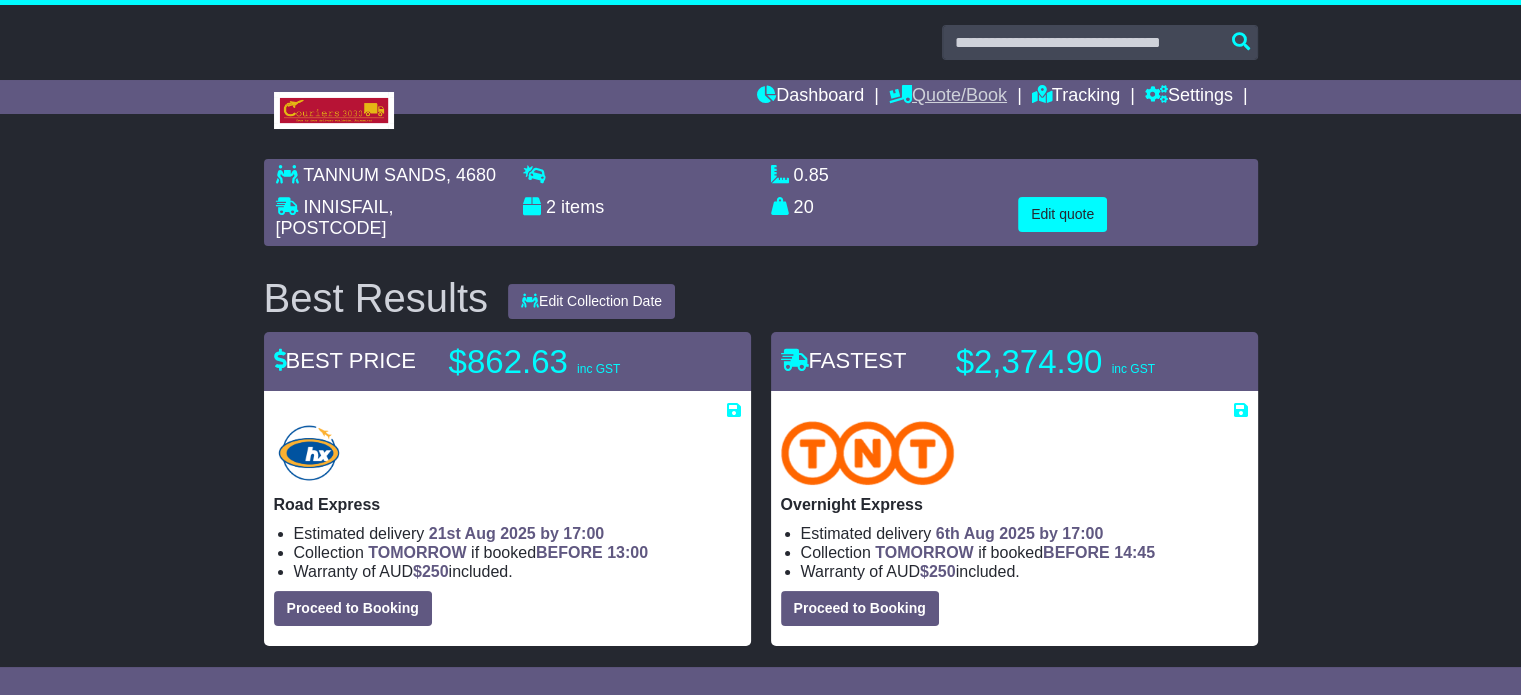 click on "Quote/Book" at bounding box center (948, 97) 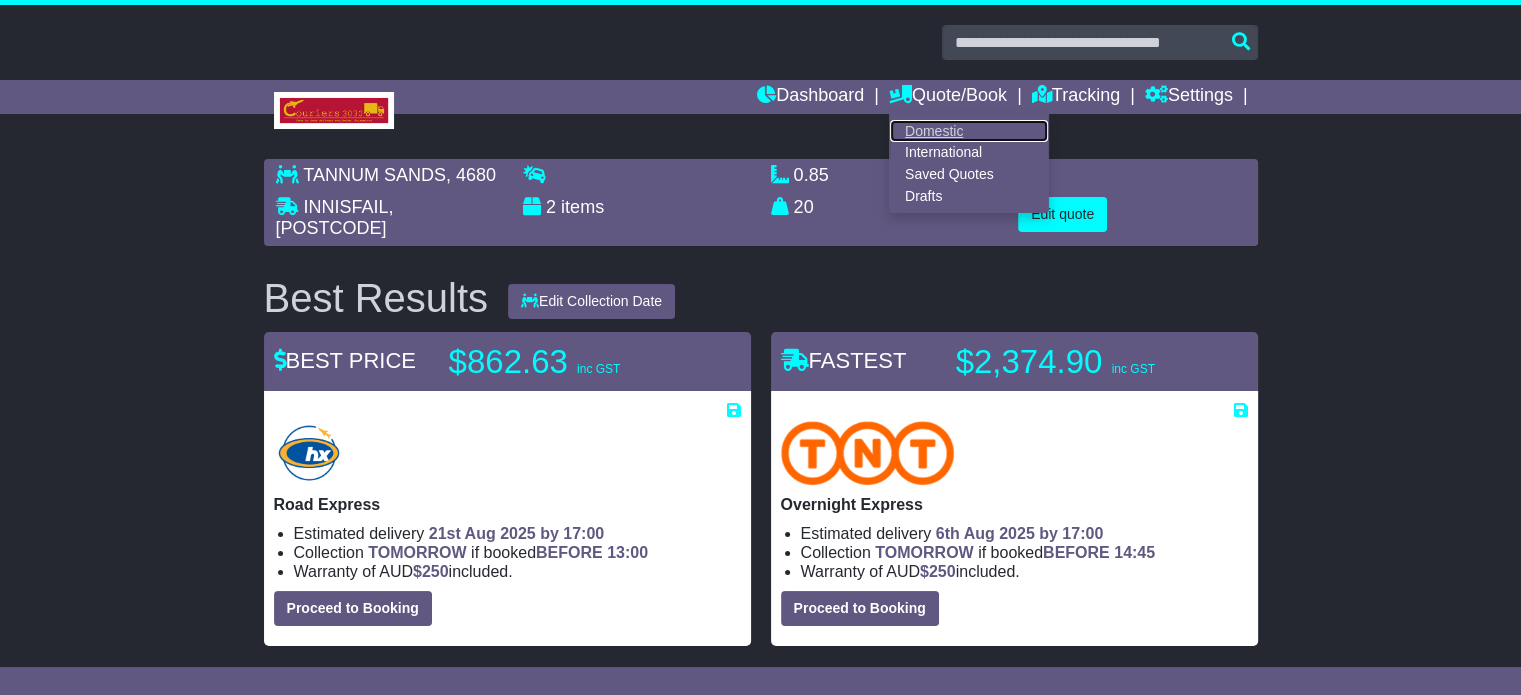 click on "Domestic" at bounding box center (969, 131) 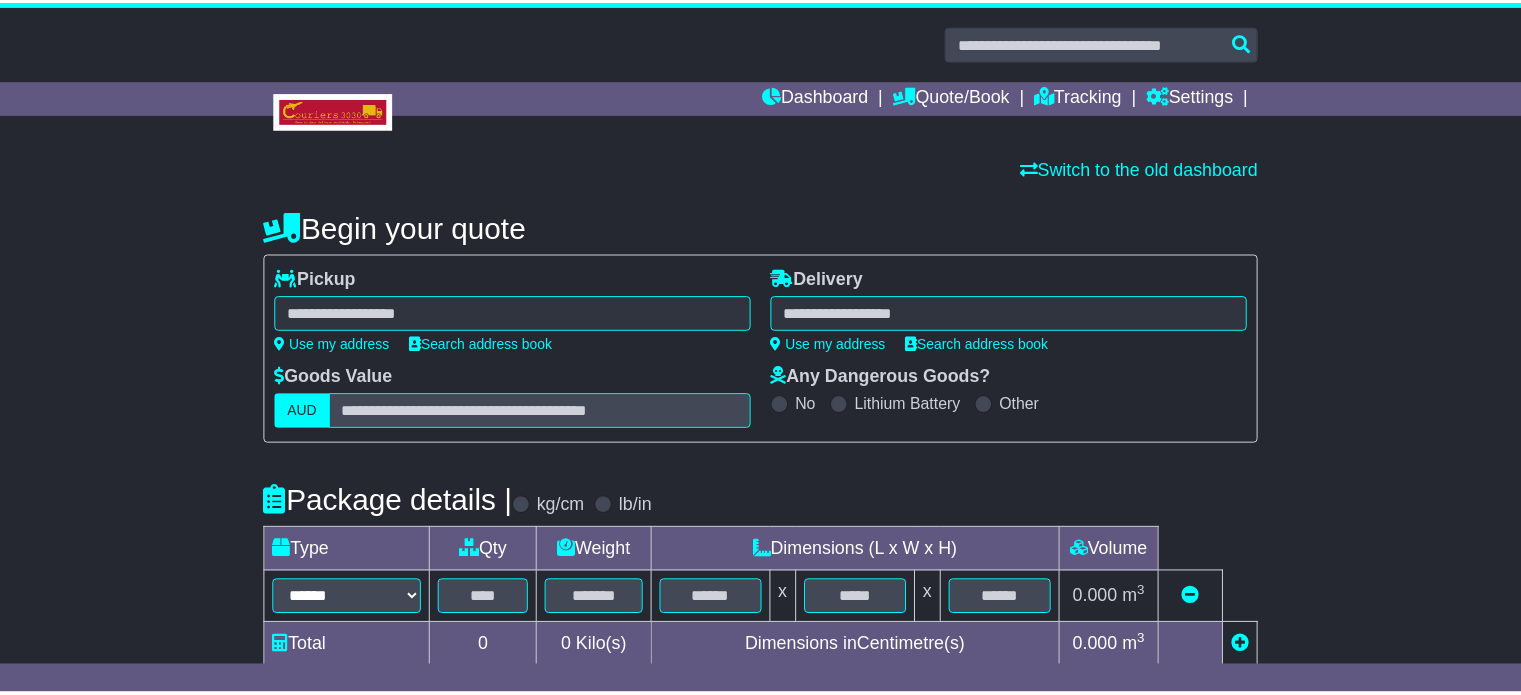 scroll, scrollTop: 0, scrollLeft: 0, axis: both 